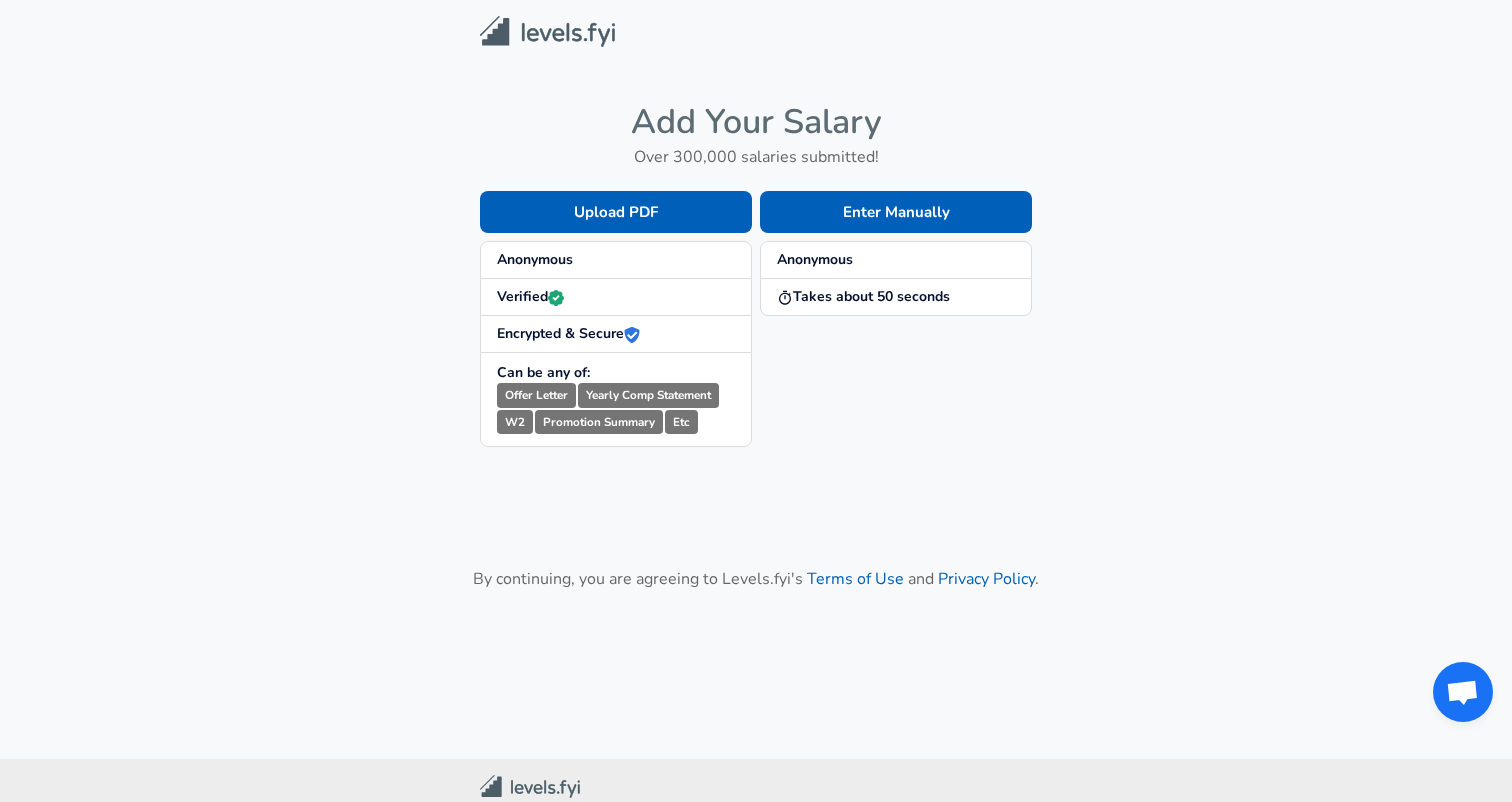 scroll, scrollTop: 0, scrollLeft: 0, axis: both 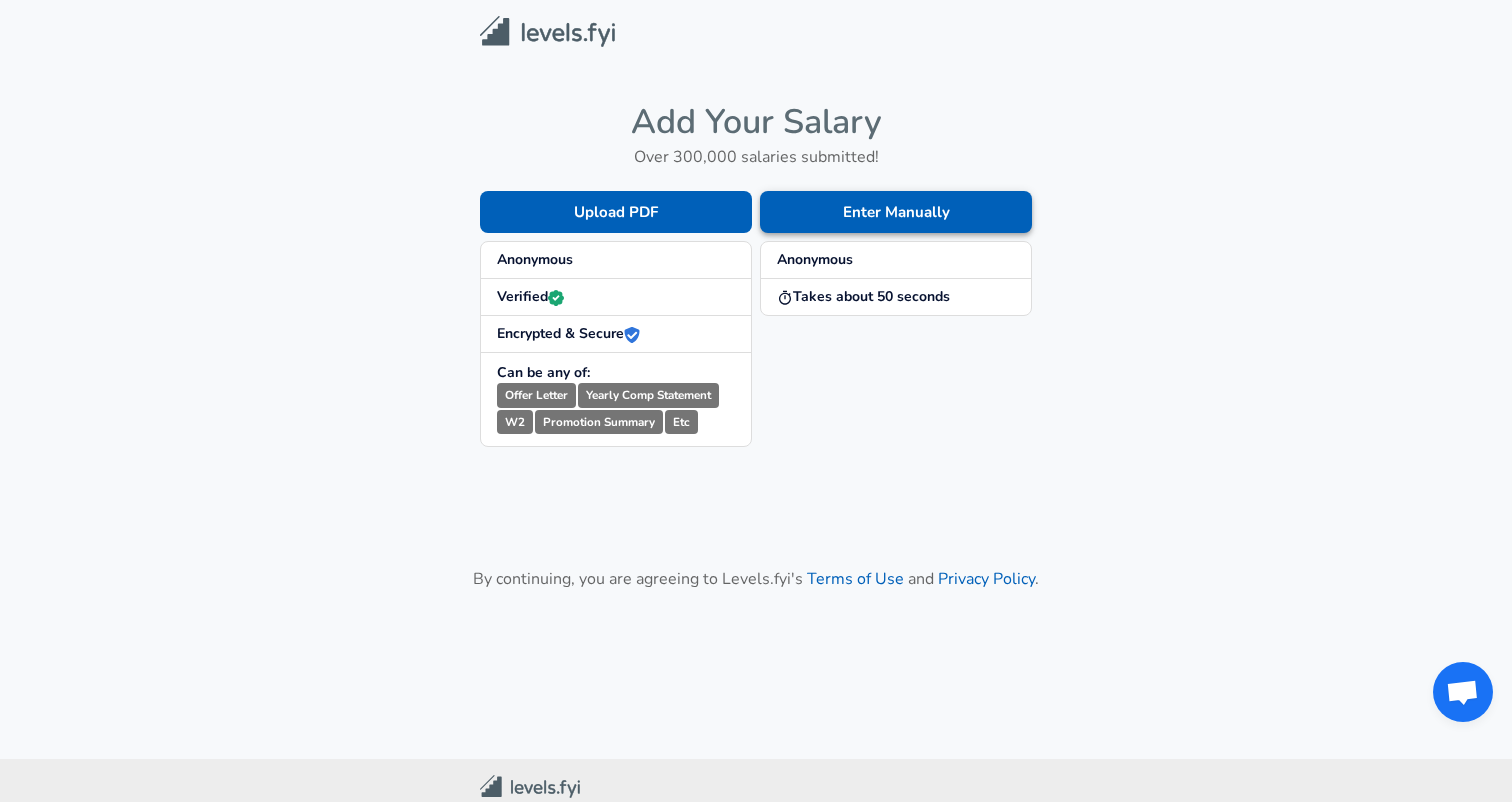 click on "Enter Manually" at bounding box center (896, 212) 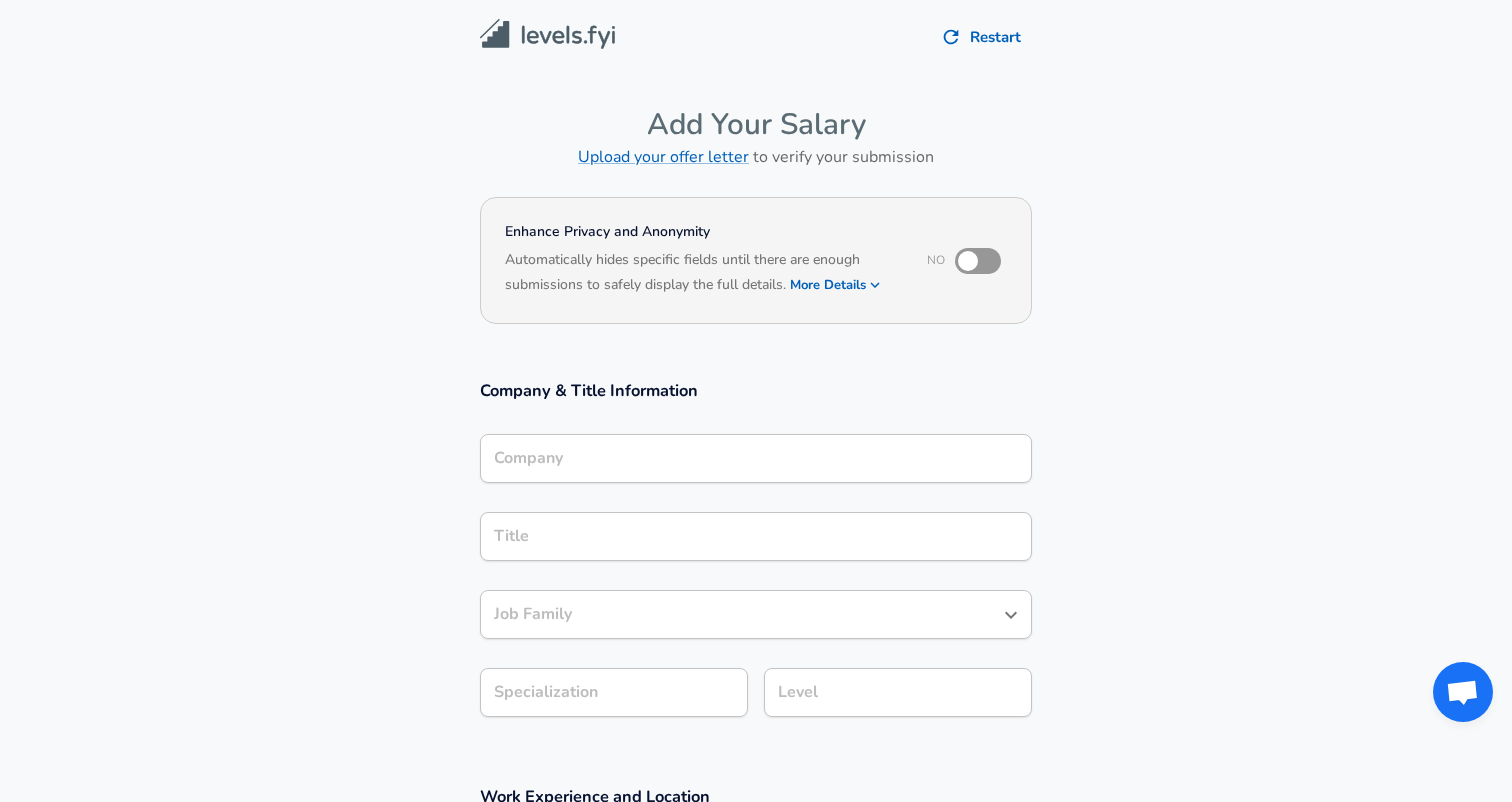 scroll, scrollTop: 0, scrollLeft: 0, axis: both 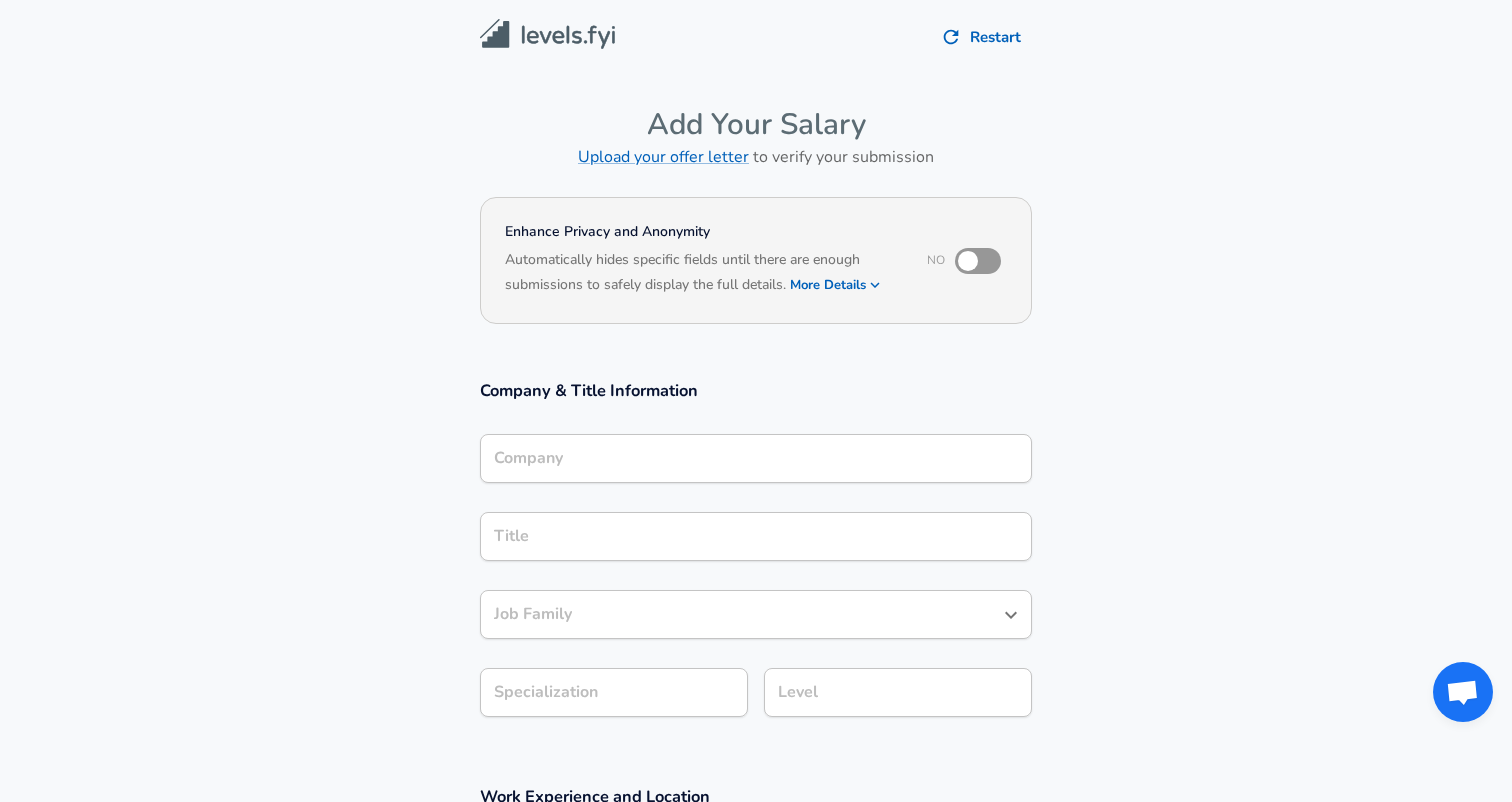 click on "Company" at bounding box center [756, 458] 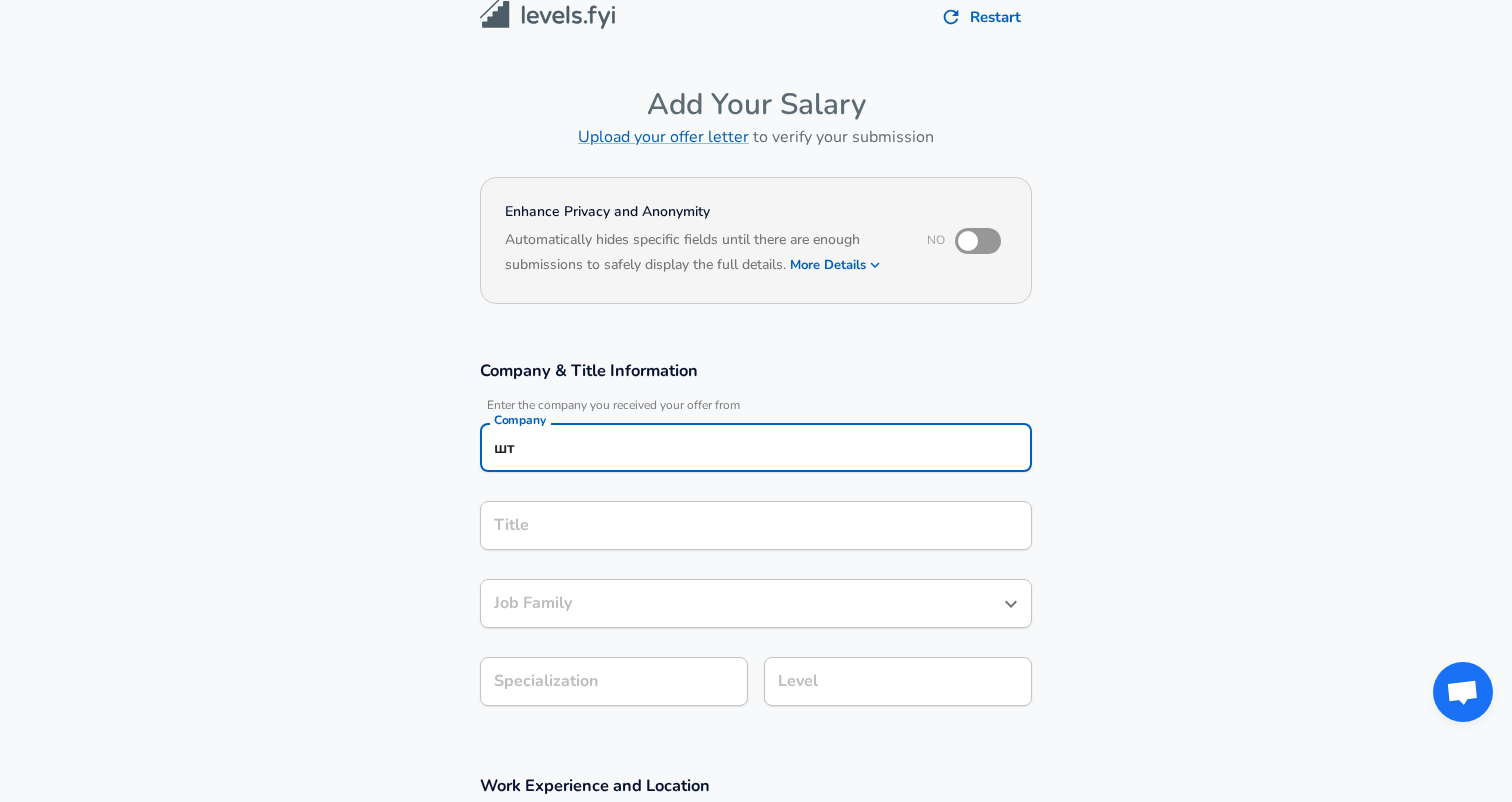 type on "ш" 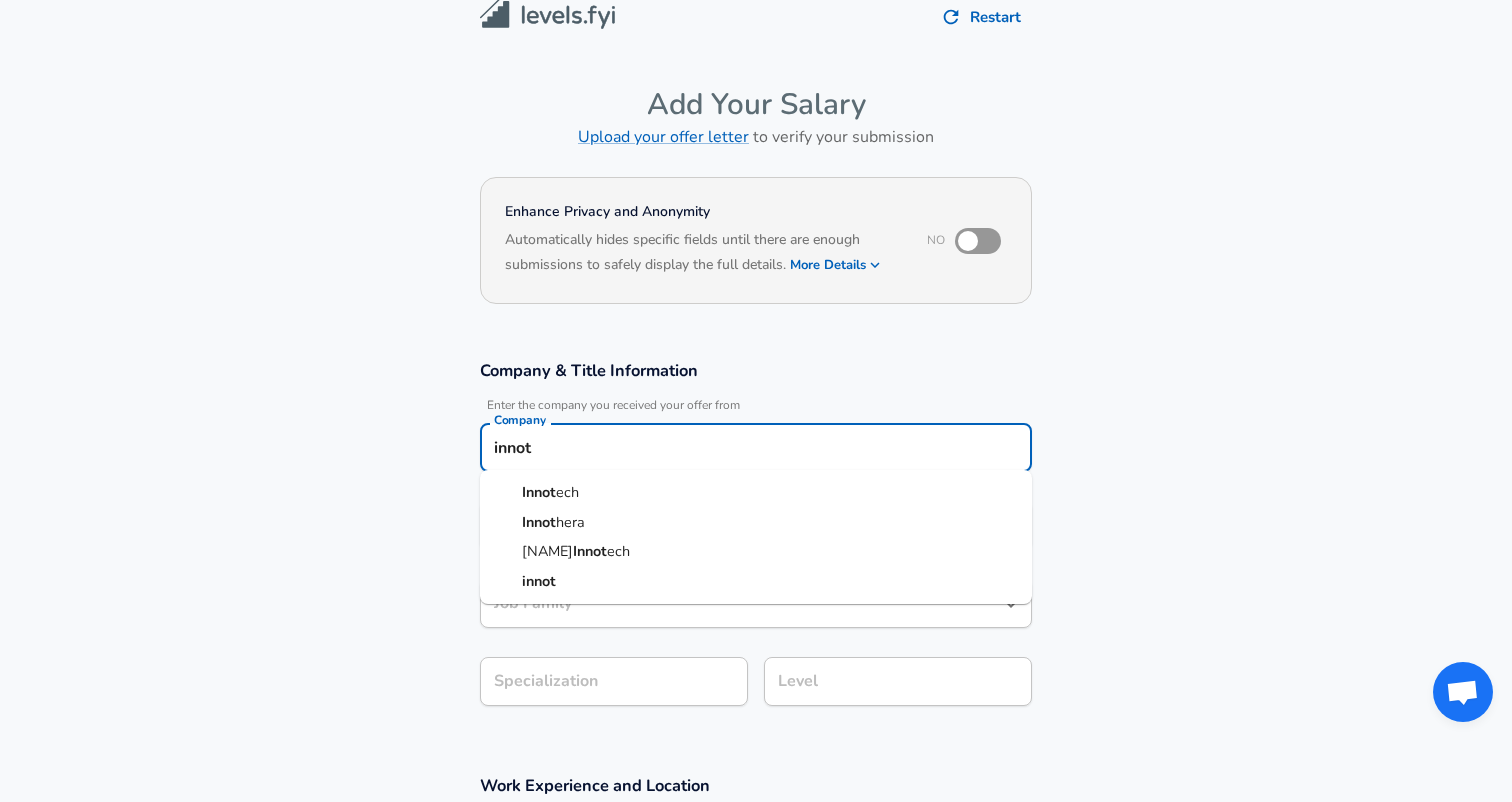 click on "Innot" at bounding box center [539, 492] 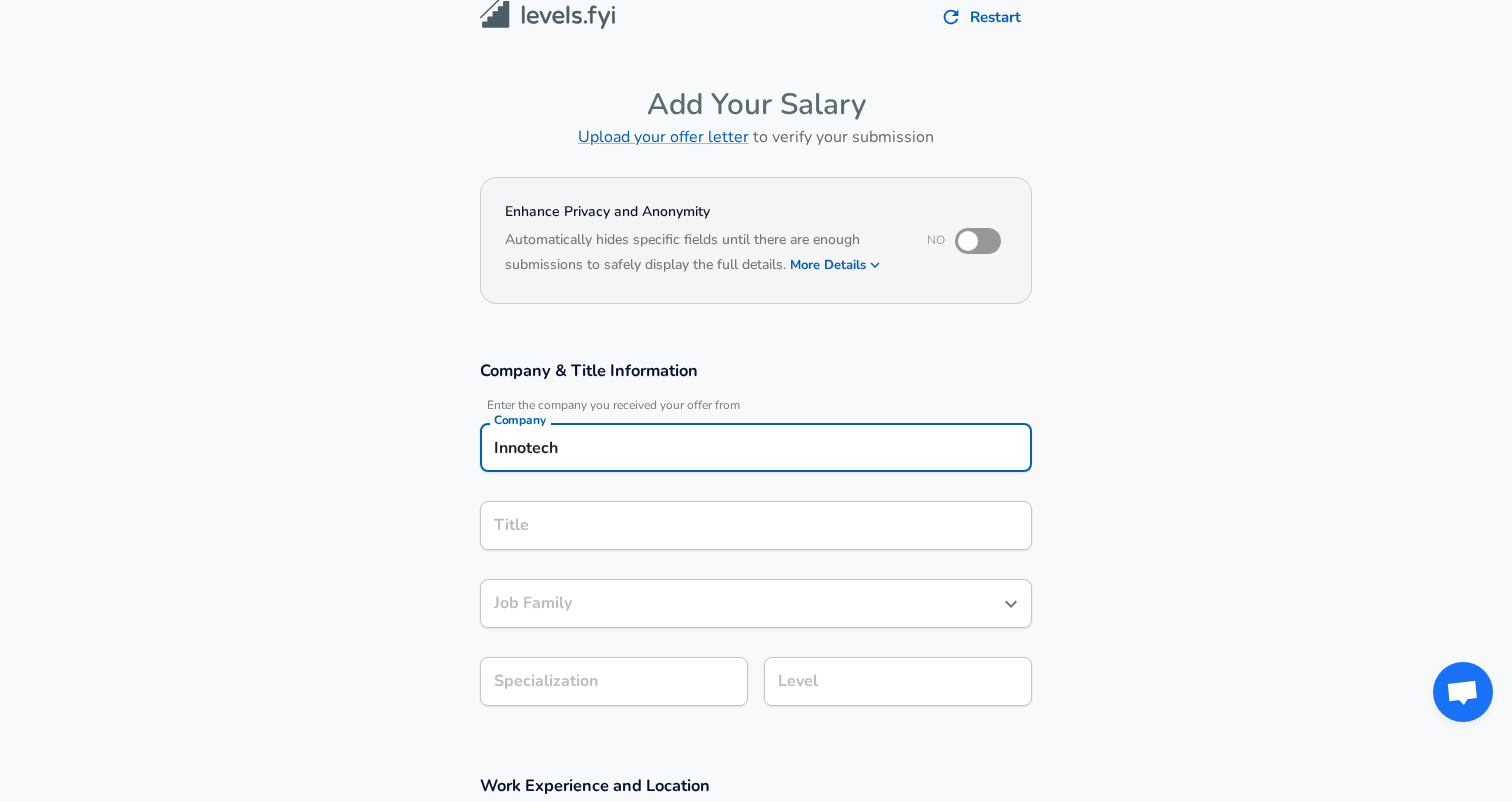 click on "Title" at bounding box center (756, 525) 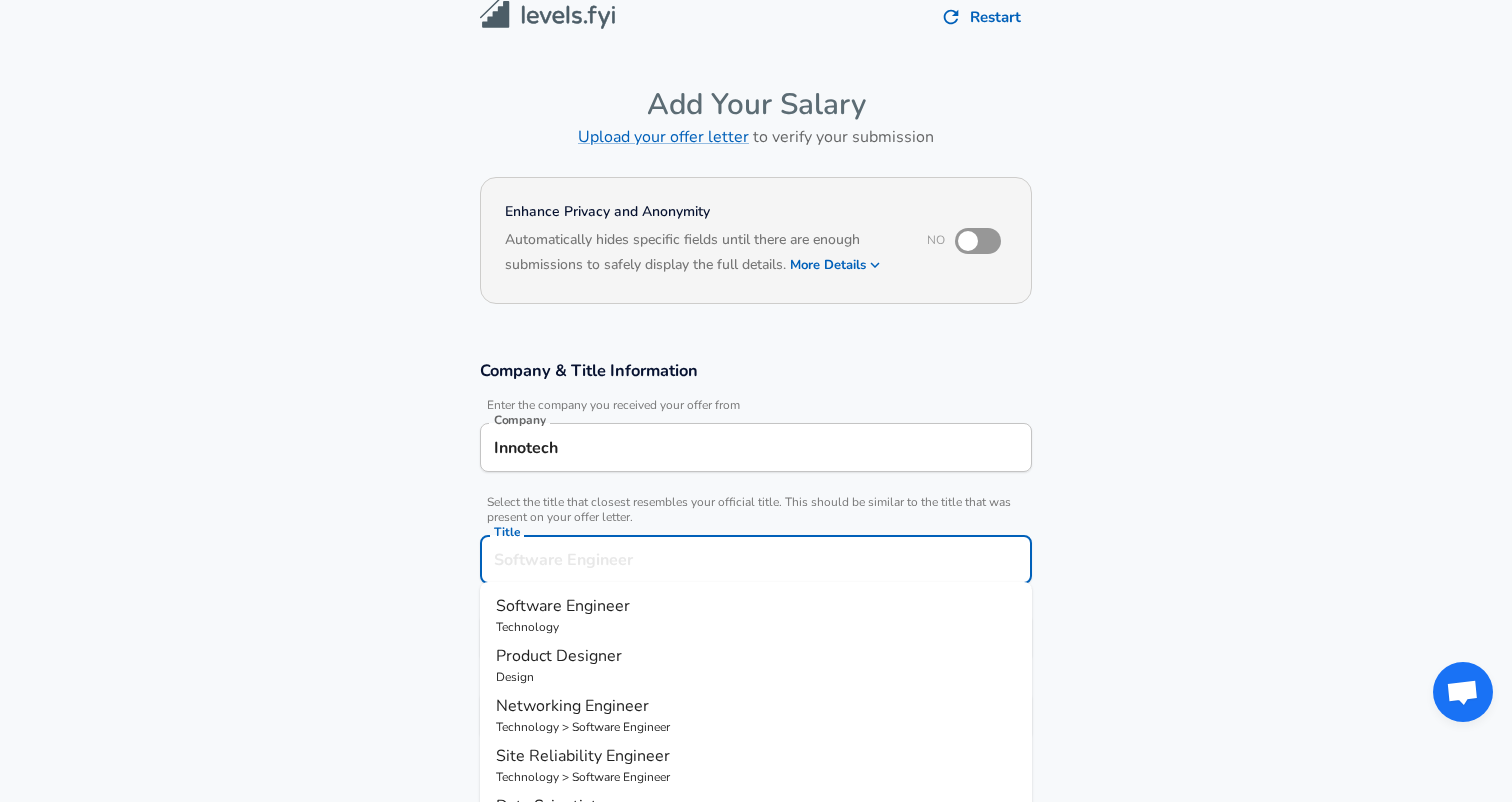scroll, scrollTop: 60, scrollLeft: 0, axis: vertical 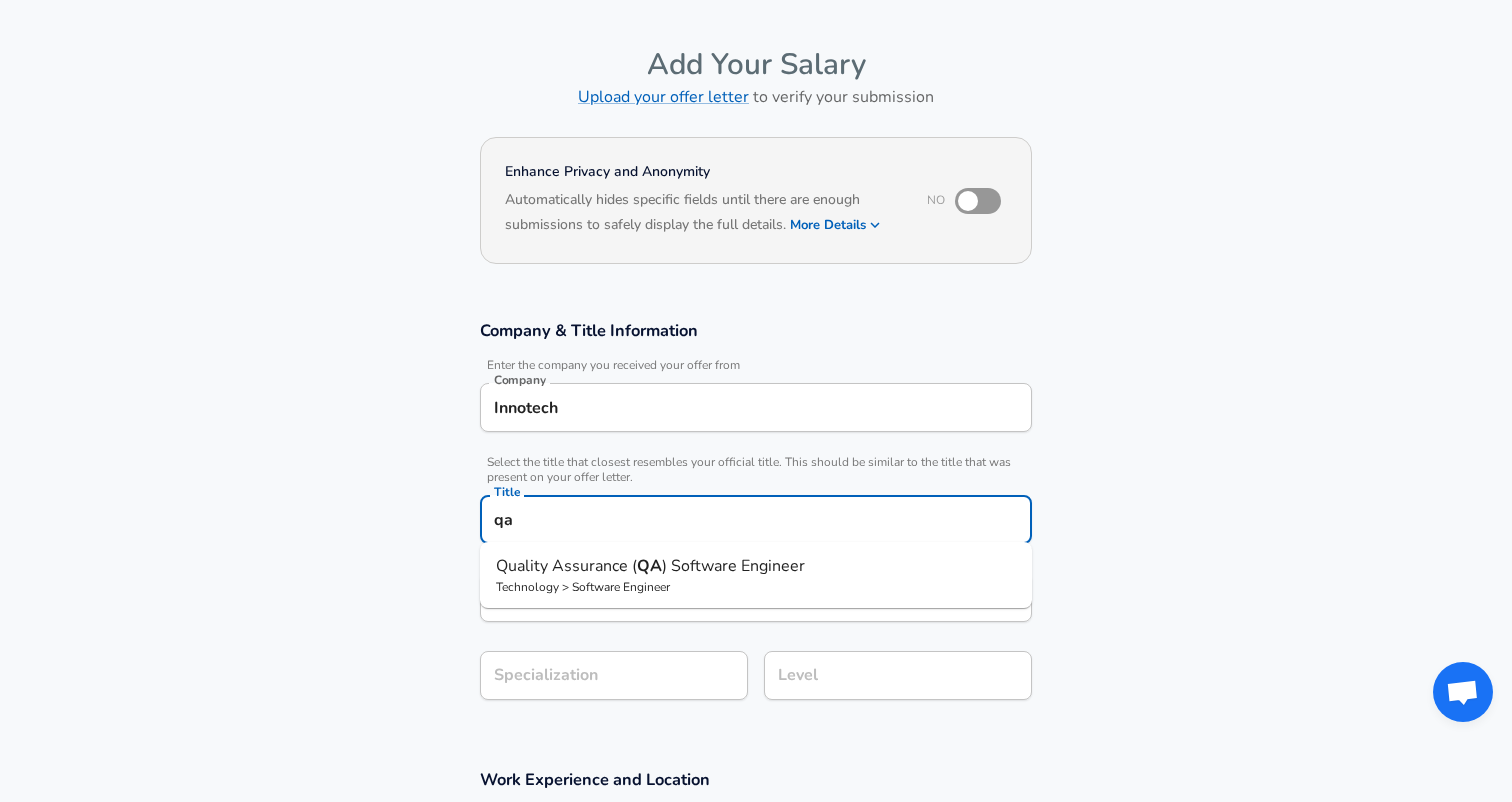 click on "Quality Assurance (" at bounding box center (566, 566) 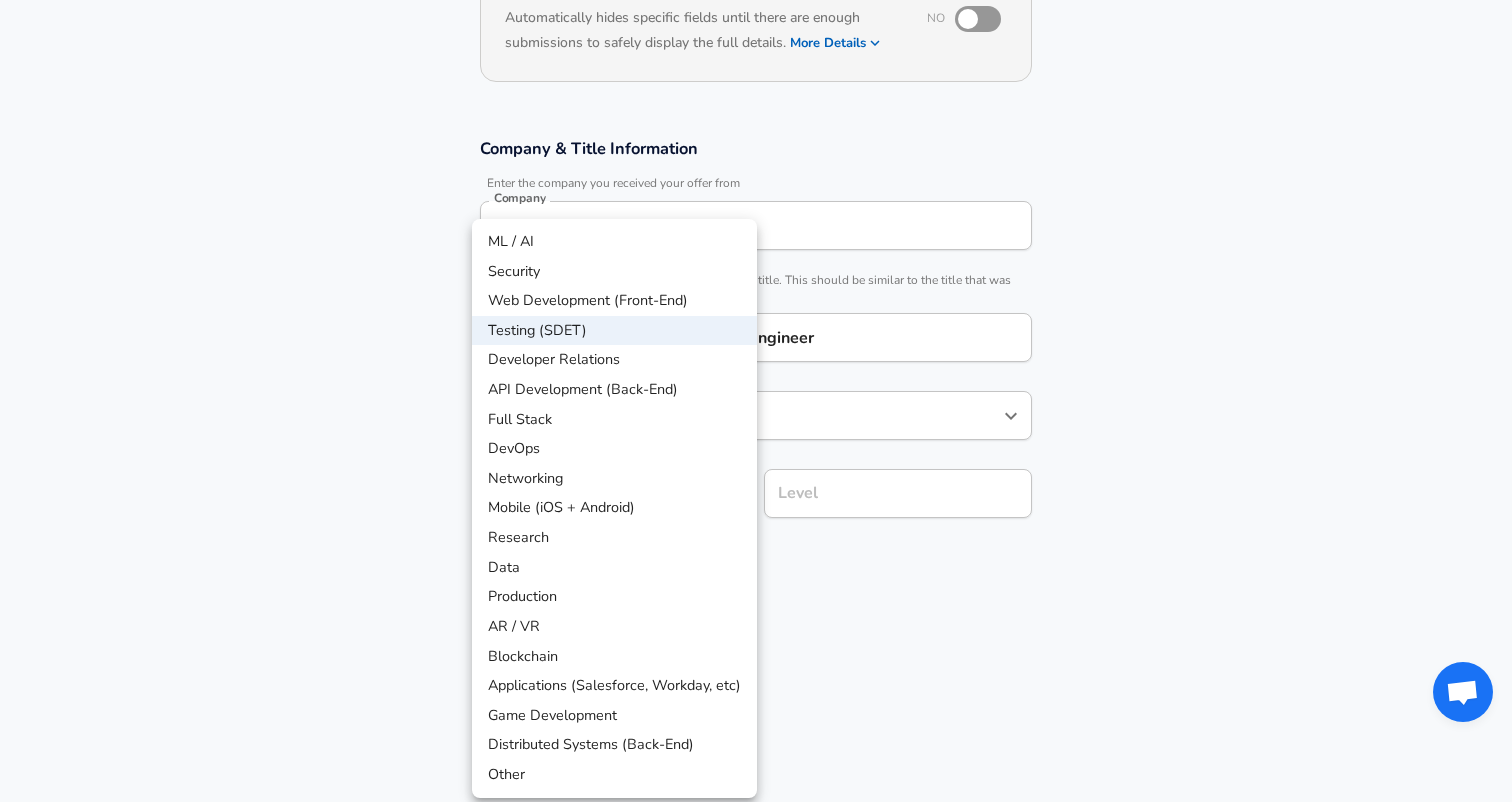 click on "Restart Add Your Salary Upload your offer letter   to verify your submission Enhance Privacy and Anonymity No Automatically hides specific fields until there are enough submissions to safely display the full details.   More Details Based on your submission and the data points that we have already collected, we will automatically hide and anonymize specific fields if there aren't enough data points to remain sufficiently anonymous. Company & Title Information   Enter the company you received your offer from Company Innotech Company   Select the title that closest resembles your official title. This should be similar to the title that was present on your offer letter. Title Quality Assurance (QA) Software Engineer Title Job Family Software Engineer Job Family   Select a Specialization that best fits your role. If you can't find one, select 'Other' to enter a custom specialization Select Specialization Testing (SDET) Testing (SDET) Select Specialization Level Level Work Experience and Location New Offer Employee" at bounding box center (756, 159) 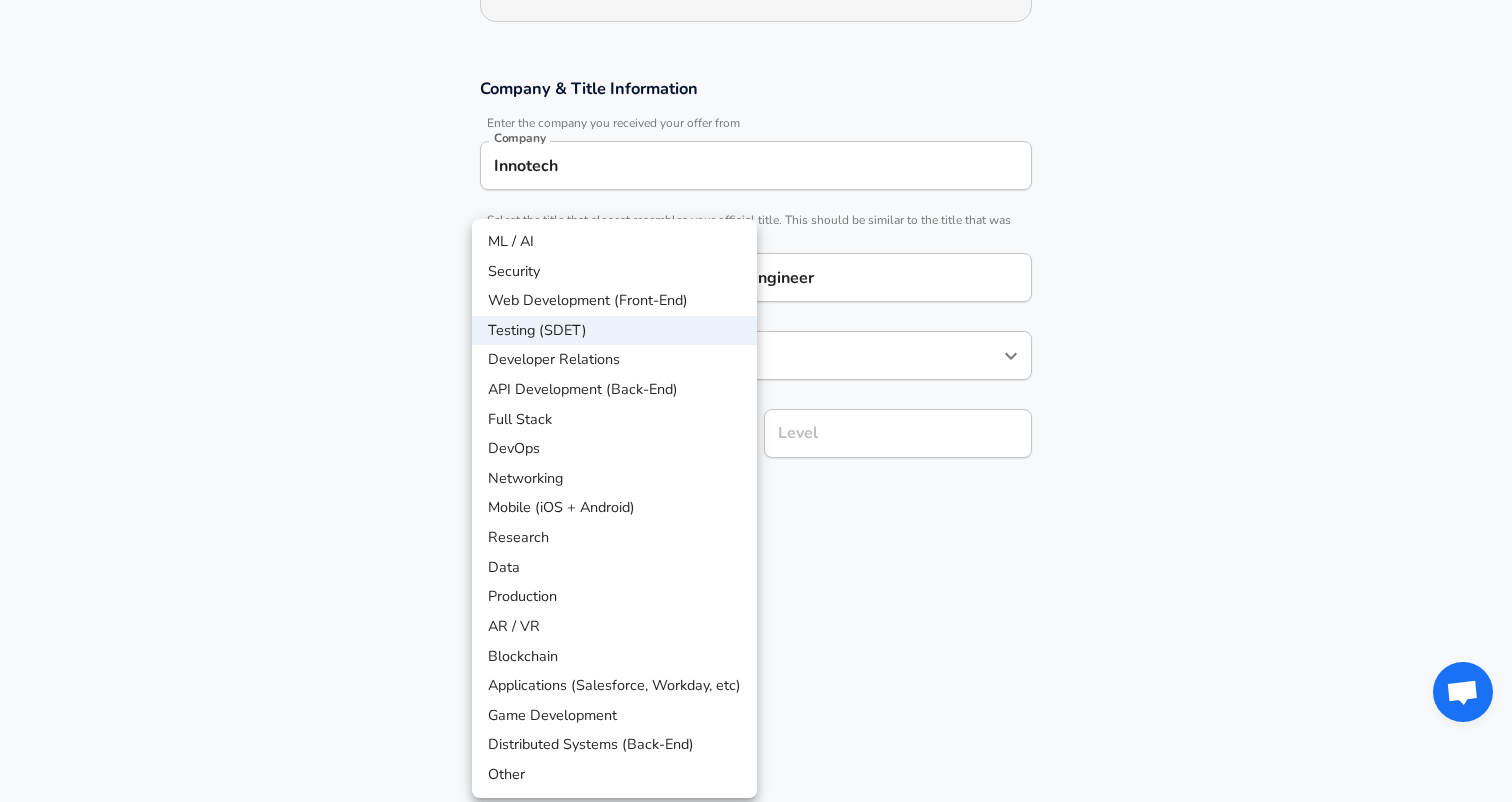 click at bounding box center [756, 401] 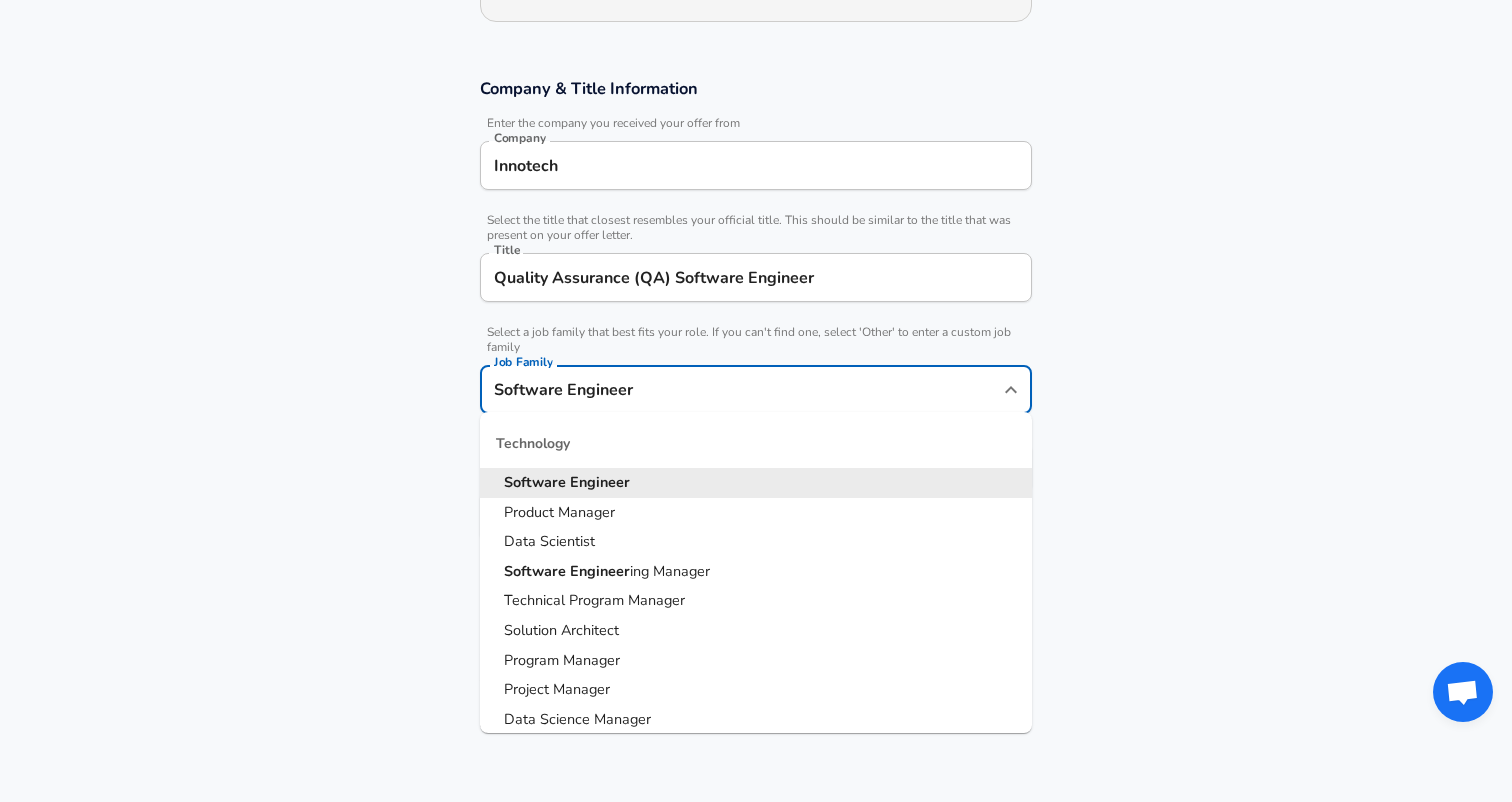 click on "Software Engineer" at bounding box center [741, 389] 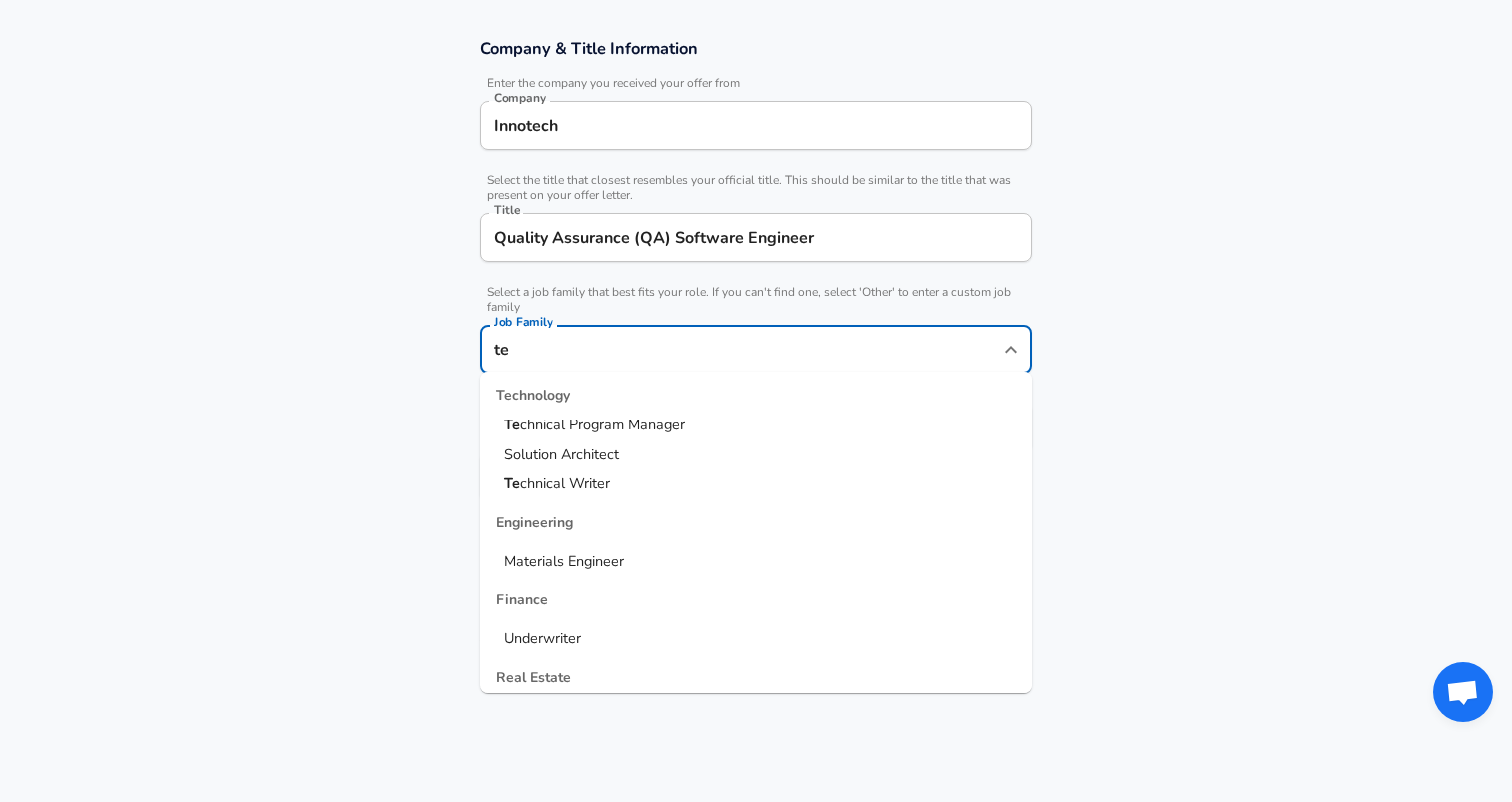 scroll, scrollTop: 0, scrollLeft: 0, axis: both 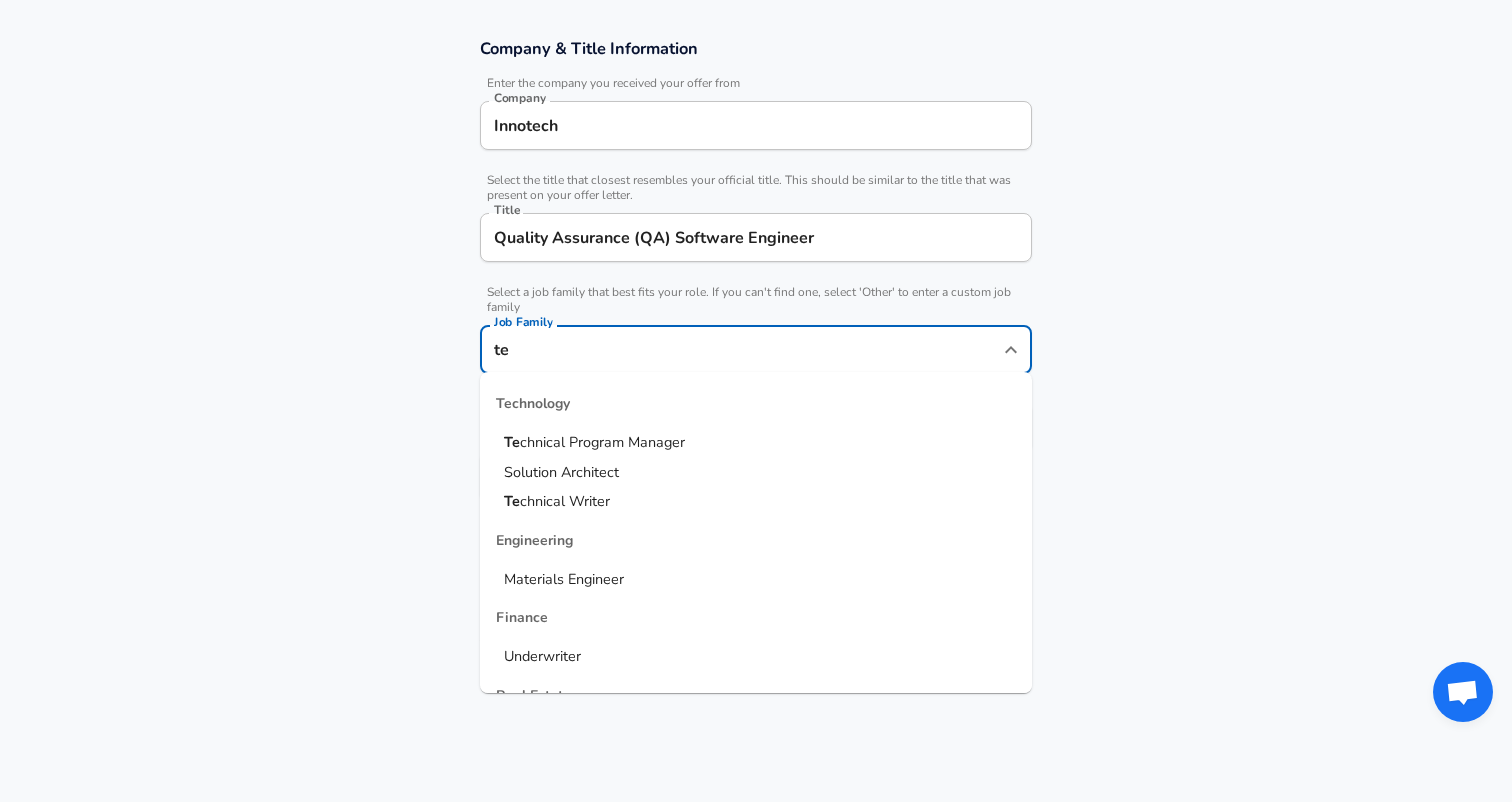 type on "t" 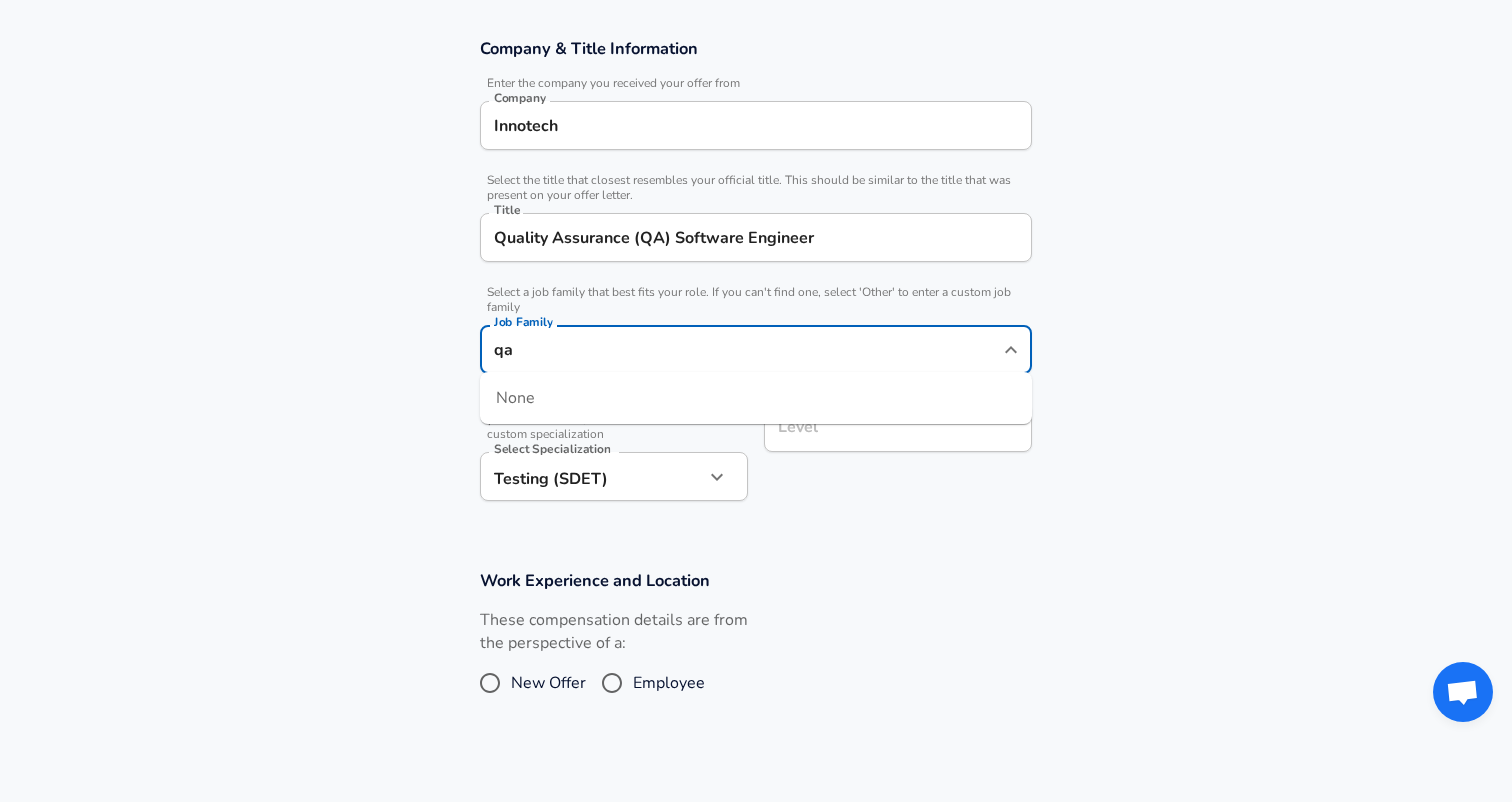 type on "q" 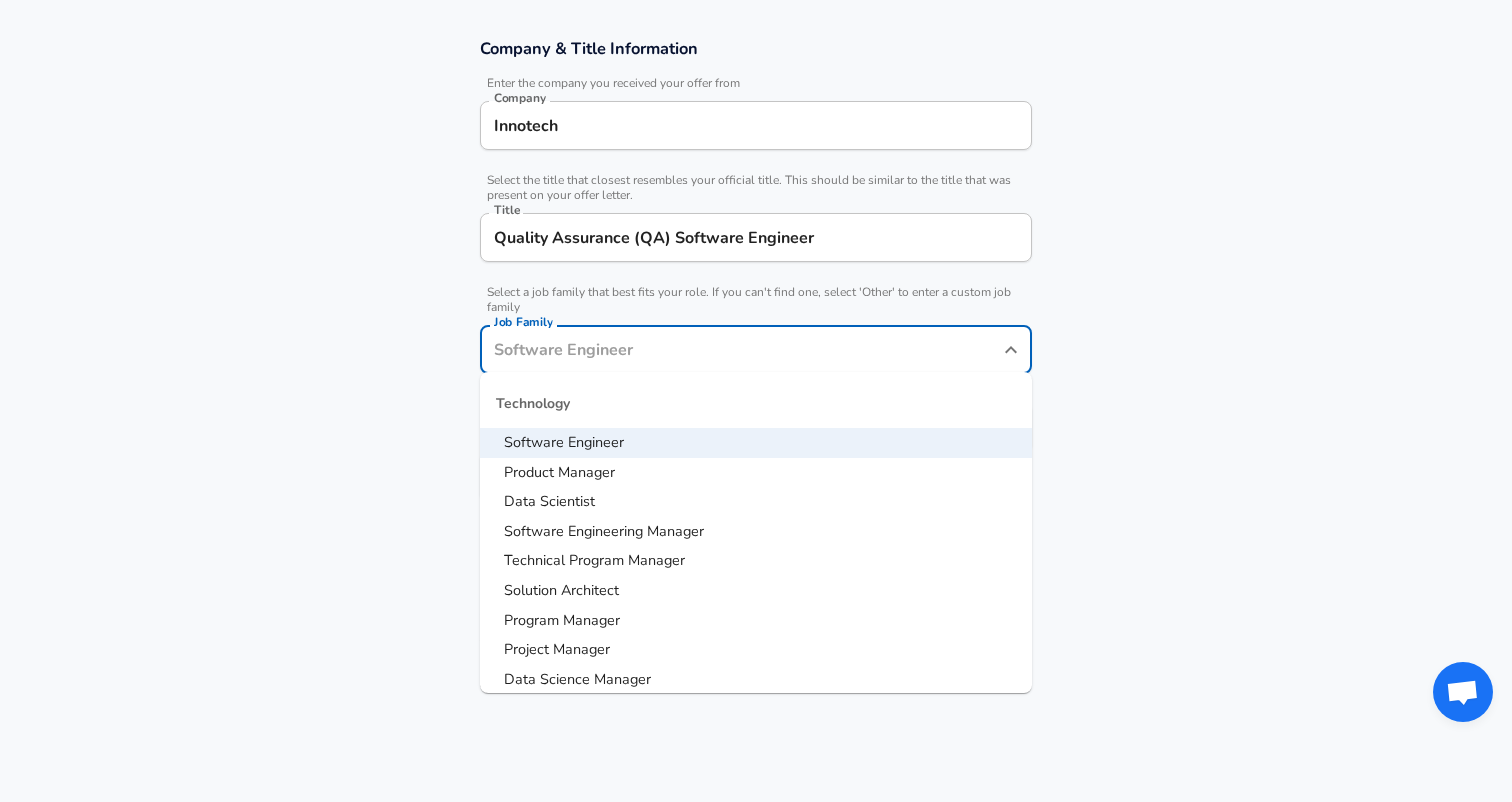 click on "Company & Title Information   Enter the company you received your offer from Company Innotech Company   Select the title that closest resembles your official title. This should be similar to the title that was present on your offer letter. Title Quality Assurance (QA) Software Engineer Title   Select a job family that best fits your role. If you can't find one, select 'Other' to enter a custom job family Job Family Job Family Technology Software Engineer Product Manager Data Scientist Software Engineering Manager Technical Program Manager Solution Architect Program Manager Project Manager Data Science Manager Technical Writer Engineering Biomedical Engineer Civil Engineer Hardware Engineer Mechanical Engineer Geological Engineer Electrical Engineer Controls Engineer Chemical Engineer Aerospace Engineer Materials Engineer Optical Engineer MEP Engineer Prompt Engineer Business Management Consultant Business Development Sales Sales Legal Legal Sales Sales Engineer Legal Regulatory Affairs Sales Customer Success" at bounding box center [756, 280] 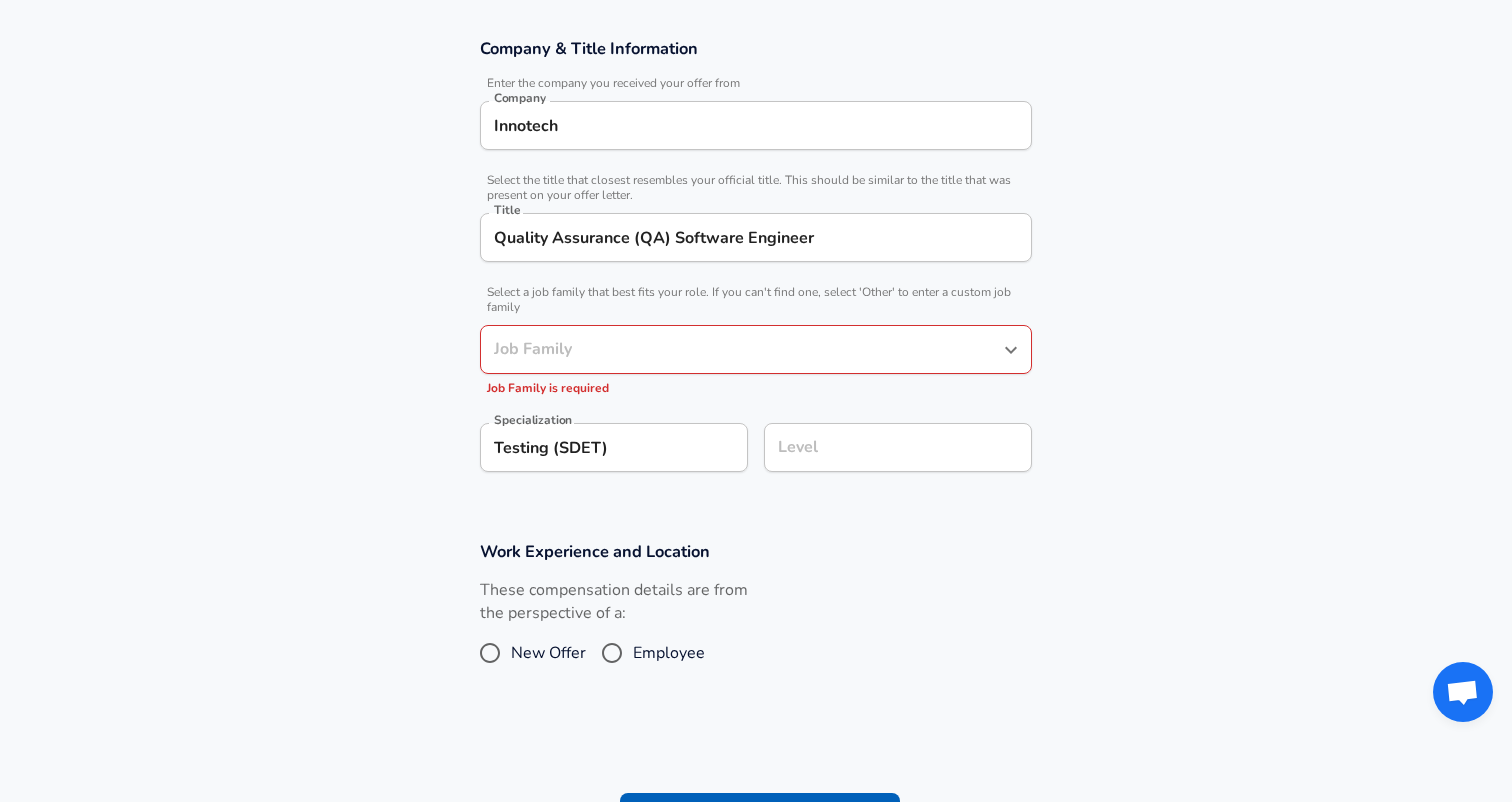 click on "Job Family" at bounding box center (741, 349) 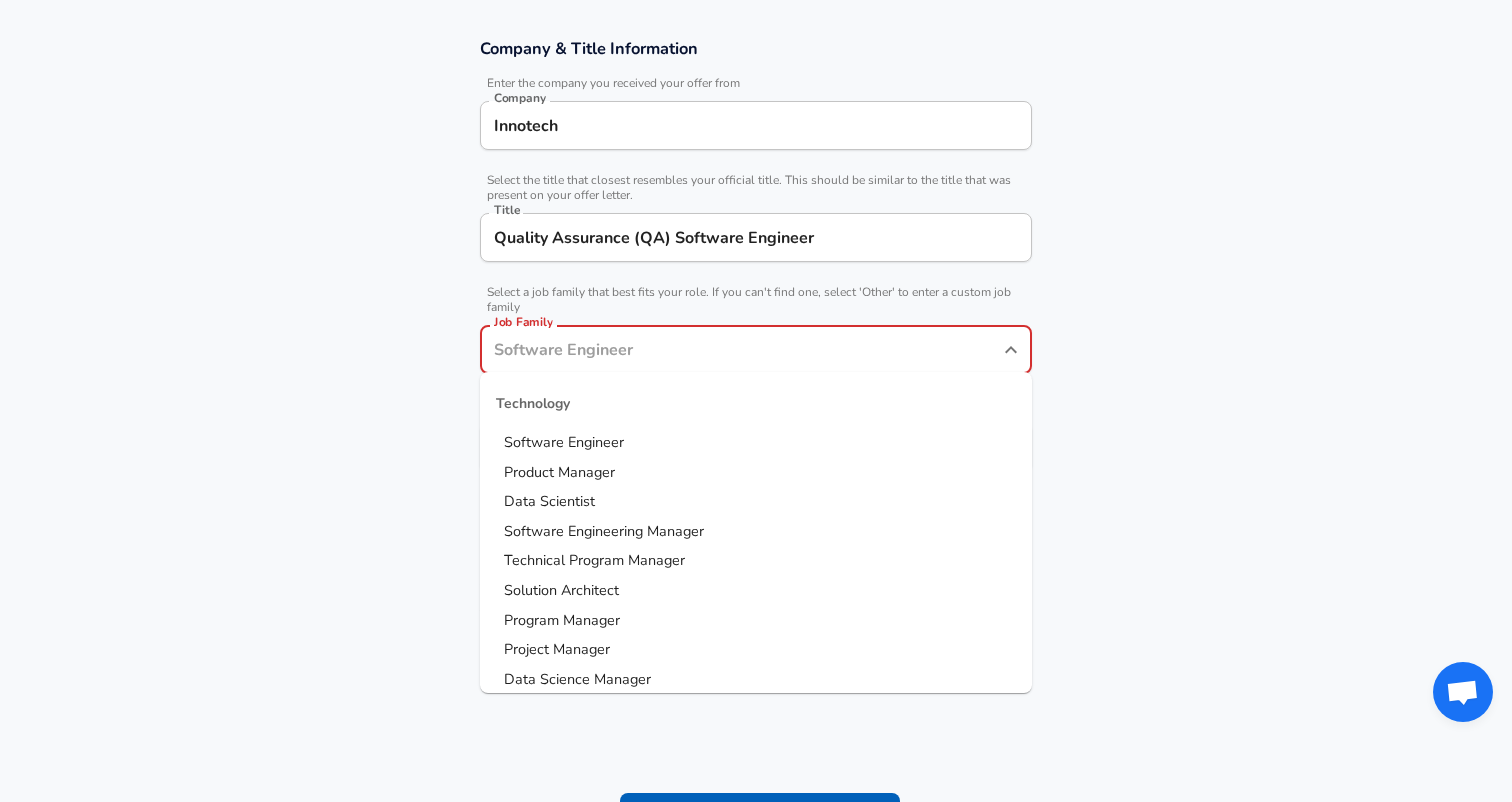 click on "Select a job family that best fits your role. If you can't find one, select 'Other' to enter a custom job family" at bounding box center (756, 300) 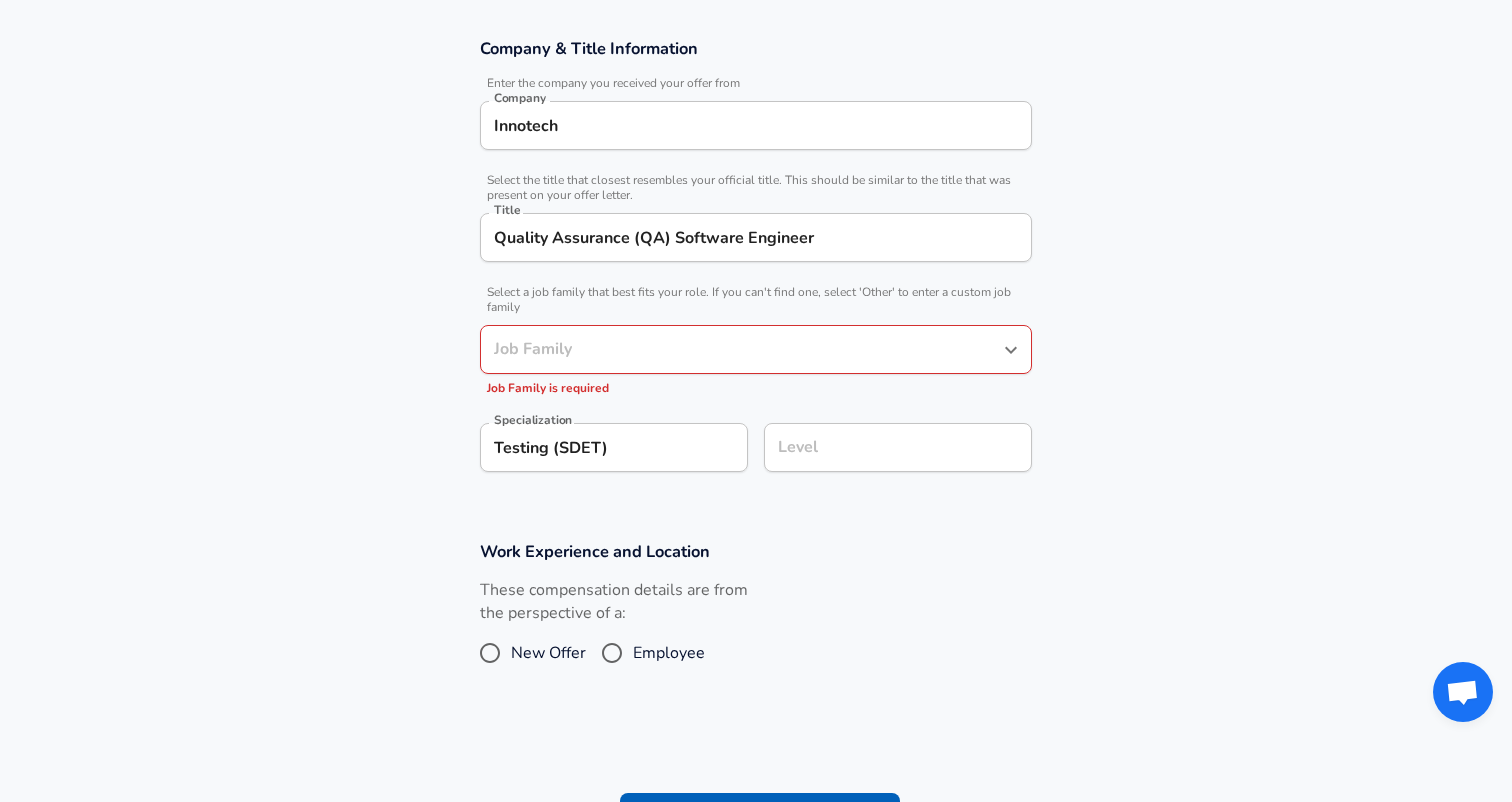 click on "Quality Assurance (QA) Software Engineer" at bounding box center (756, 237) 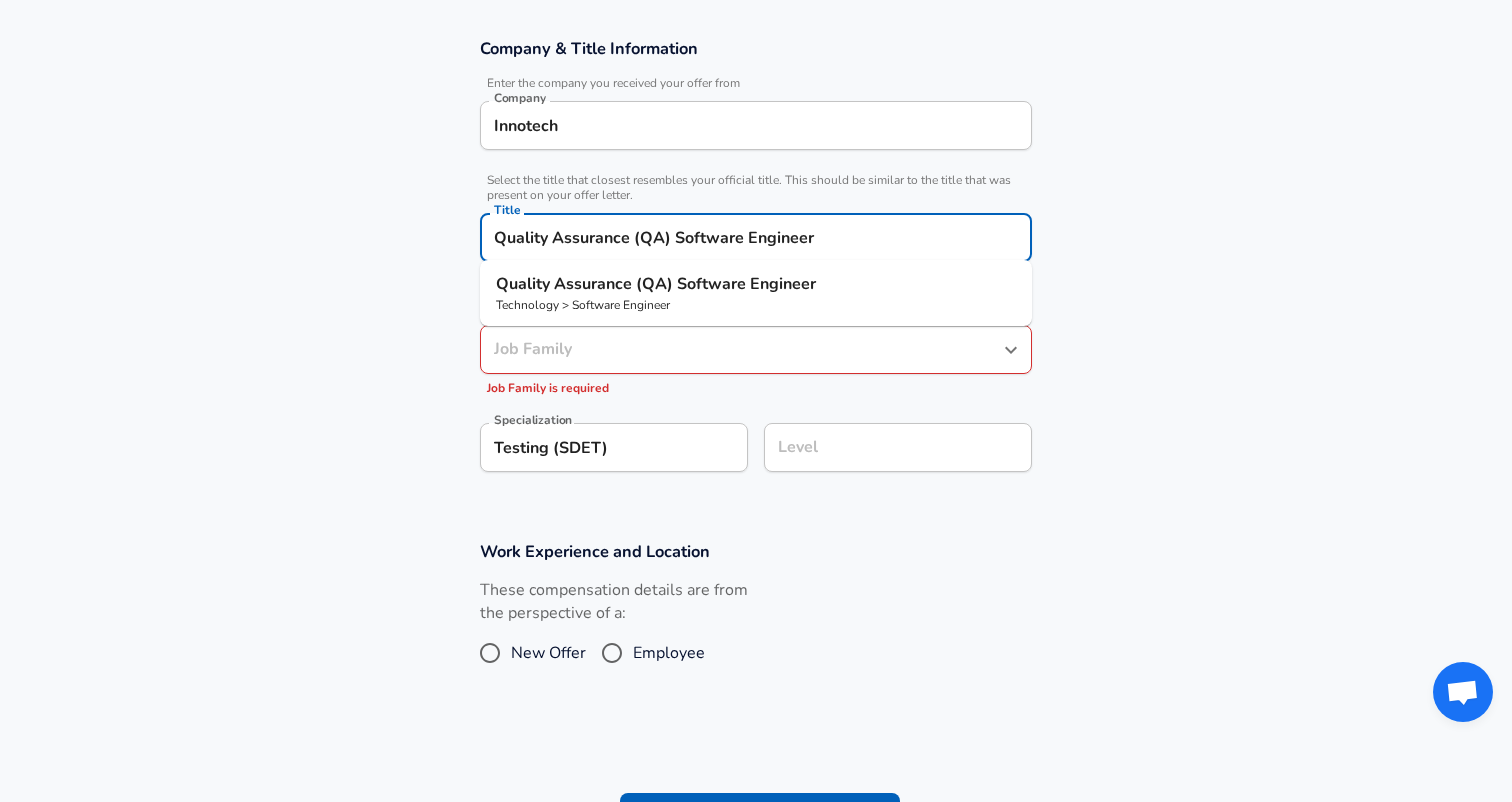 click on "Technology > Software Engineer" at bounding box center (756, 305) 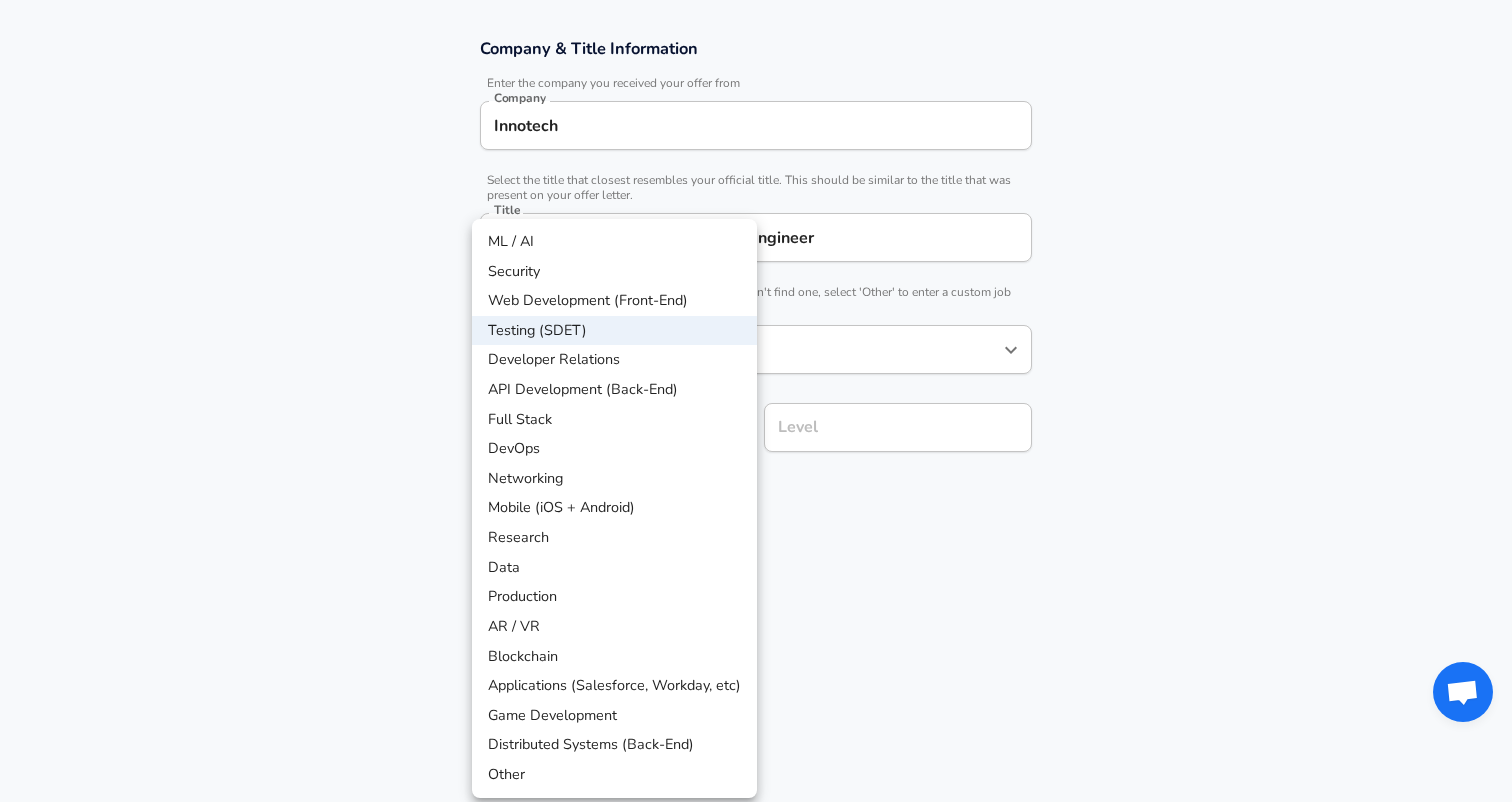 click on "Restart Add Your Salary Upload your offer letter   to verify your submission Enhance Privacy and Anonymity No Automatically hides specific fields until there are enough submissions to safely display the full details.   More Details Based on your submission and the data points that we have already collected, we will automatically hide and anonymize specific fields if there aren't enough data points to remain sufficiently anonymous. Company & Title Information   Enter the company you received your offer from Company Innotech Company   Select the title that closest resembles your official title. This should be similar to the title that was present on your offer letter. Title Quality Assurance (QA) Software Engineer Title   Select a job family that best fits your role. If you can't find one, select 'Other' to enter a custom job family Job Family Software Engineer Job Family   Select a Specialization that best fits your role. If you can't find one, select 'Other' to enter a custom specialization Testing (SDET)" at bounding box center (756, 59) 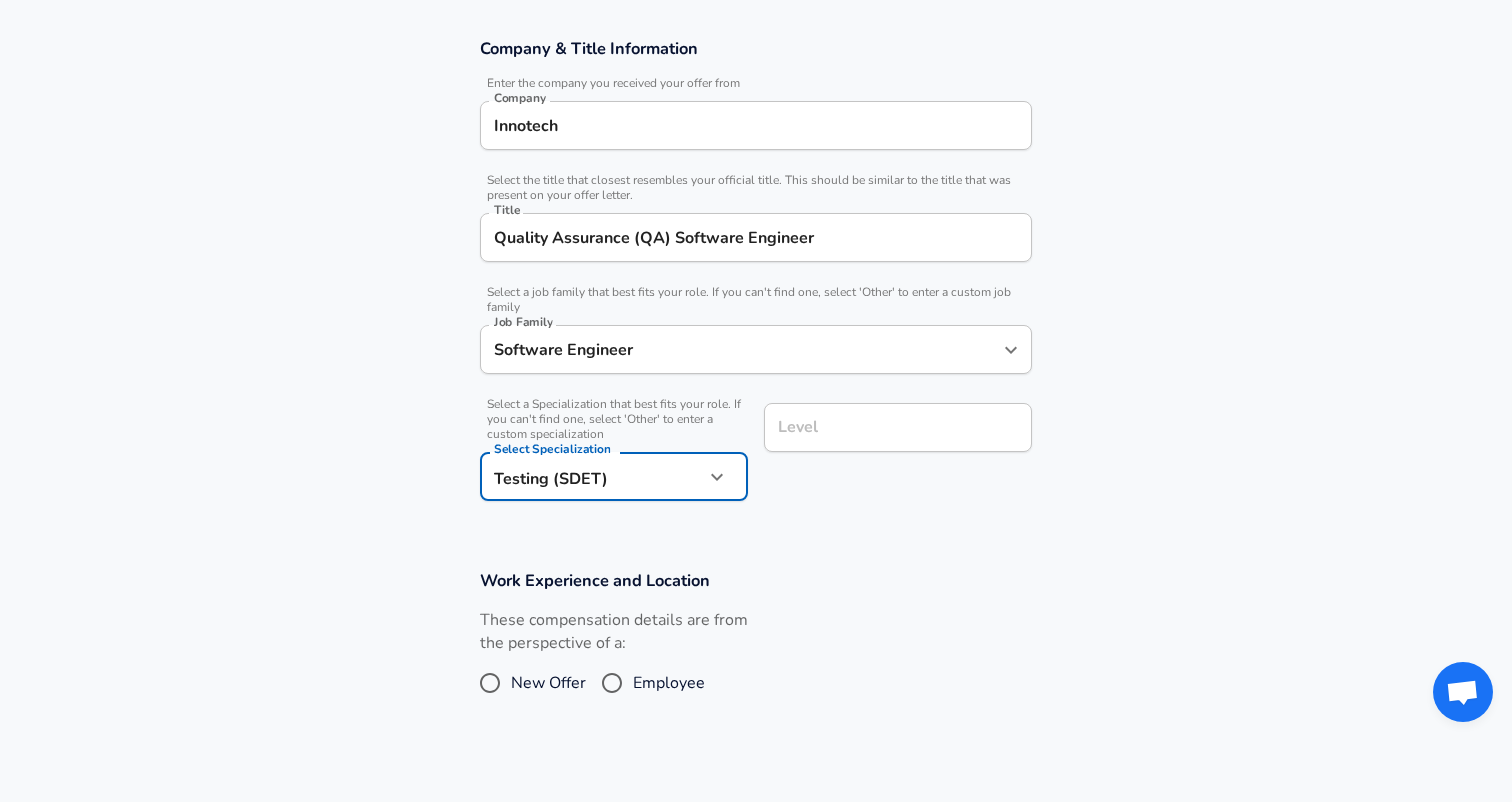 click on "Level Level" at bounding box center (898, 430) 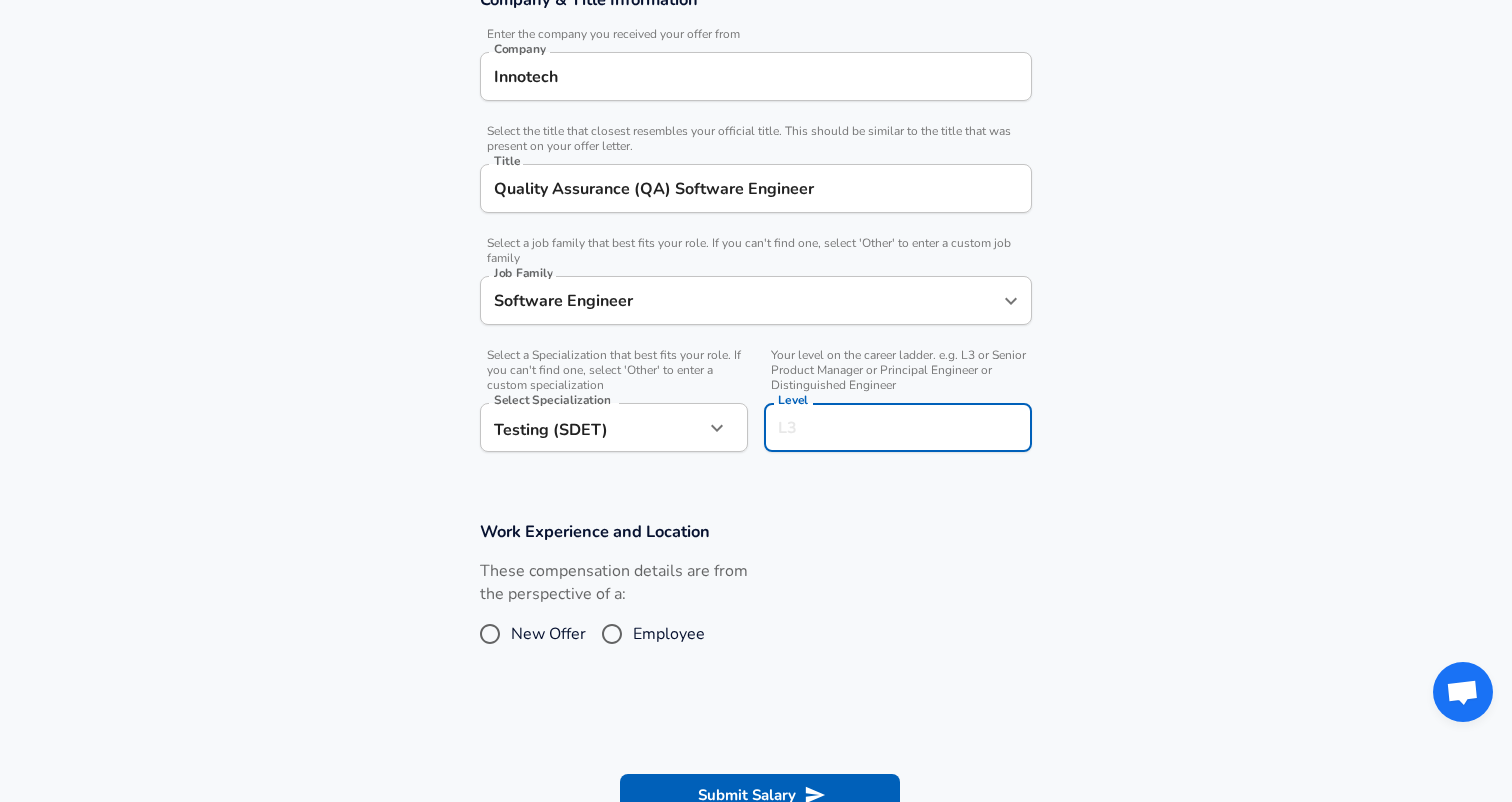 scroll, scrollTop: 418, scrollLeft: 0, axis: vertical 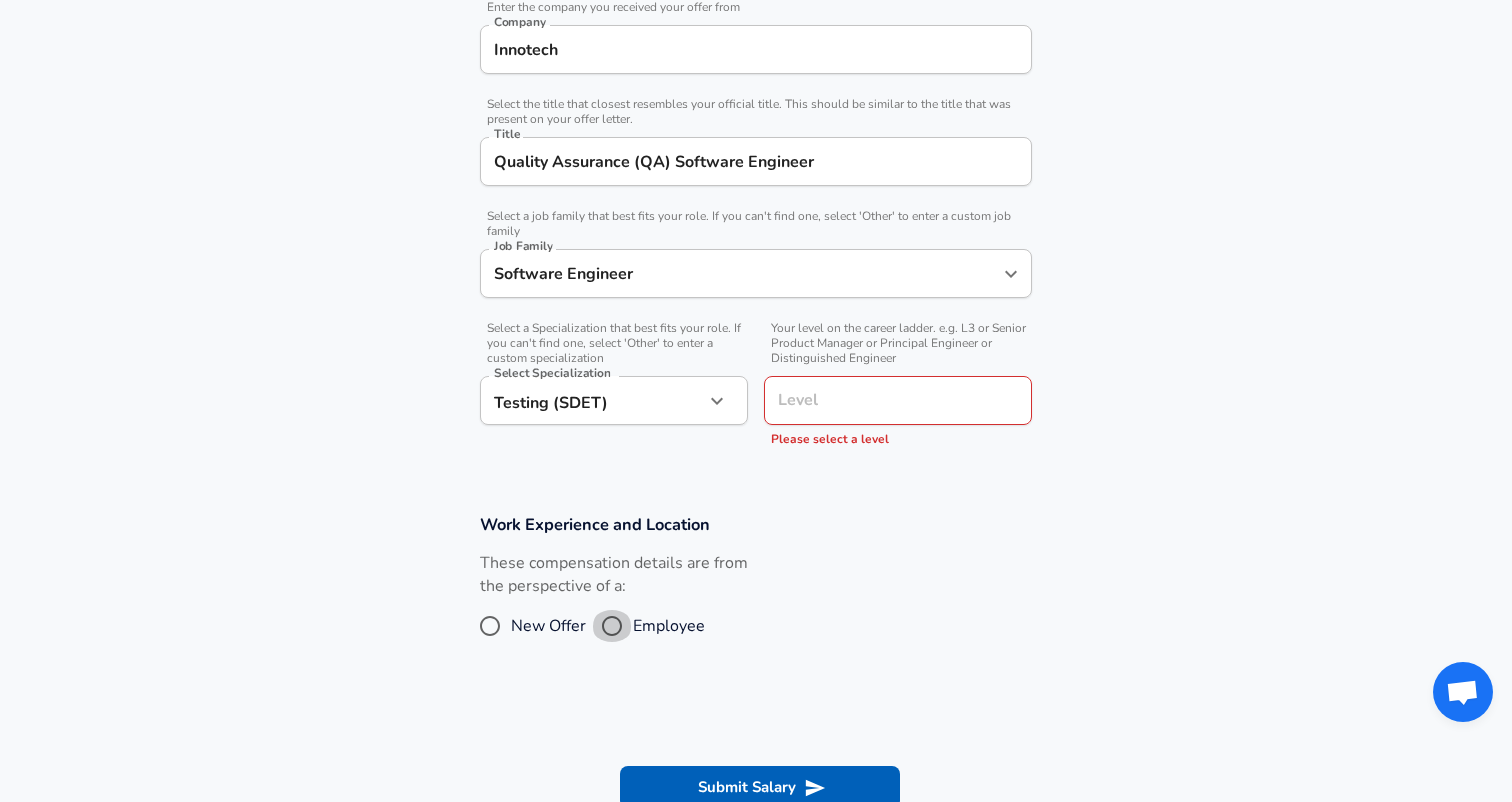 click on "These compensation details are from the perspective of a: New Offer Employee" at bounding box center (614, 605) 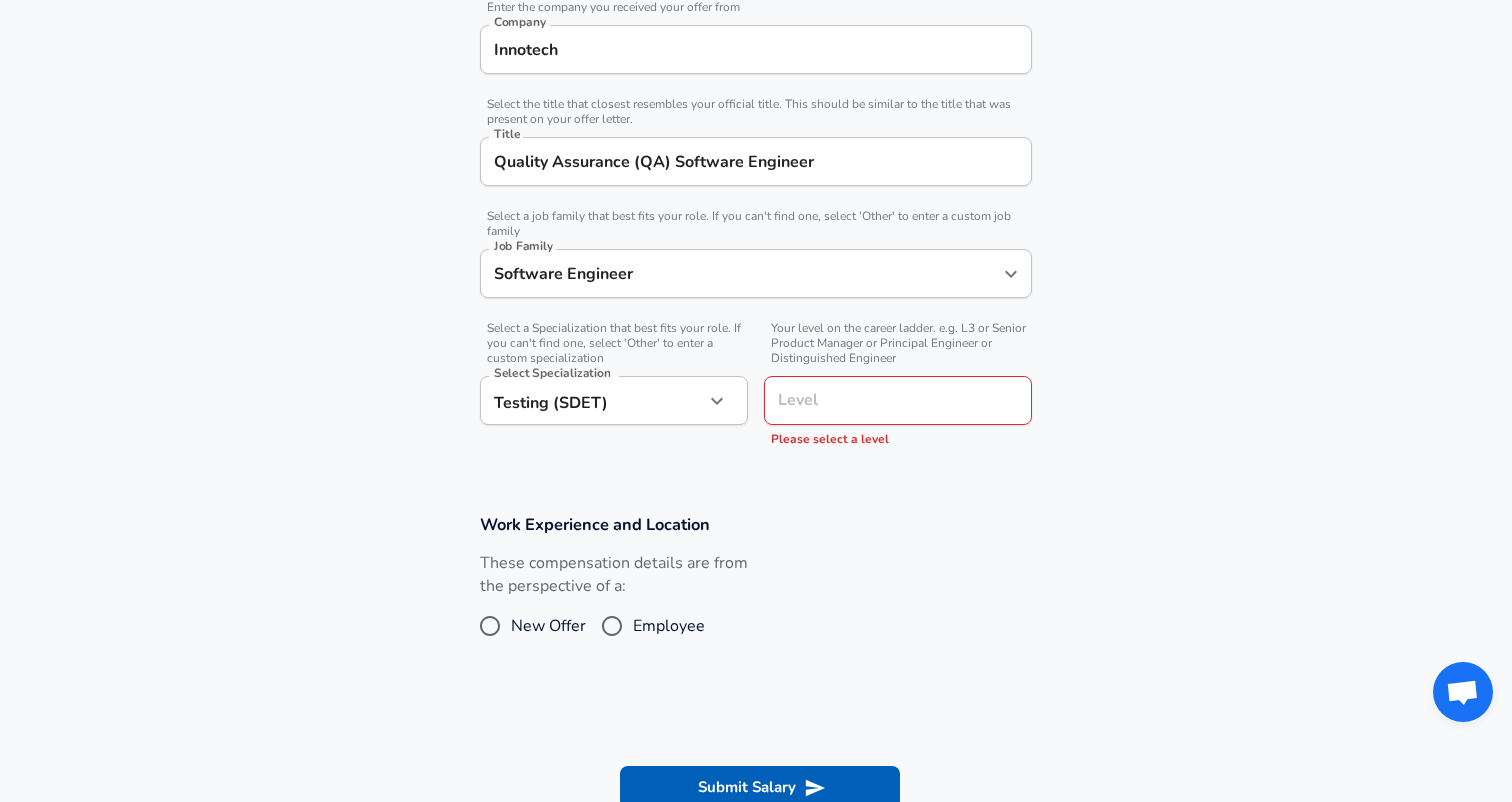 click on "Level" at bounding box center (898, 400) 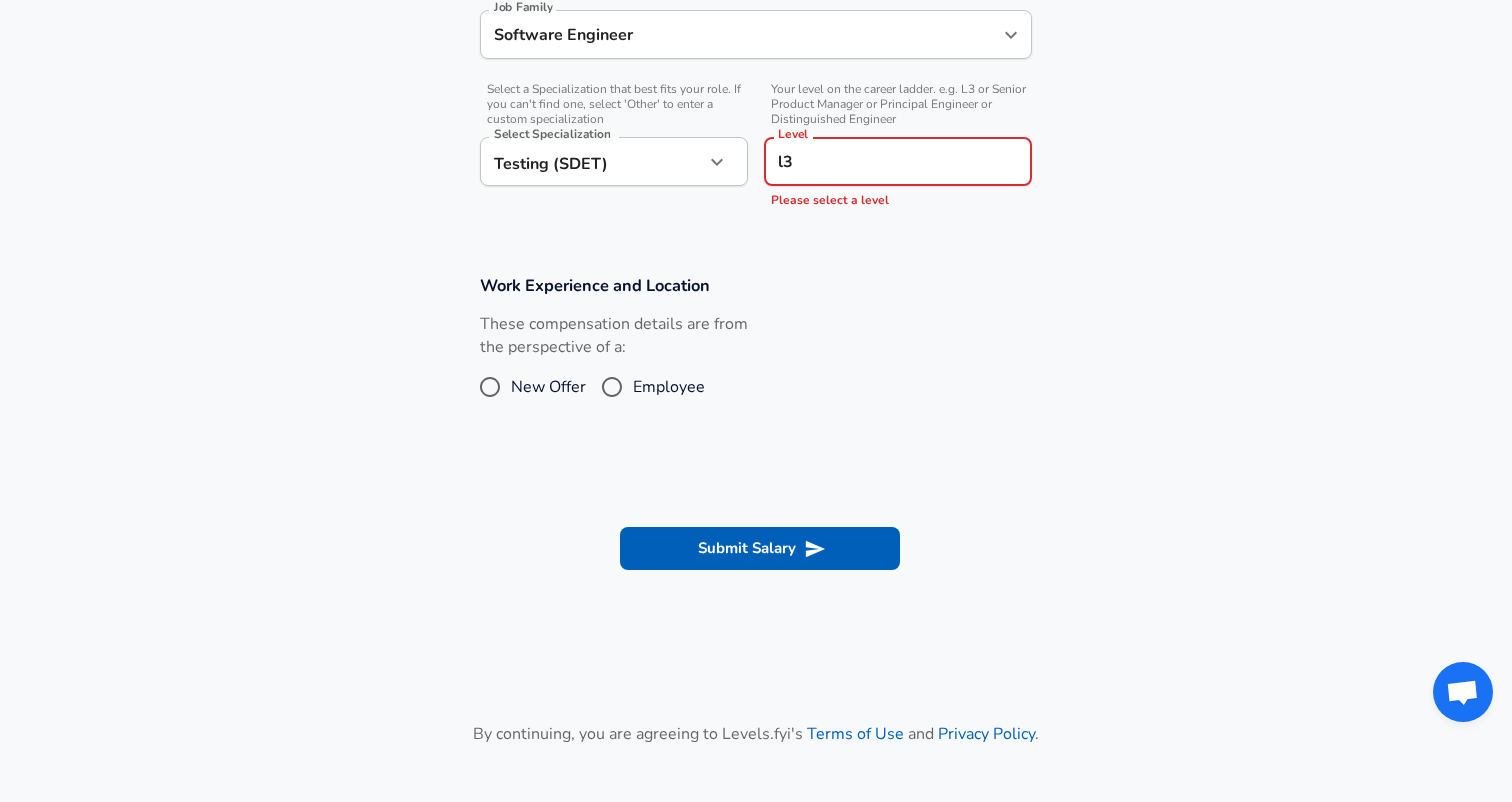 scroll, scrollTop: 723, scrollLeft: 0, axis: vertical 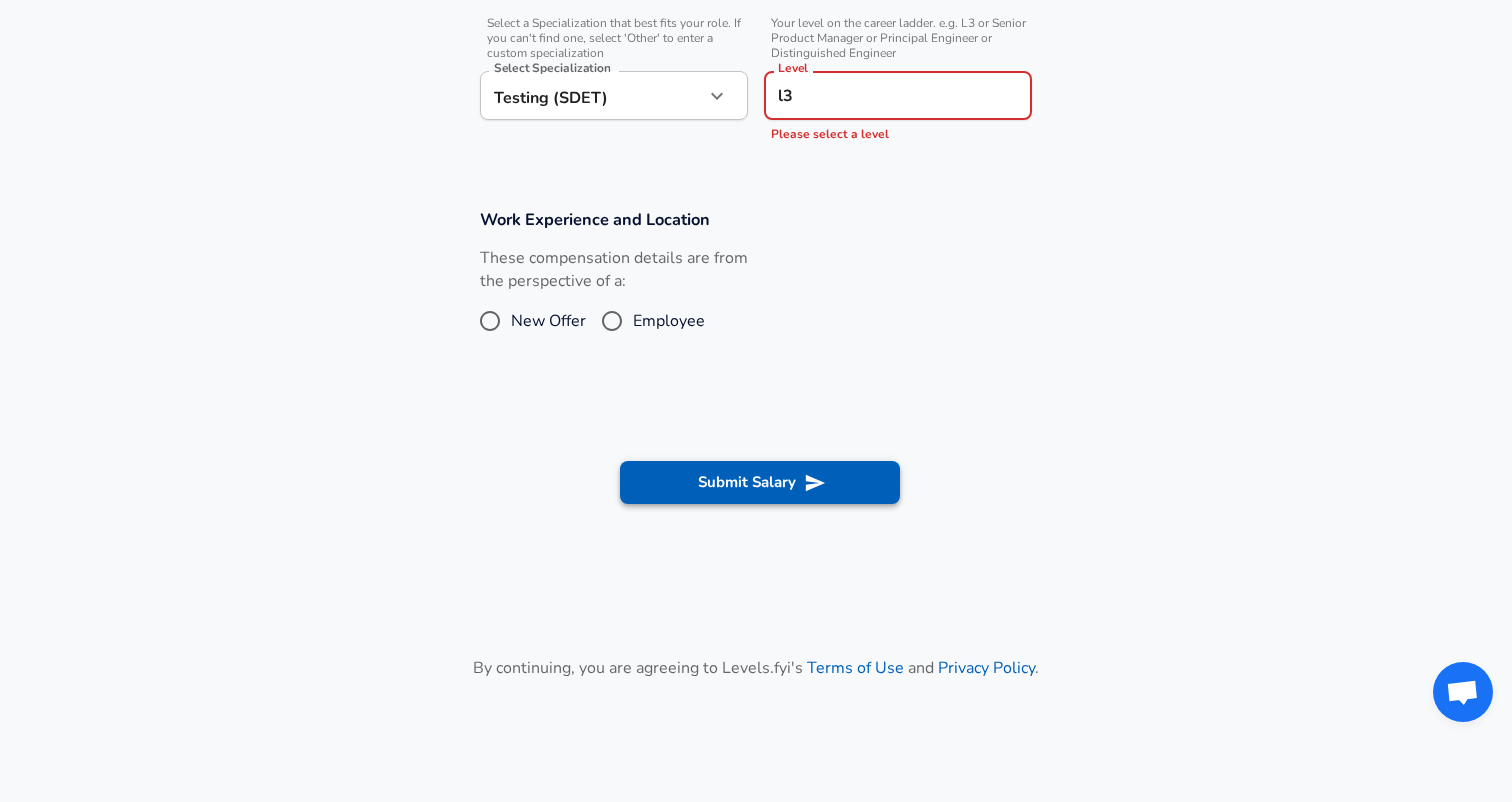 type on "l3" 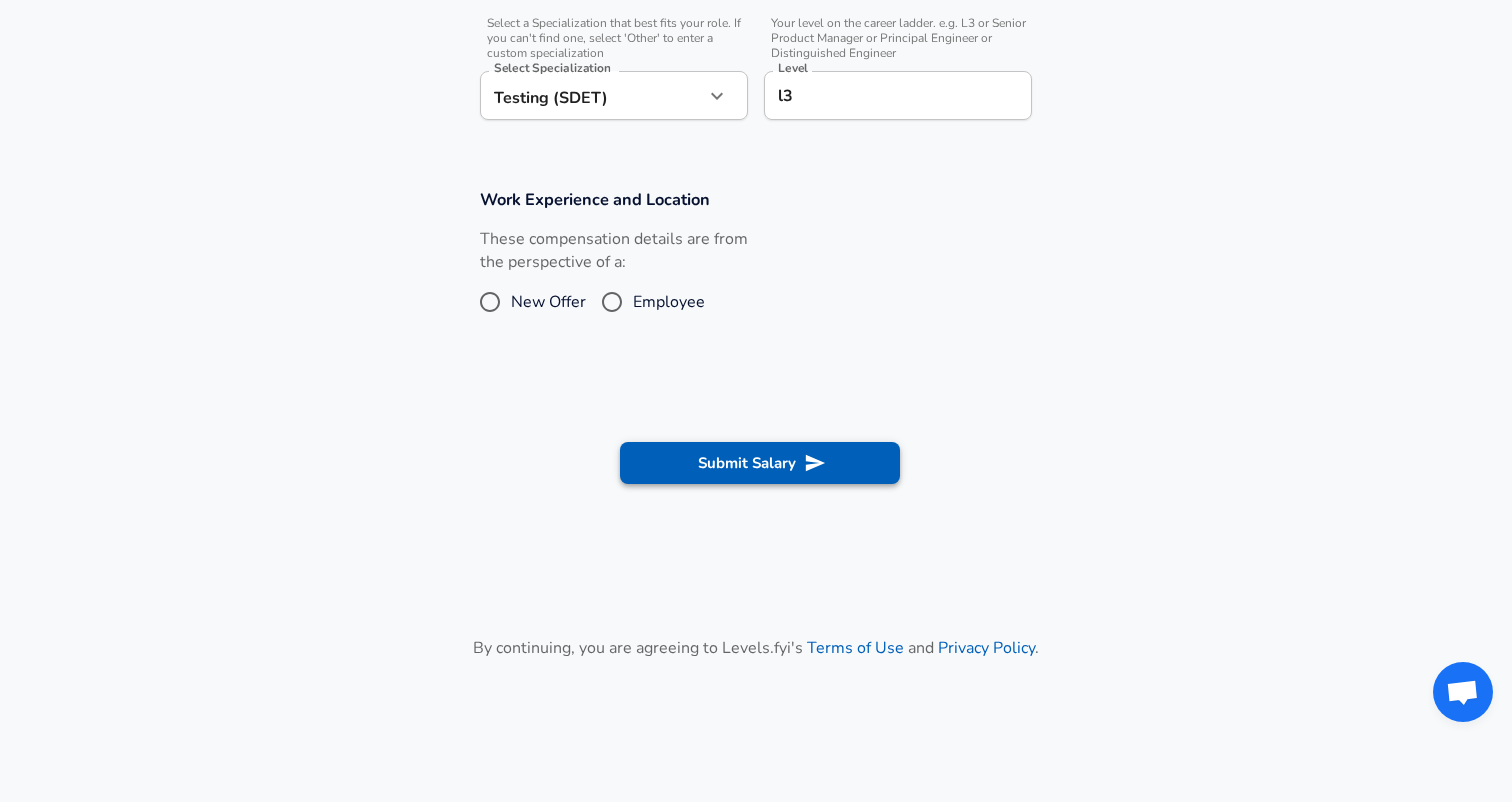 click on "Submit Salary" at bounding box center (760, 463) 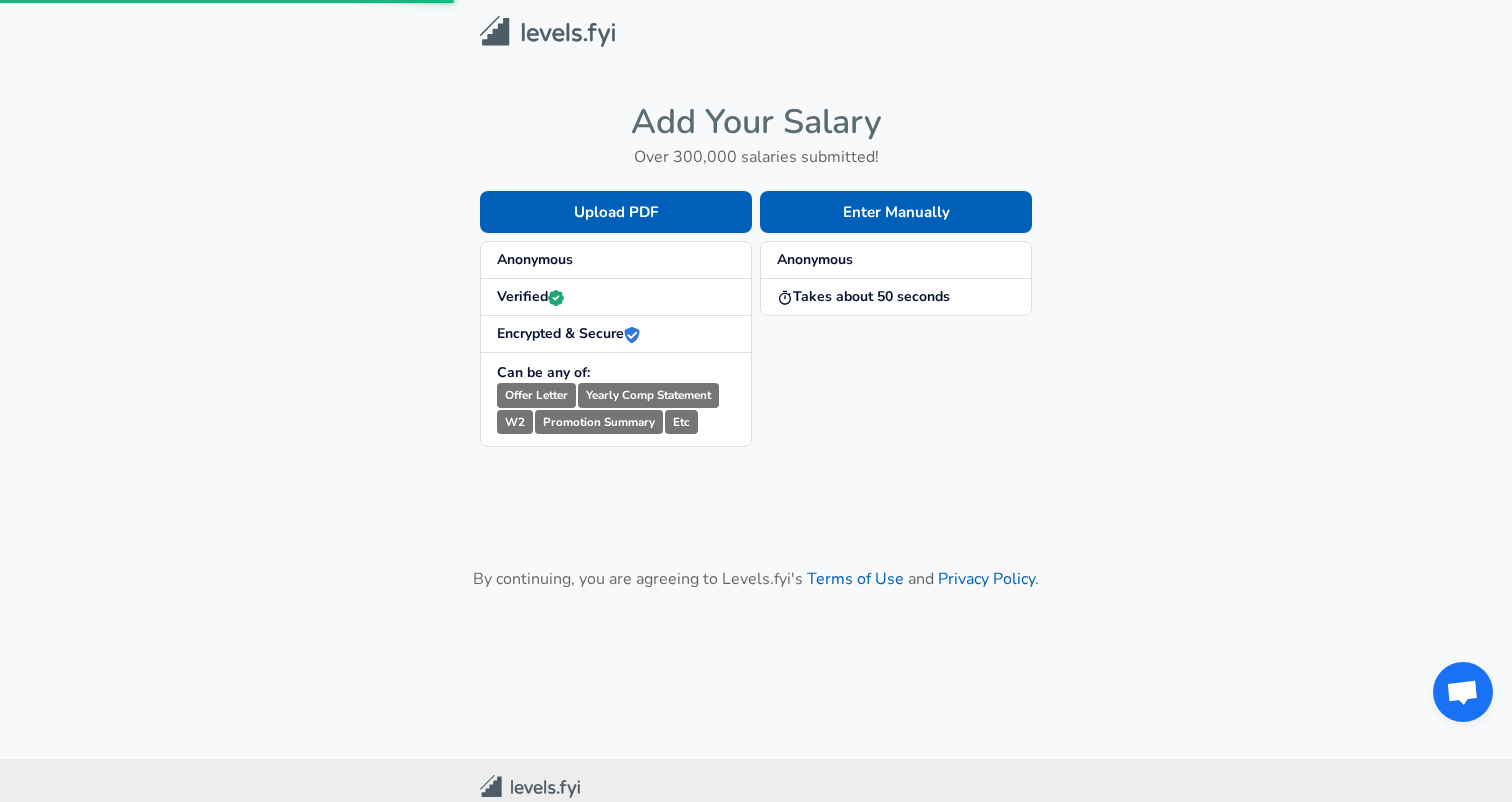 scroll, scrollTop: 0, scrollLeft: 0, axis: both 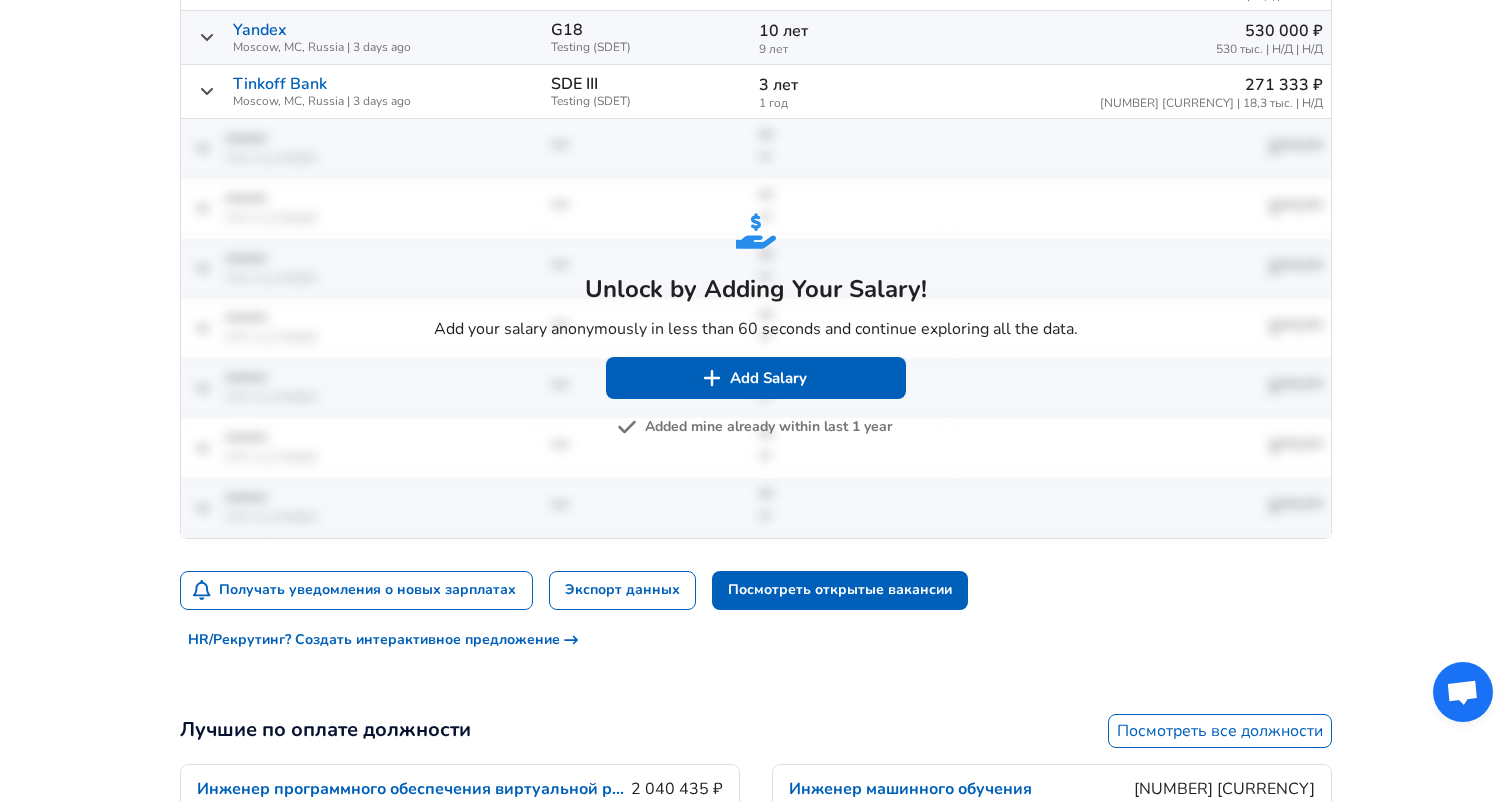 click on "Add Salary" at bounding box center [756, 378] 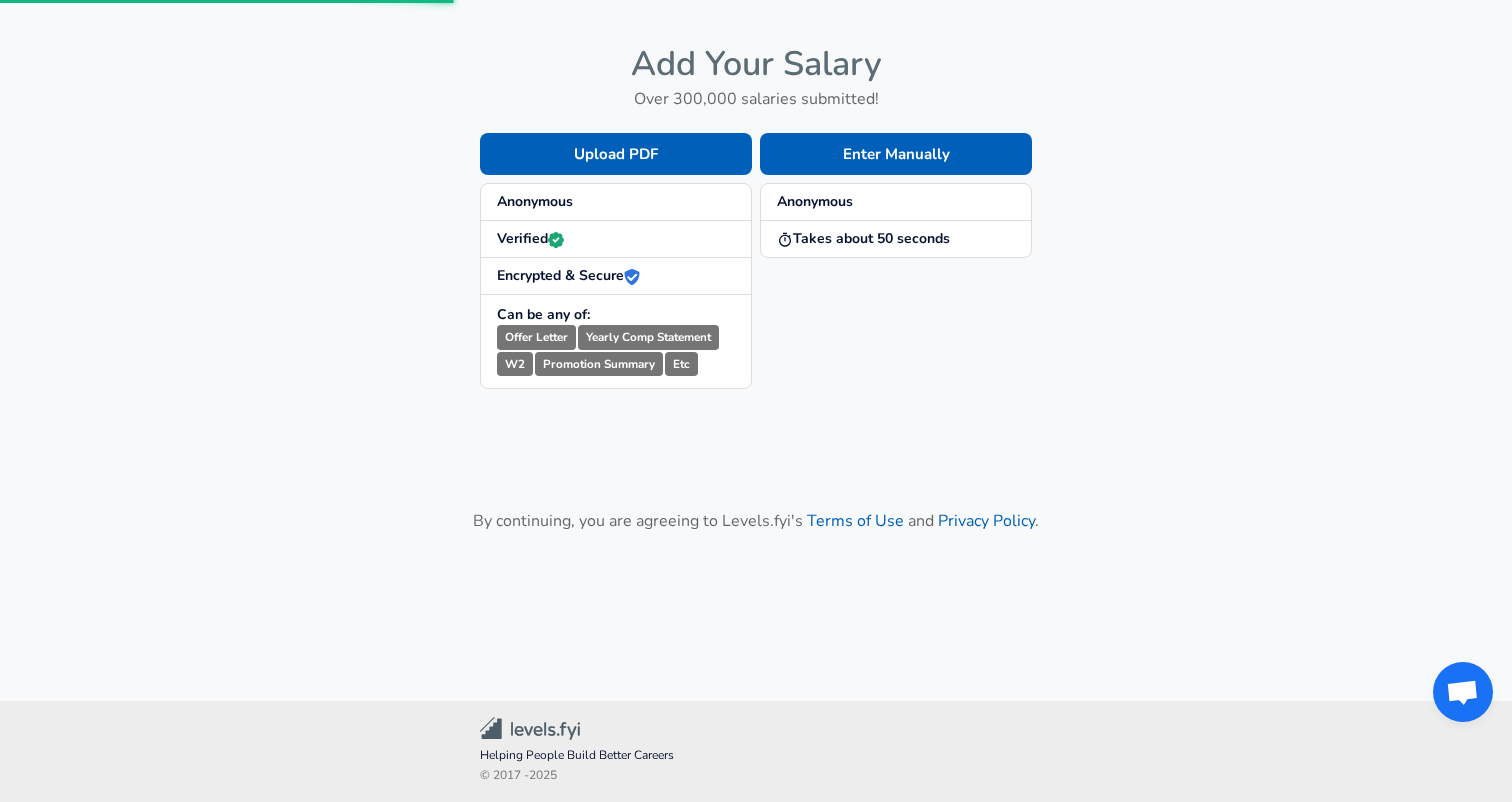 scroll, scrollTop: 0, scrollLeft: 0, axis: both 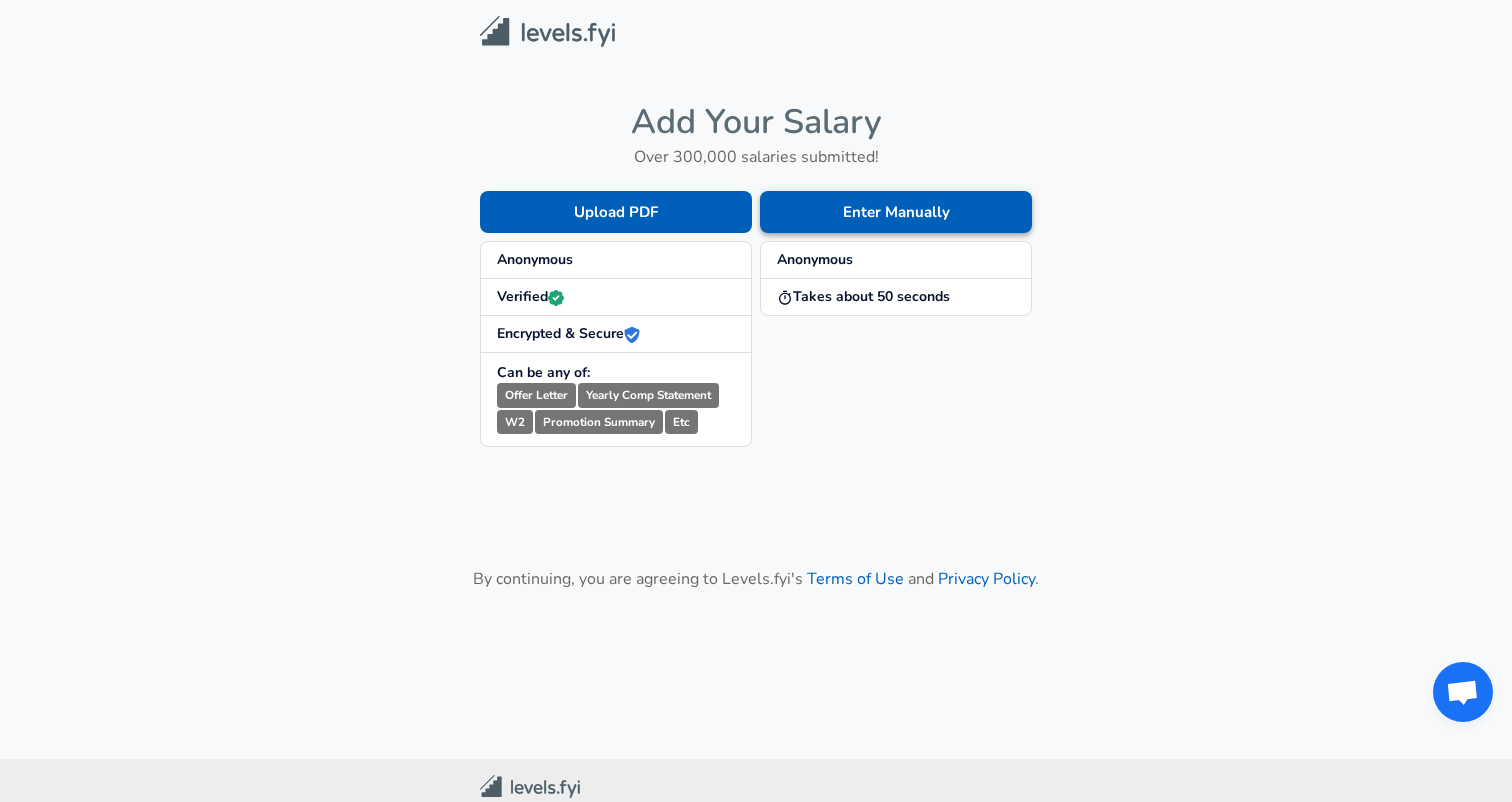 click on "Enter Manually" at bounding box center [896, 212] 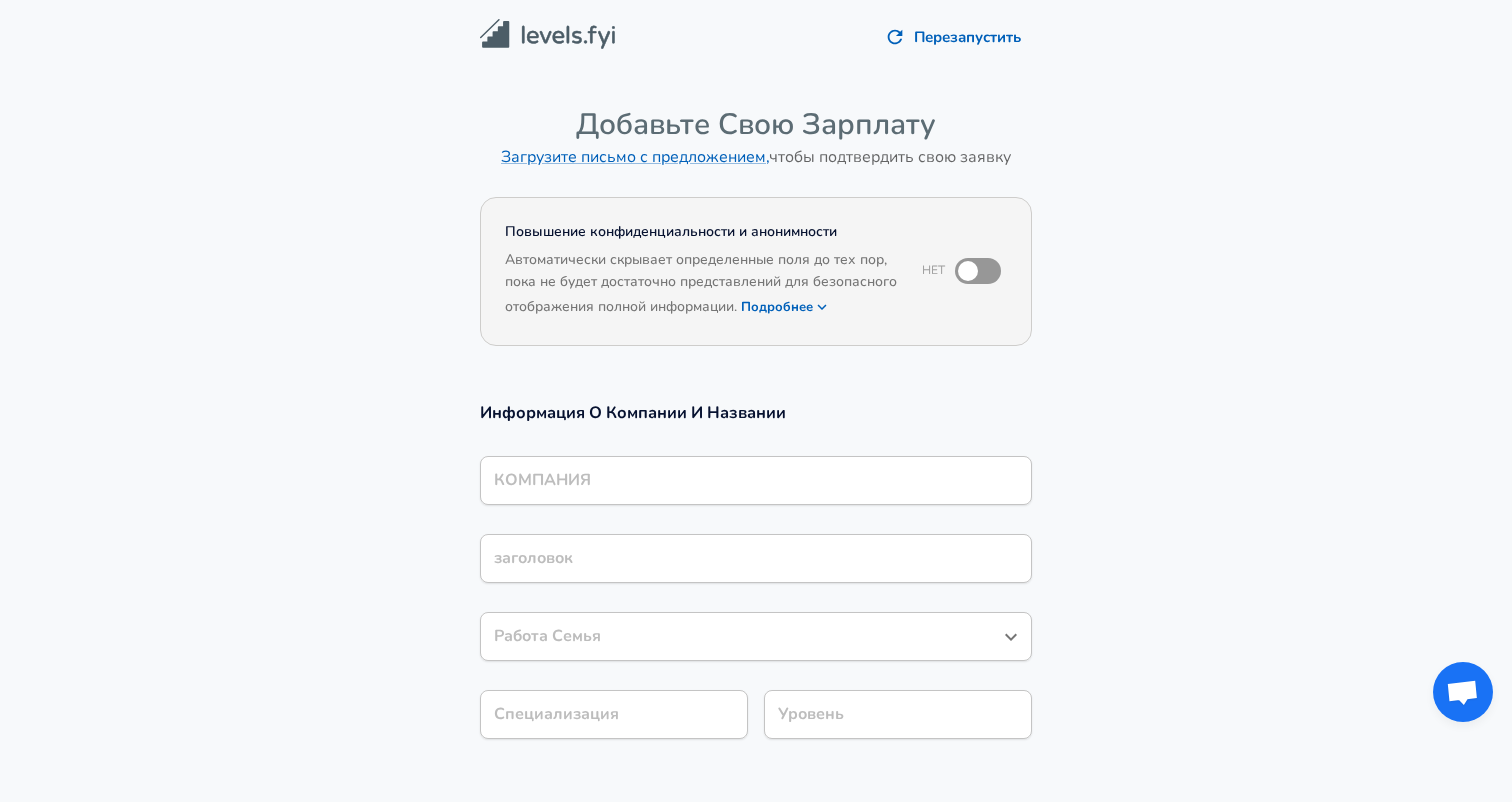 click at bounding box center [968, 271] 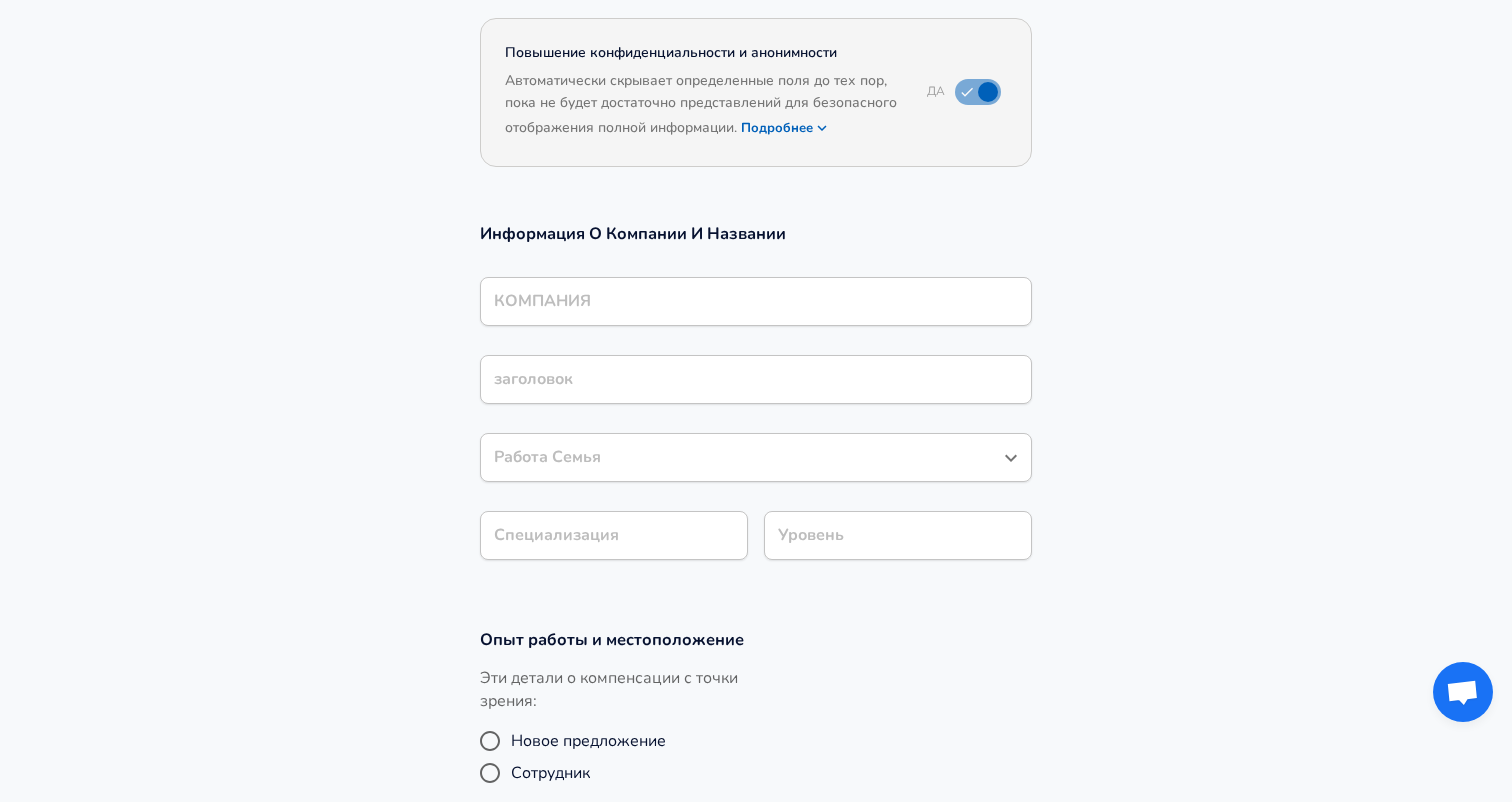 scroll, scrollTop: 199, scrollLeft: 0, axis: vertical 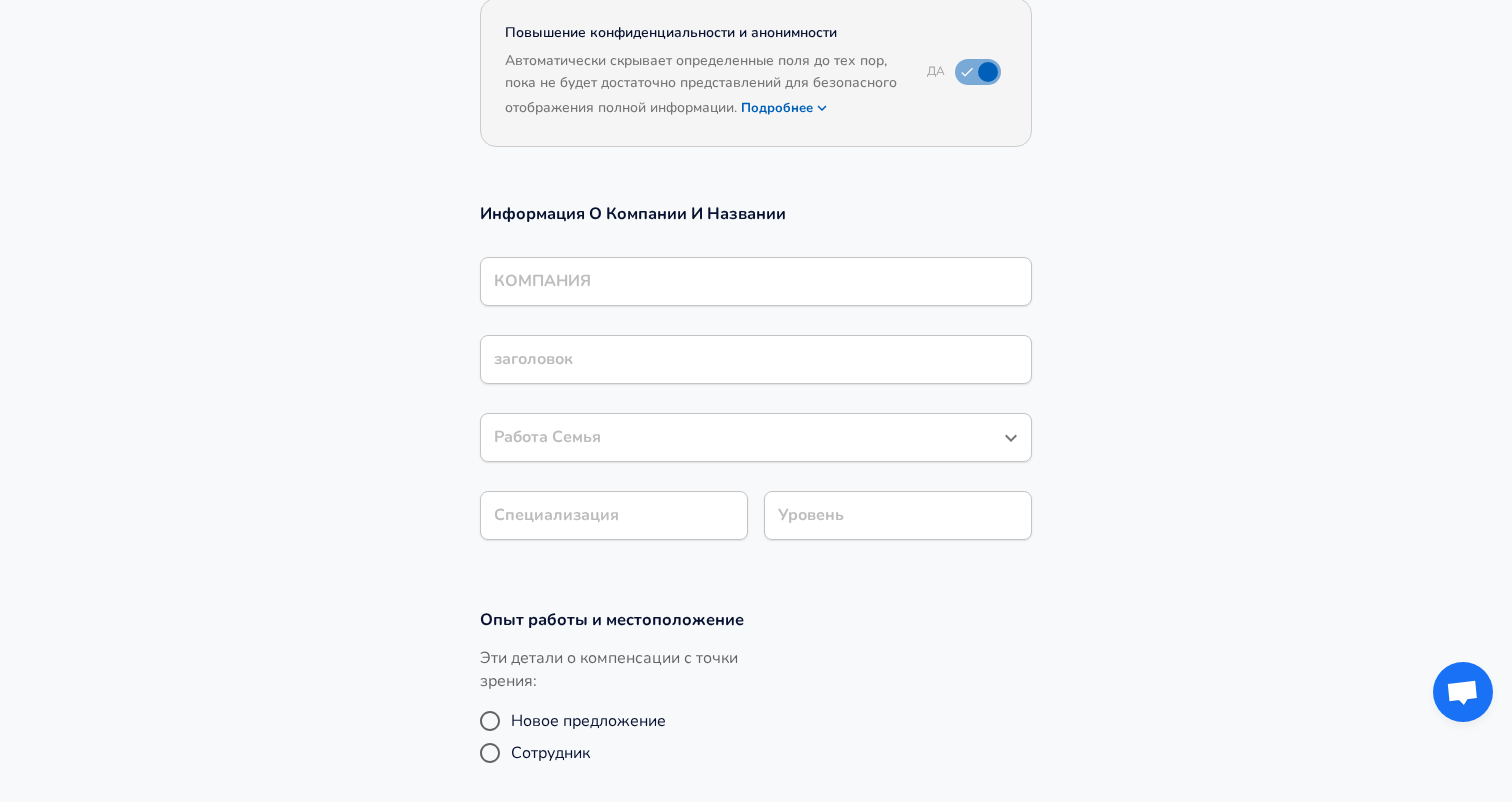 click on "КОМПАНИЯ" at bounding box center [756, 281] 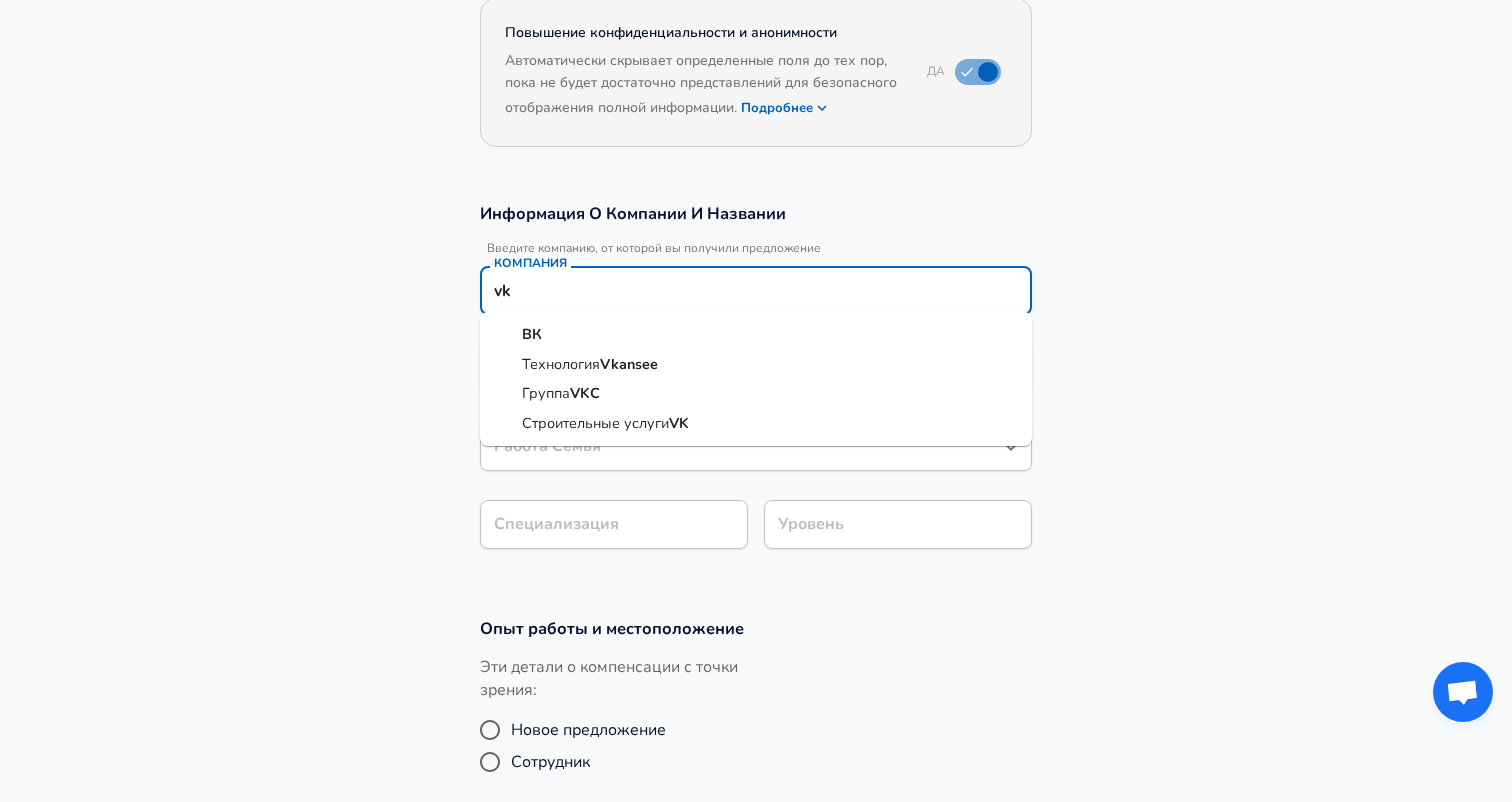 click on "ВК" at bounding box center (756, 335) 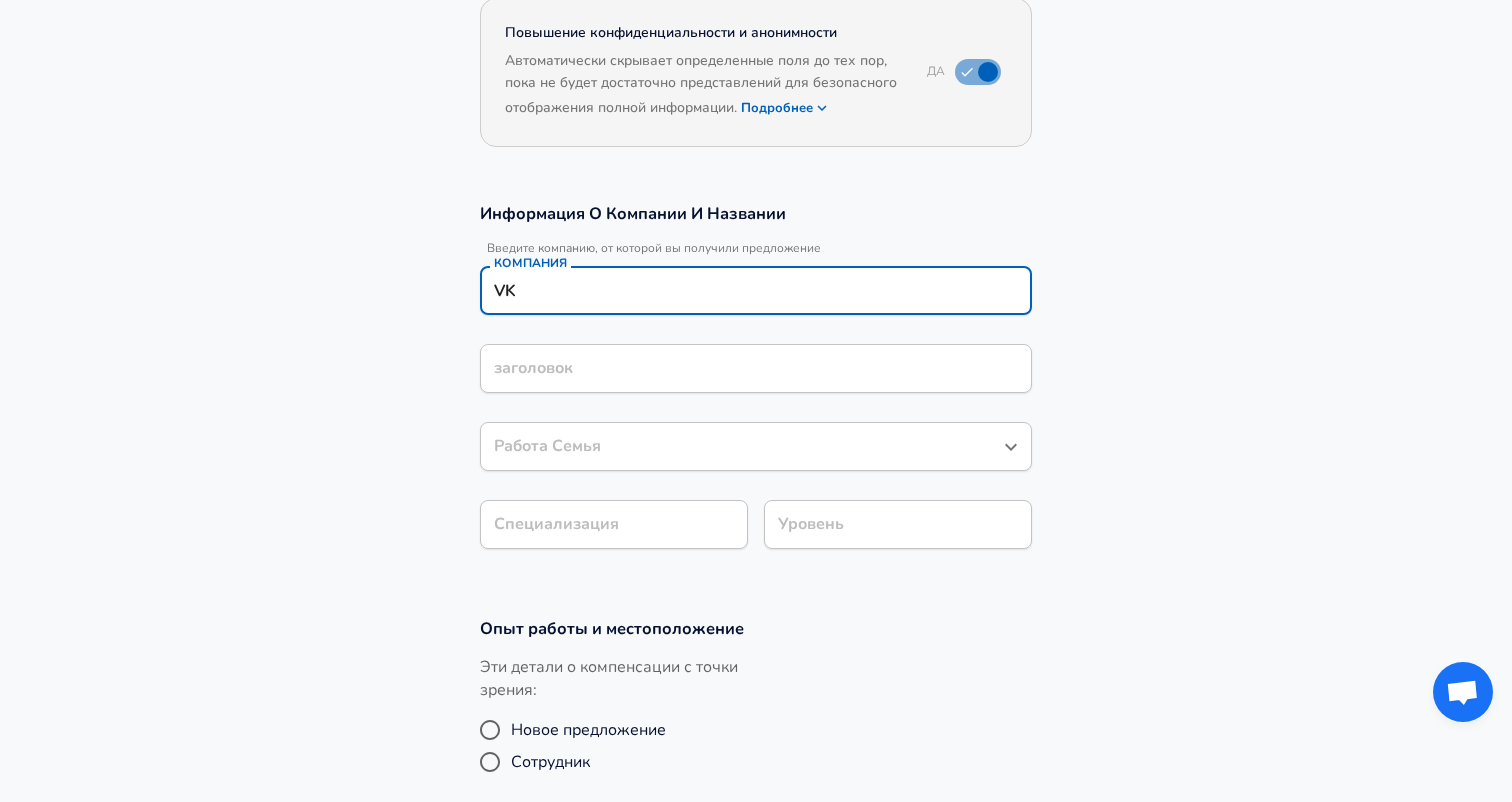 click on "заголовок" at bounding box center [756, 368] 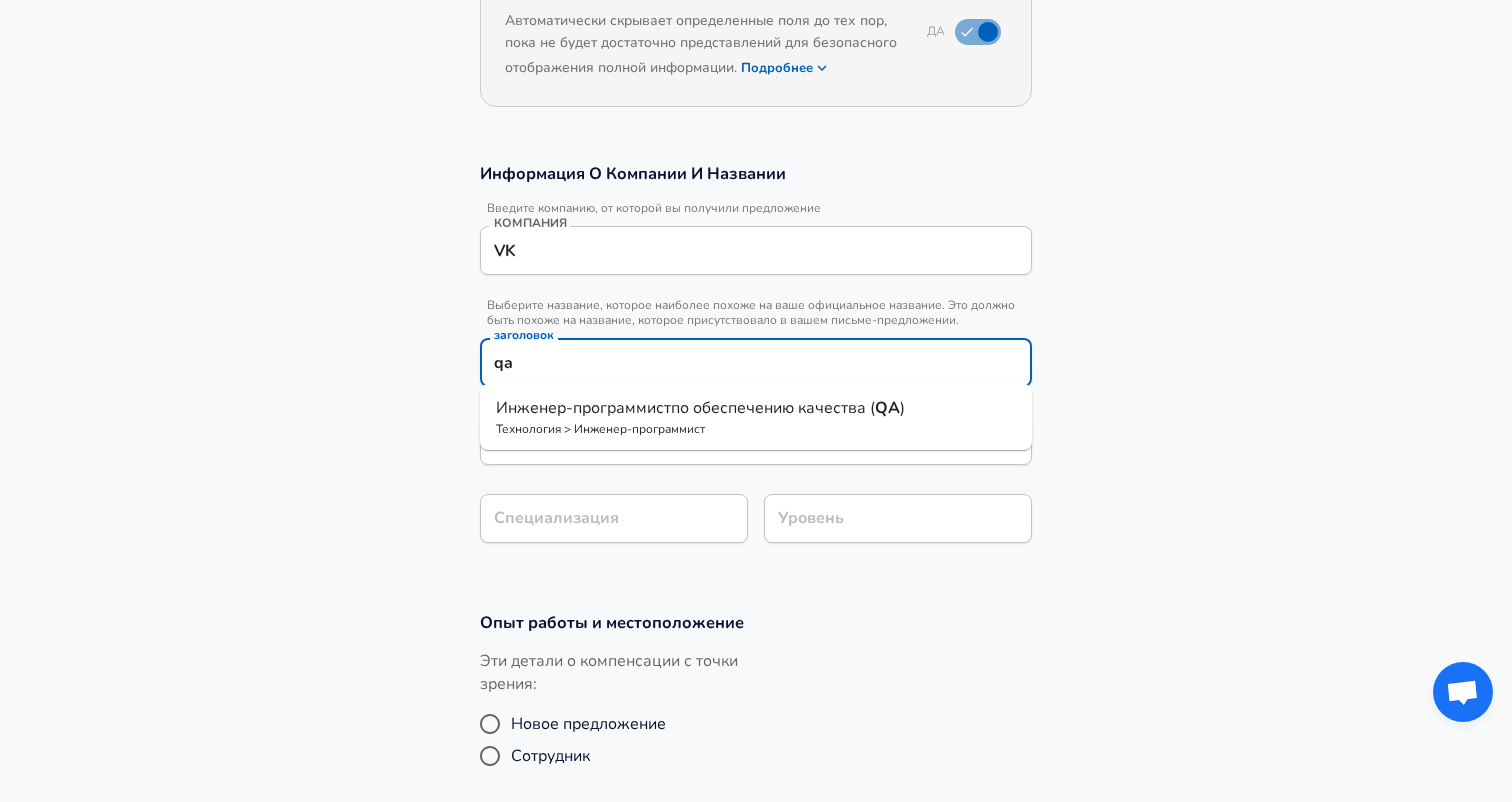 click on "Инженер-программист" at bounding box center (583, 408) 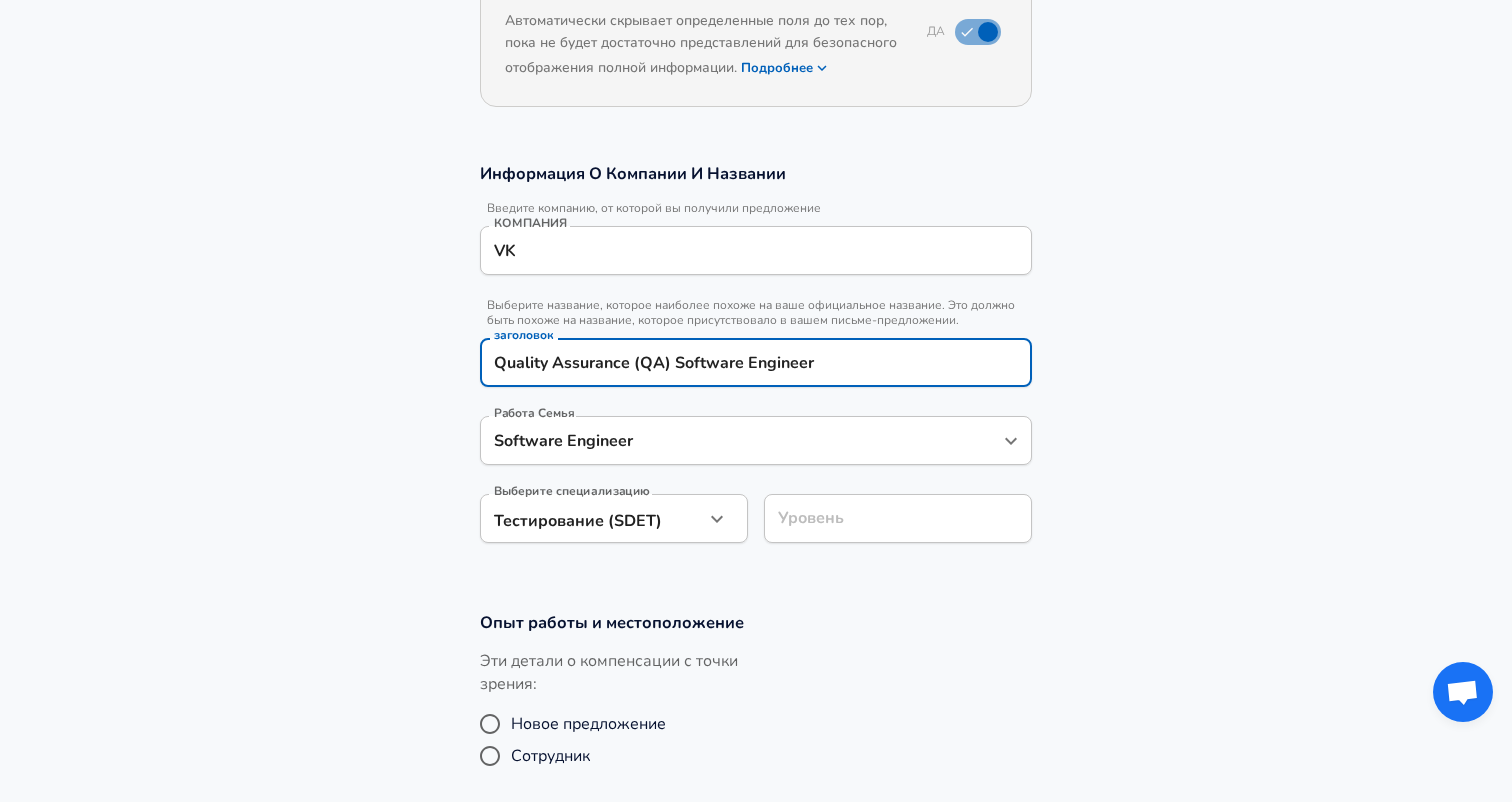 click on "Уровень" at bounding box center (898, 518) 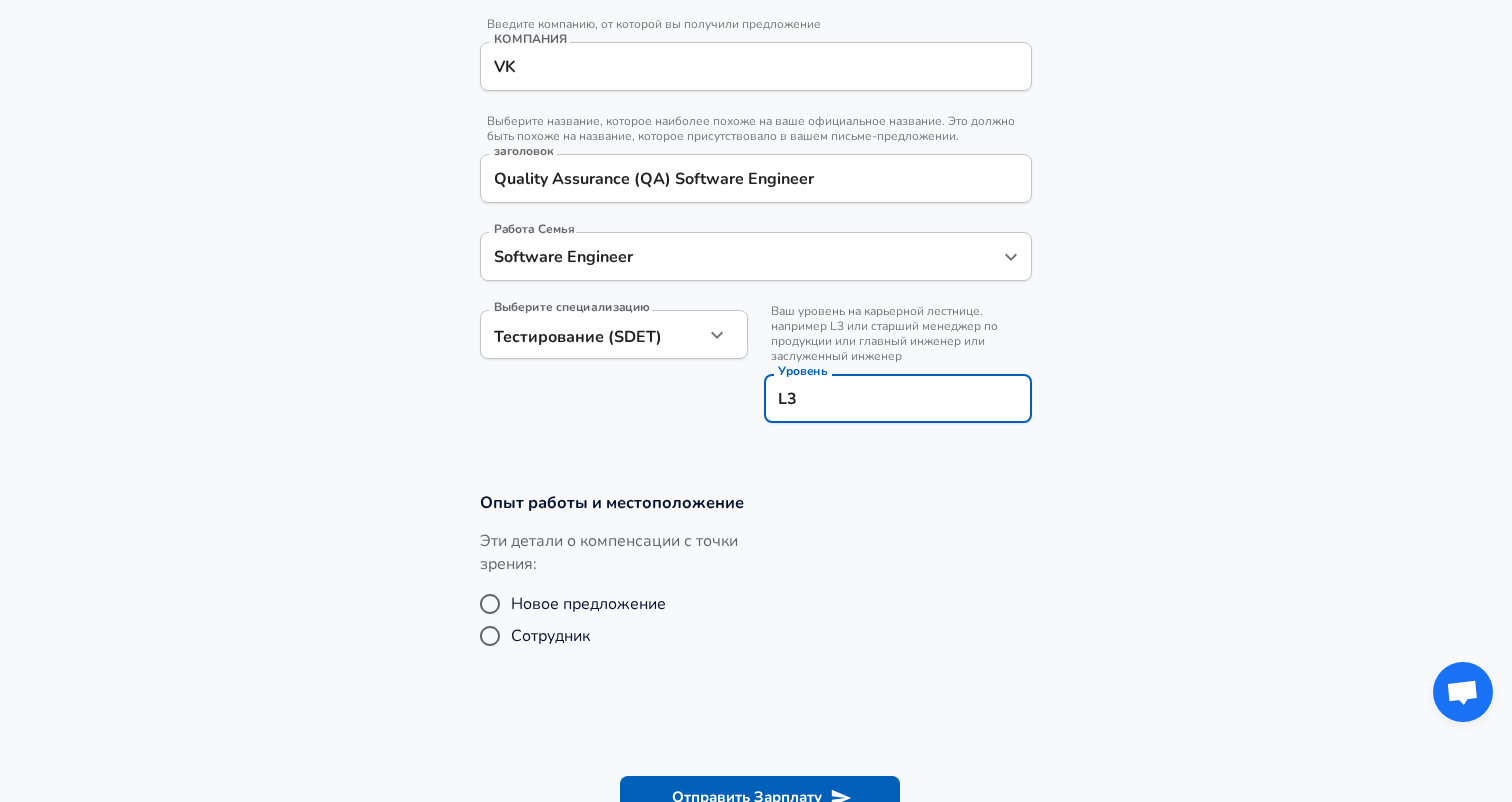 scroll, scrollTop: 443, scrollLeft: 0, axis: vertical 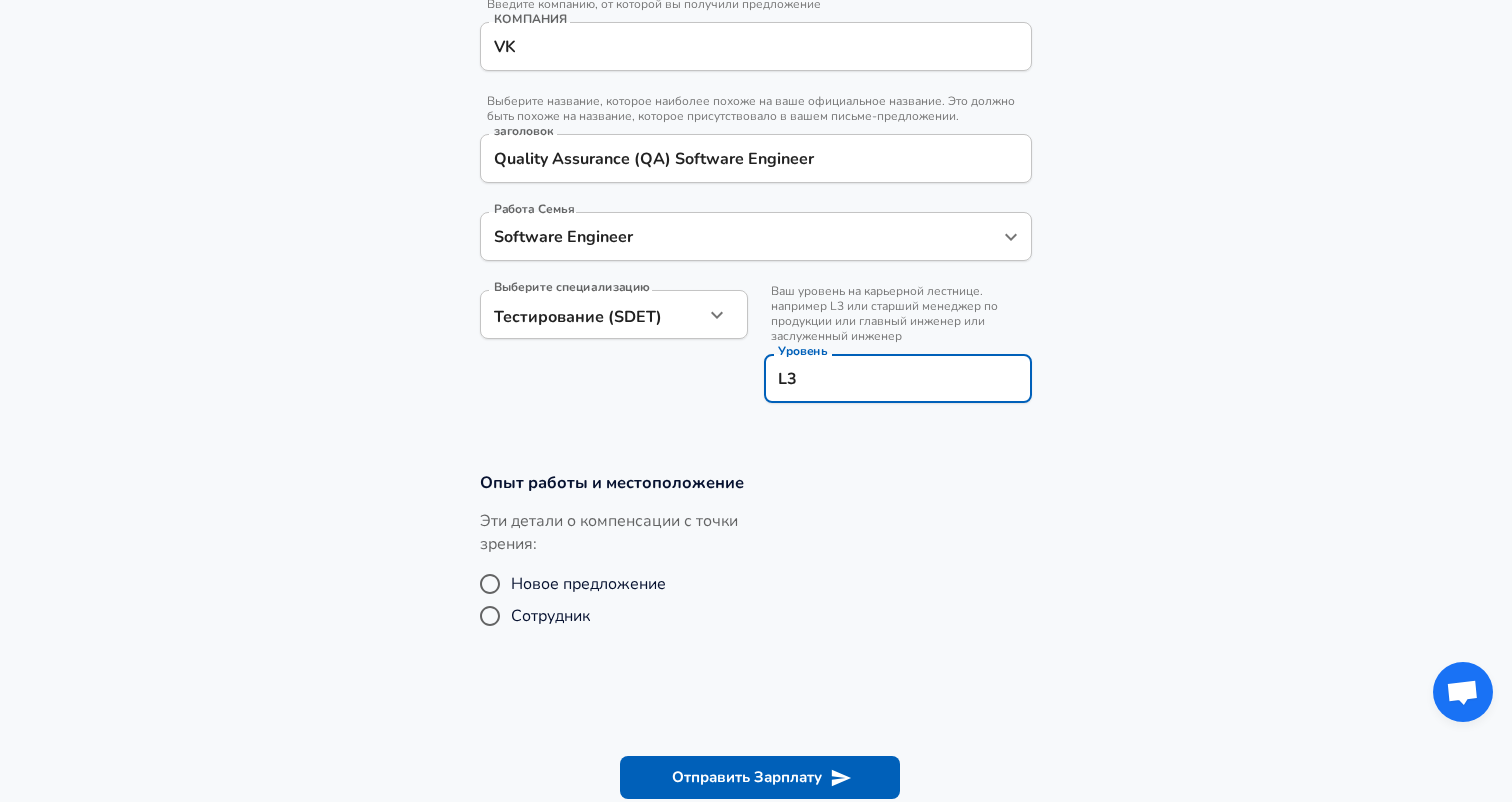 type on "L3" 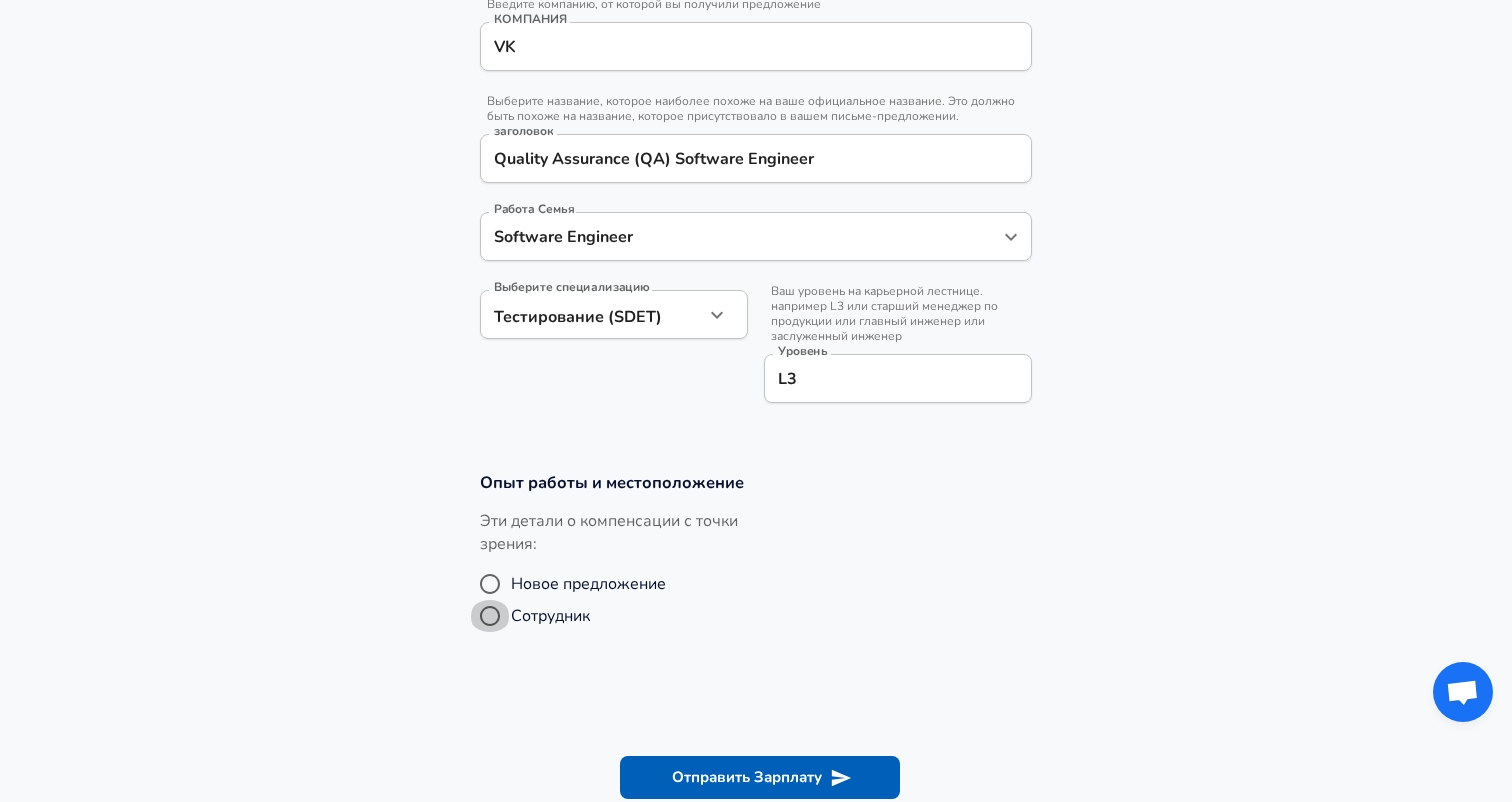 click on "Сотрудник" at bounding box center [490, 616] 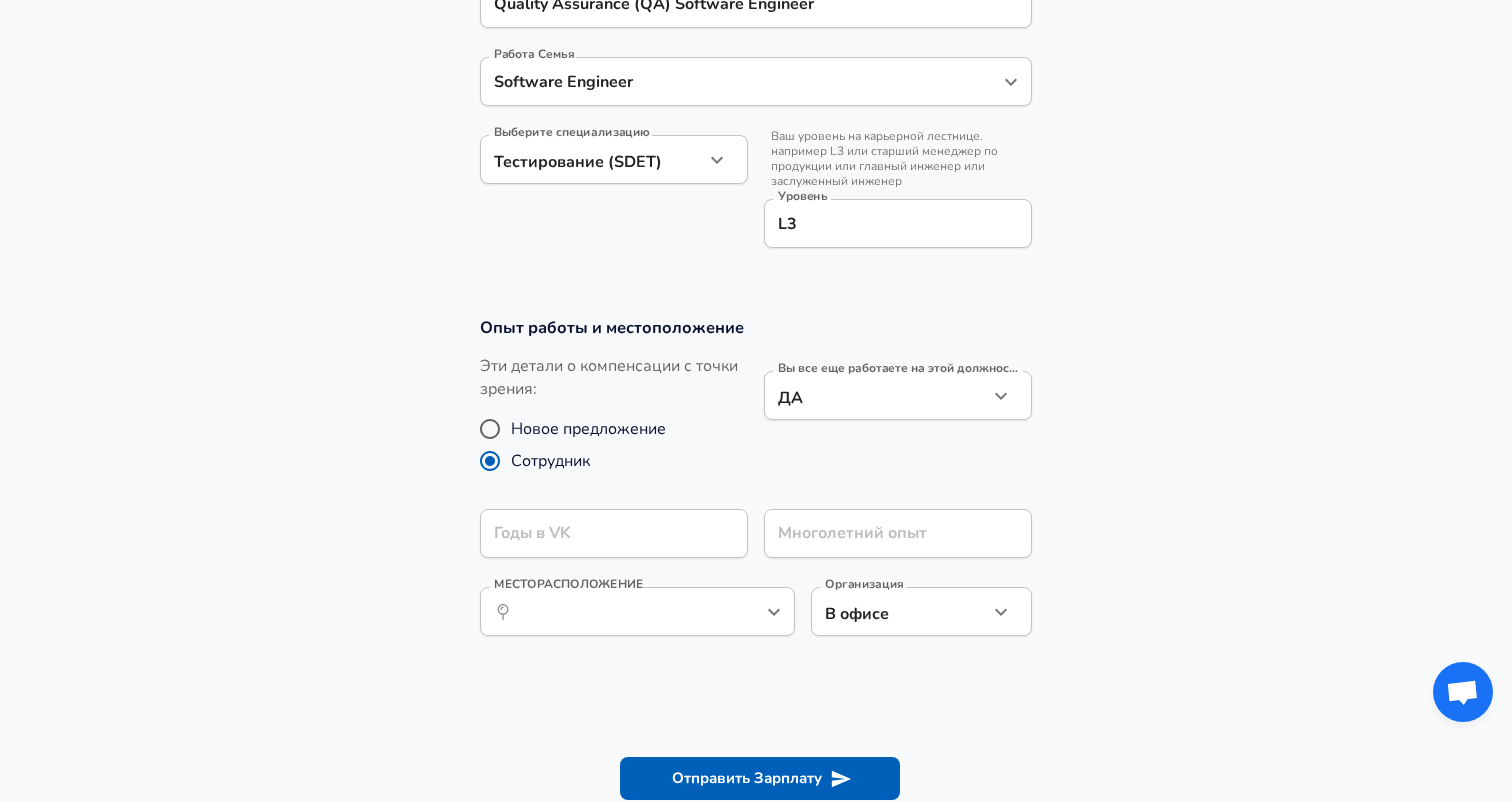 scroll, scrollTop: 641, scrollLeft: 0, axis: vertical 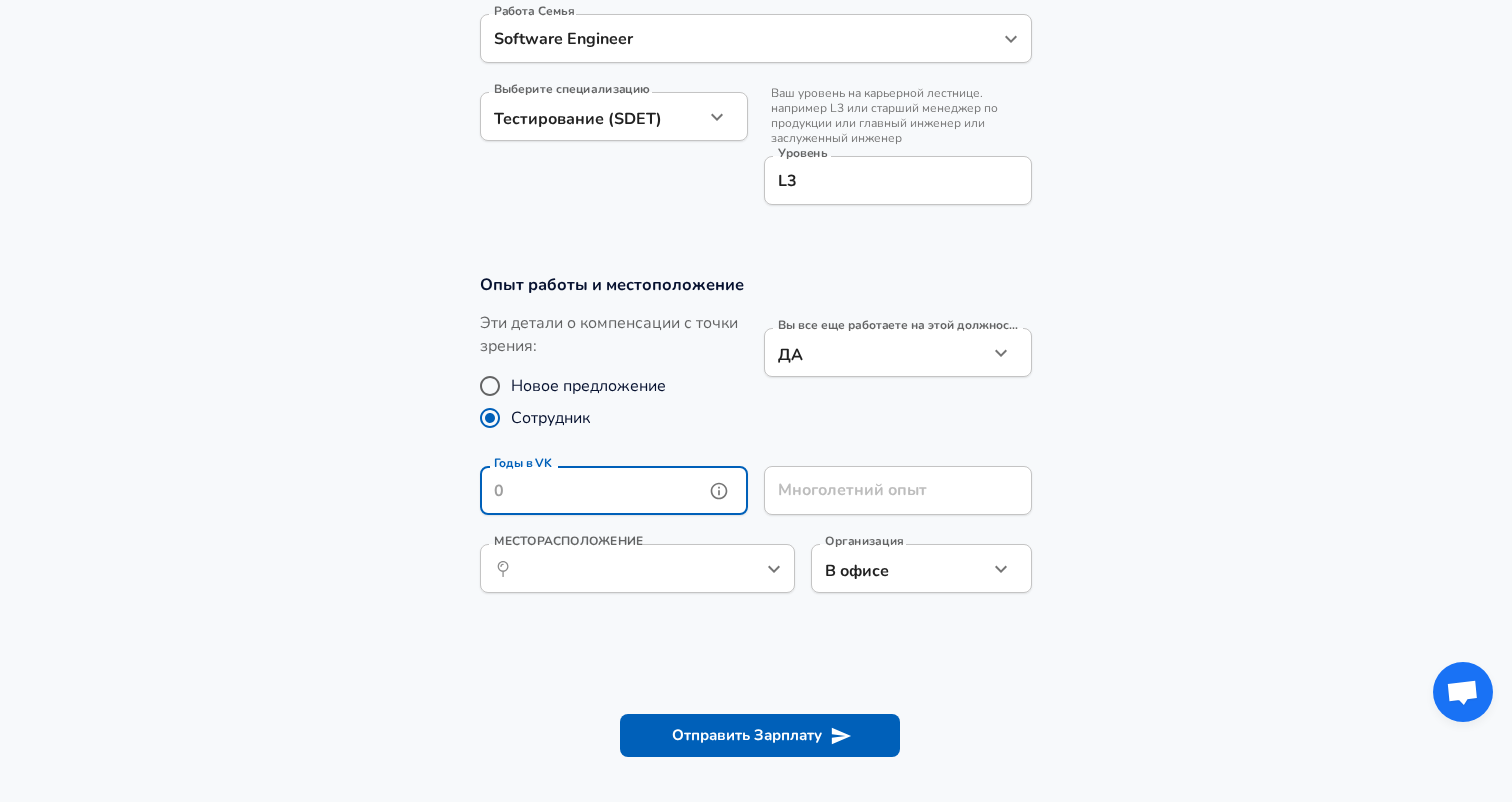 click on "Годы в VK" at bounding box center [592, 490] 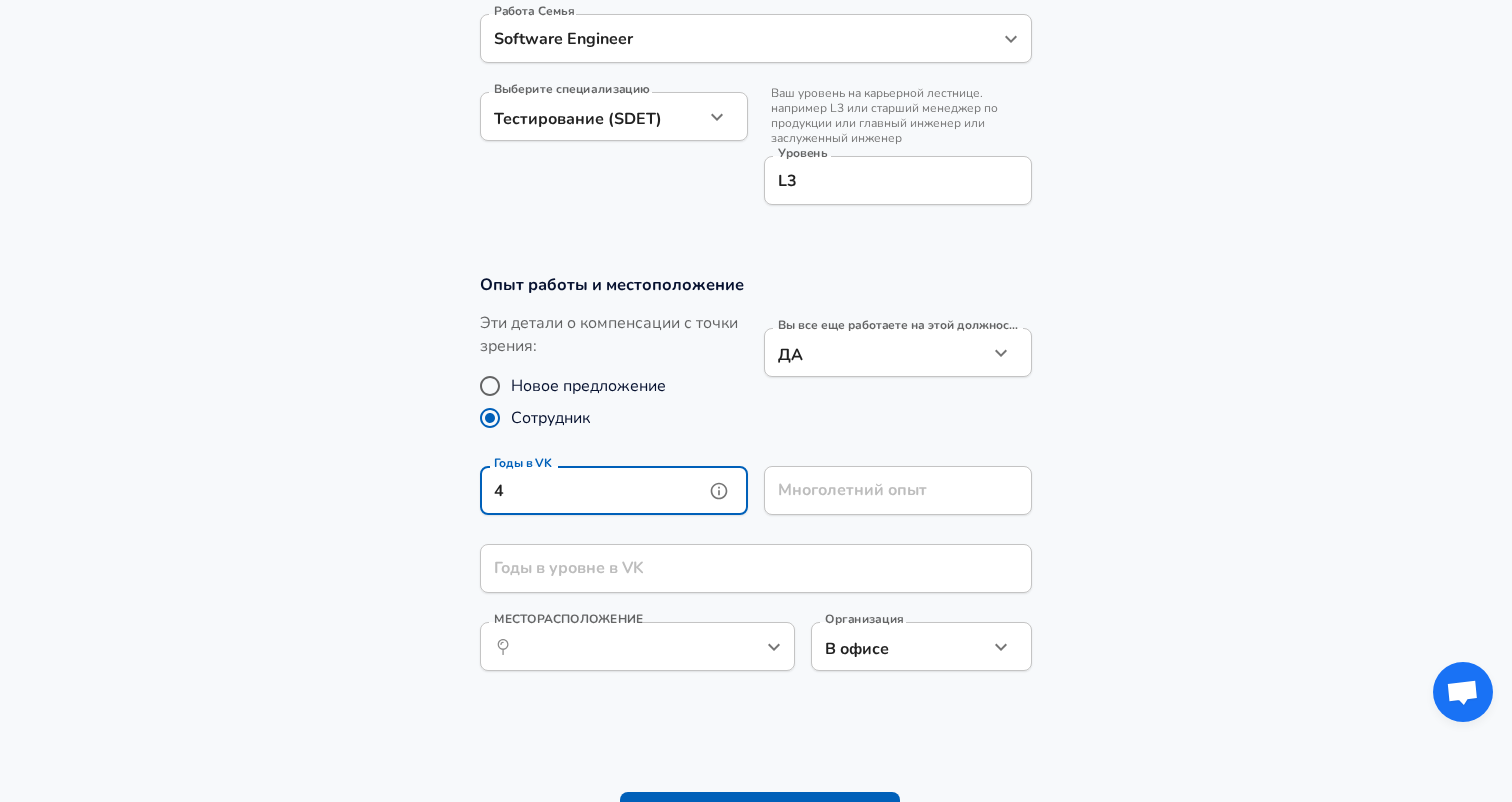 type on "4" 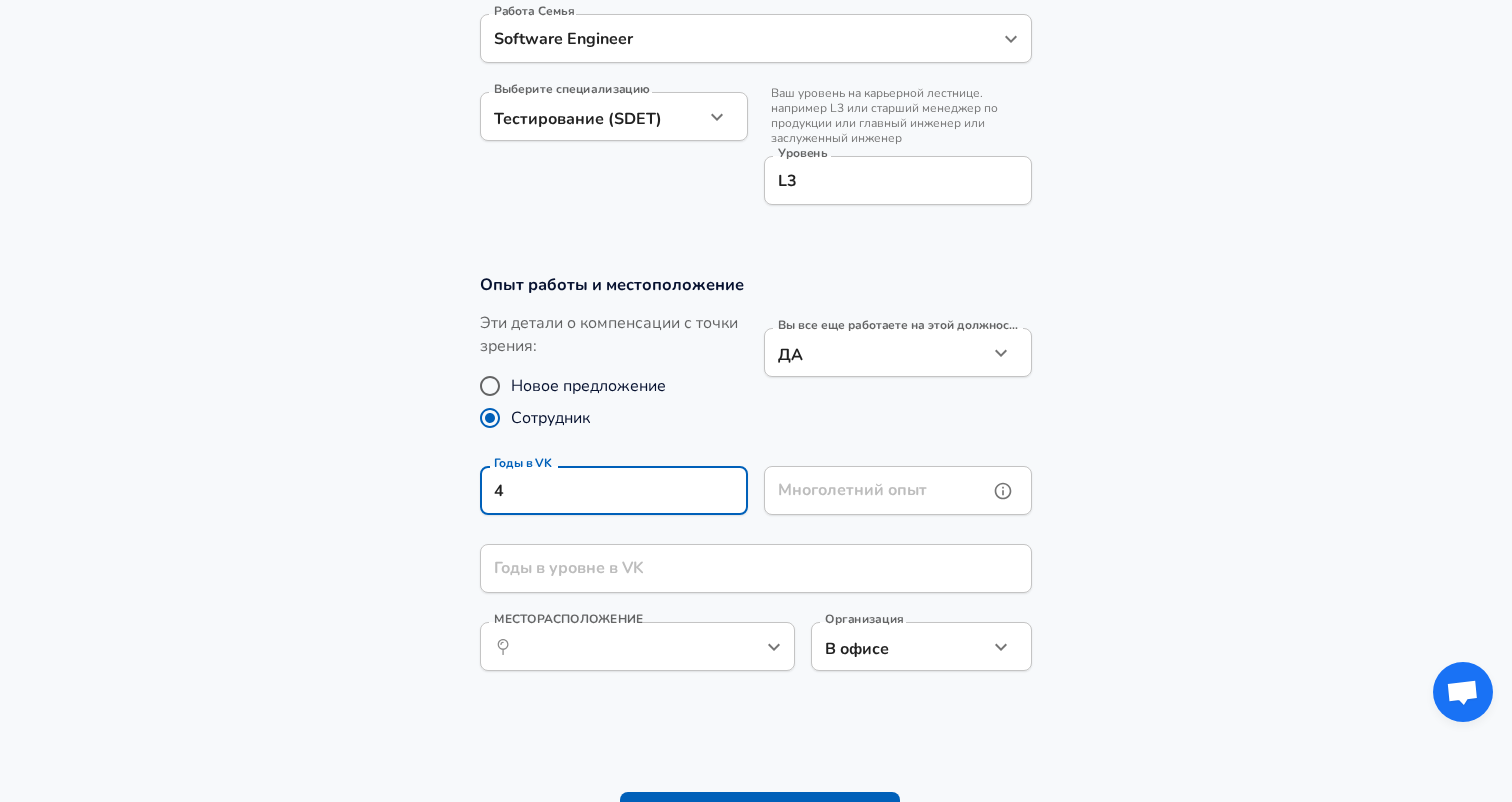 click on "Многолетний опыт" at bounding box center [876, 490] 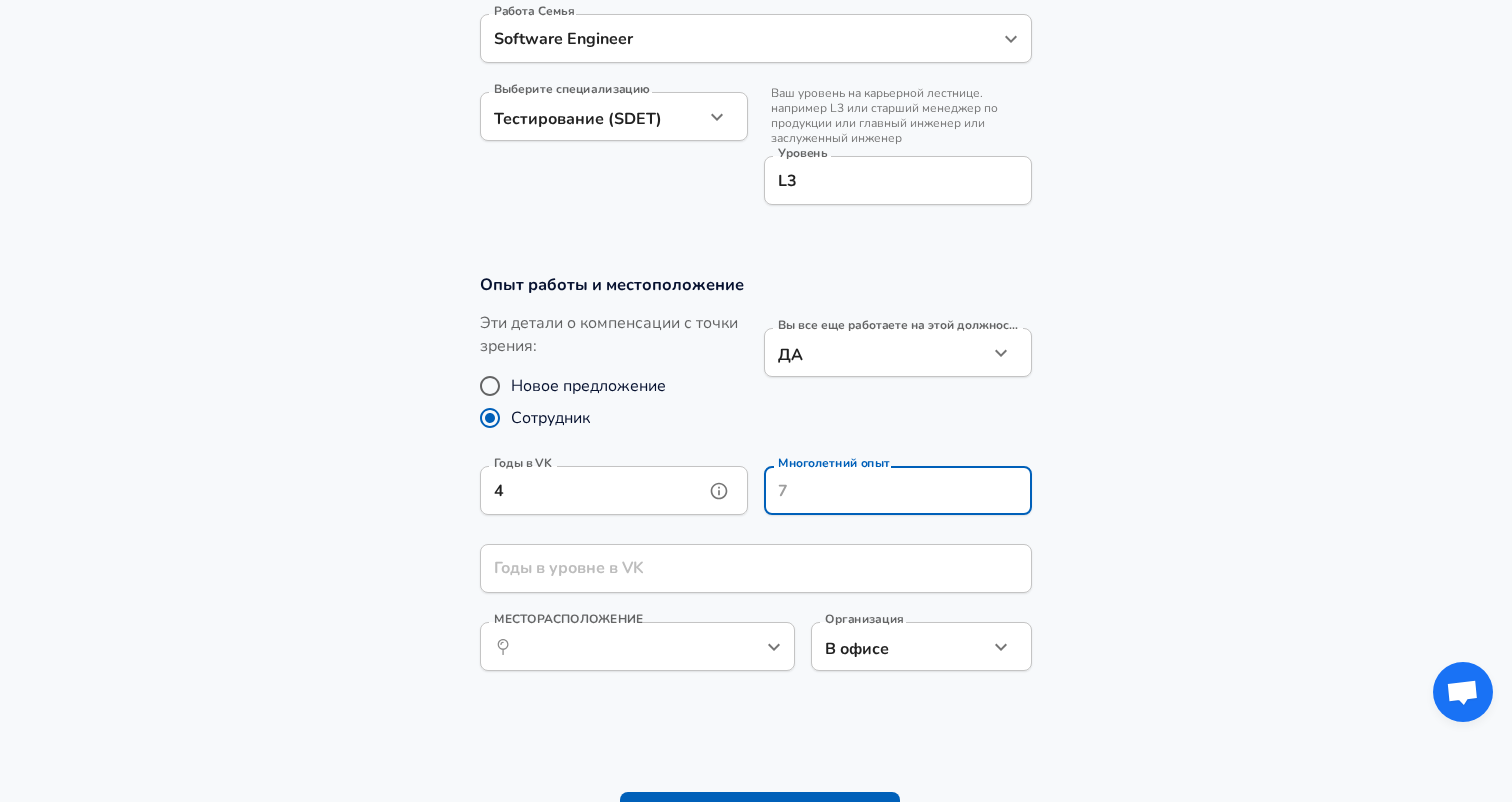 click on "4" at bounding box center [592, 490] 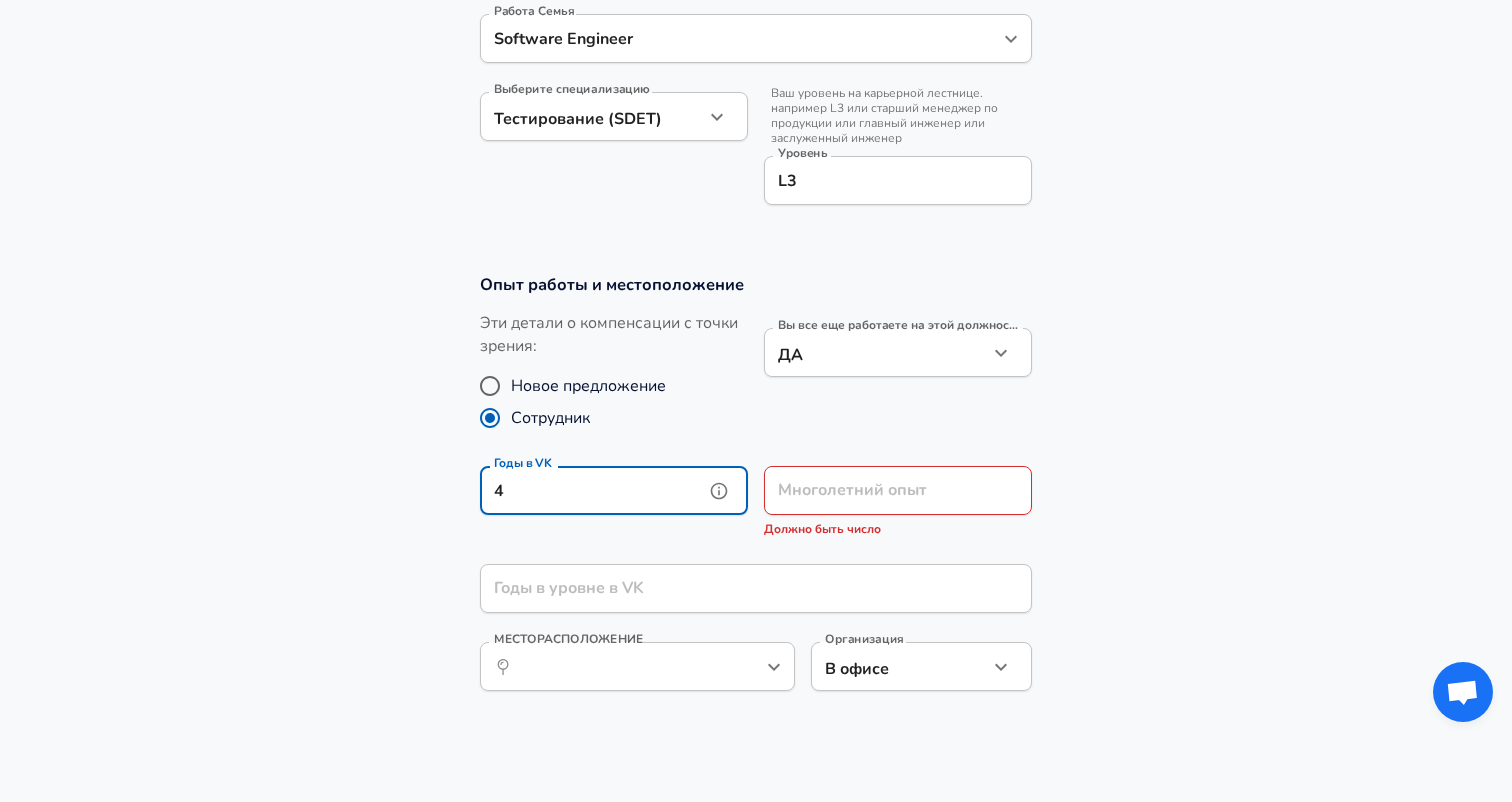 click on "4" at bounding box center (592, 490) 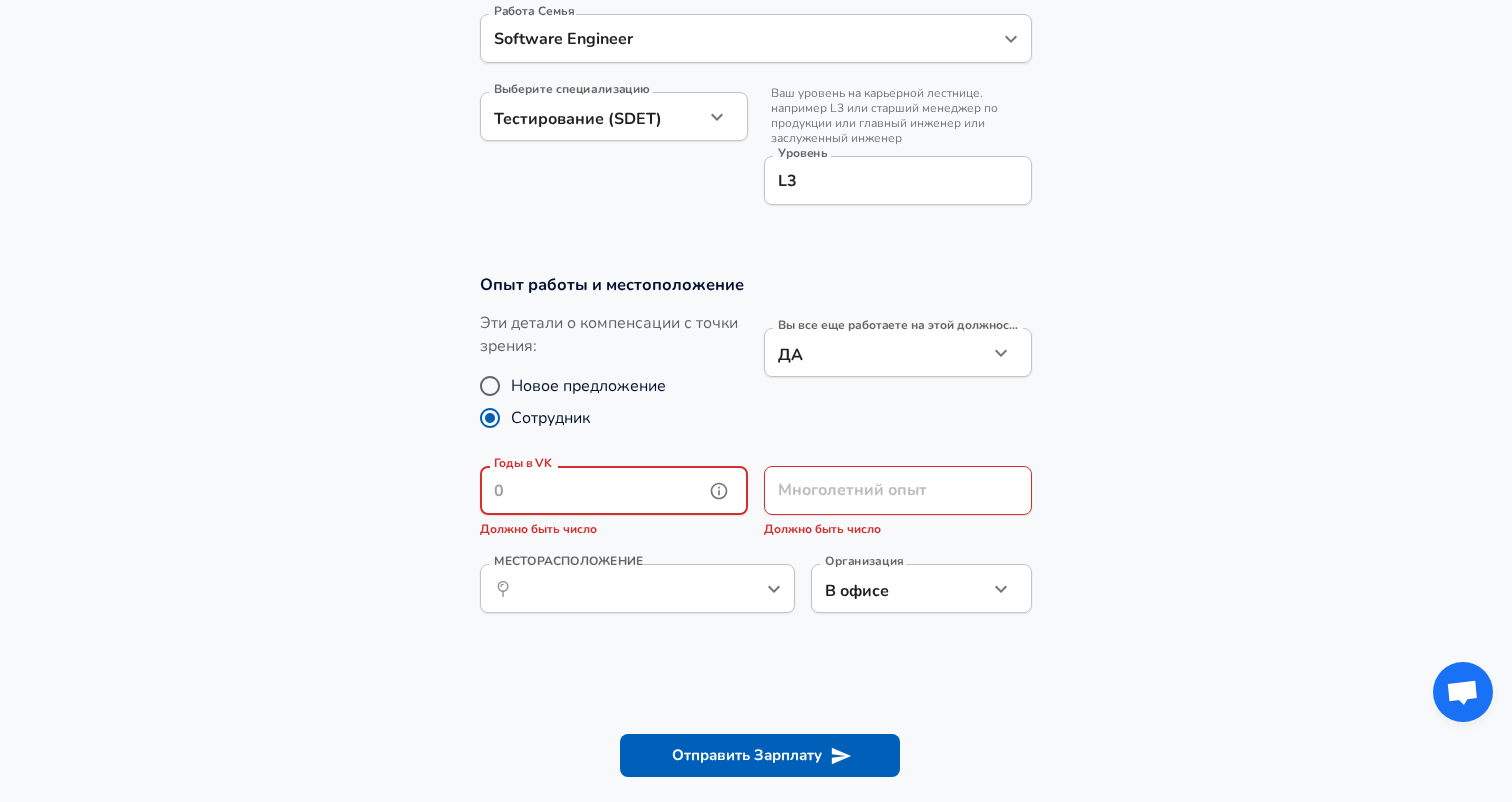 click 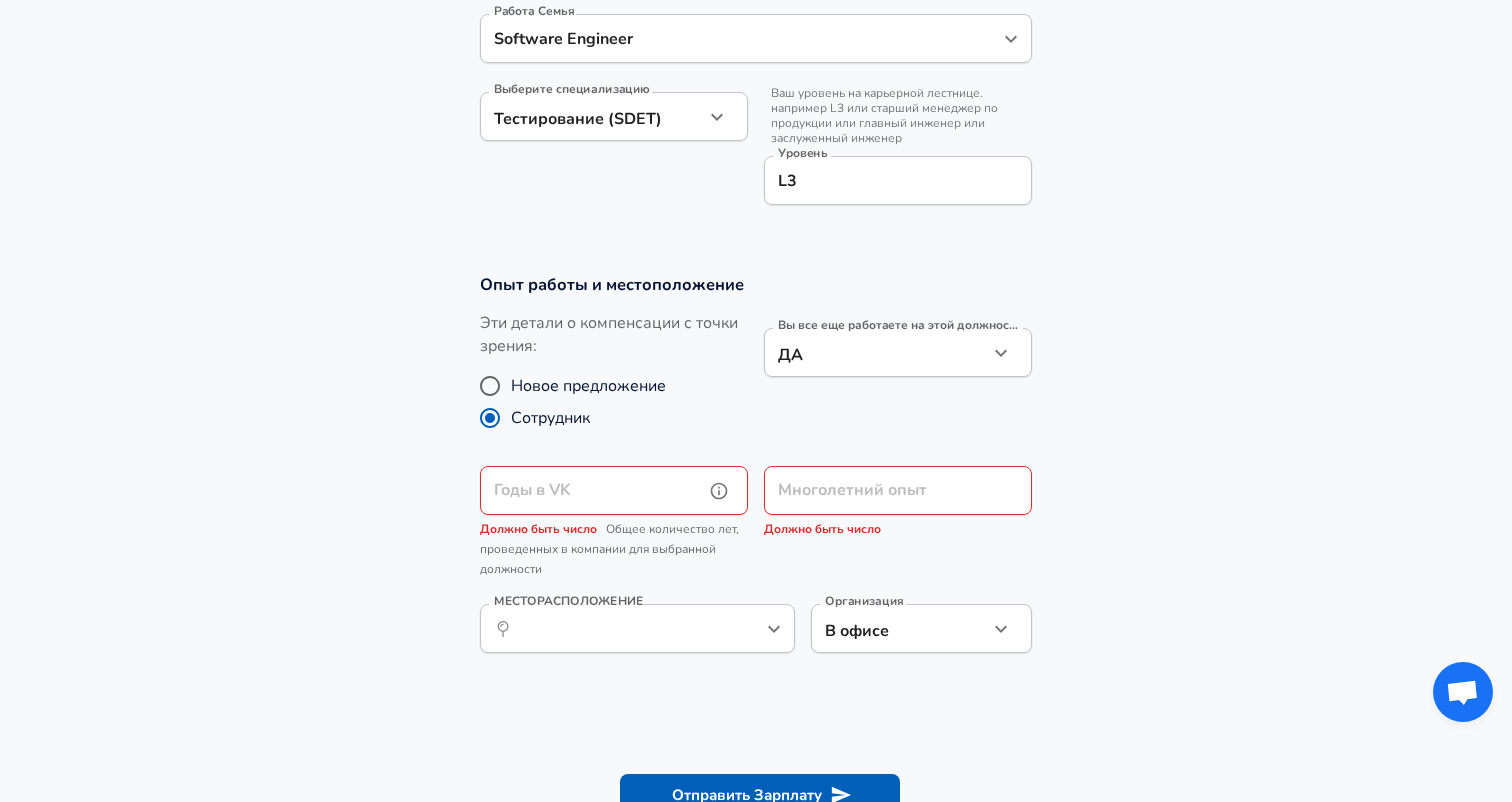 click on "Годы в VK" at bounding box center (592, 490) 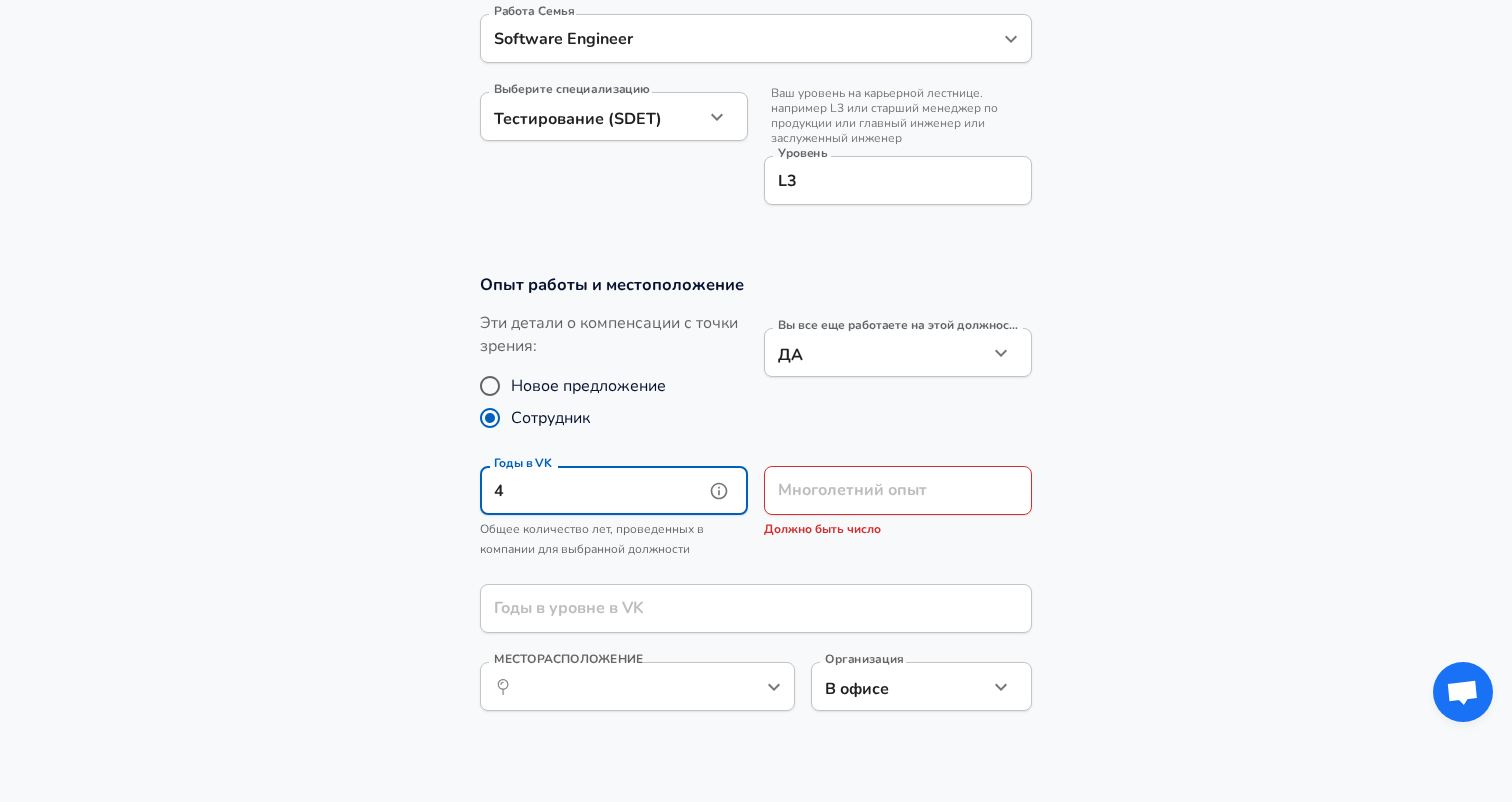 type on "4" 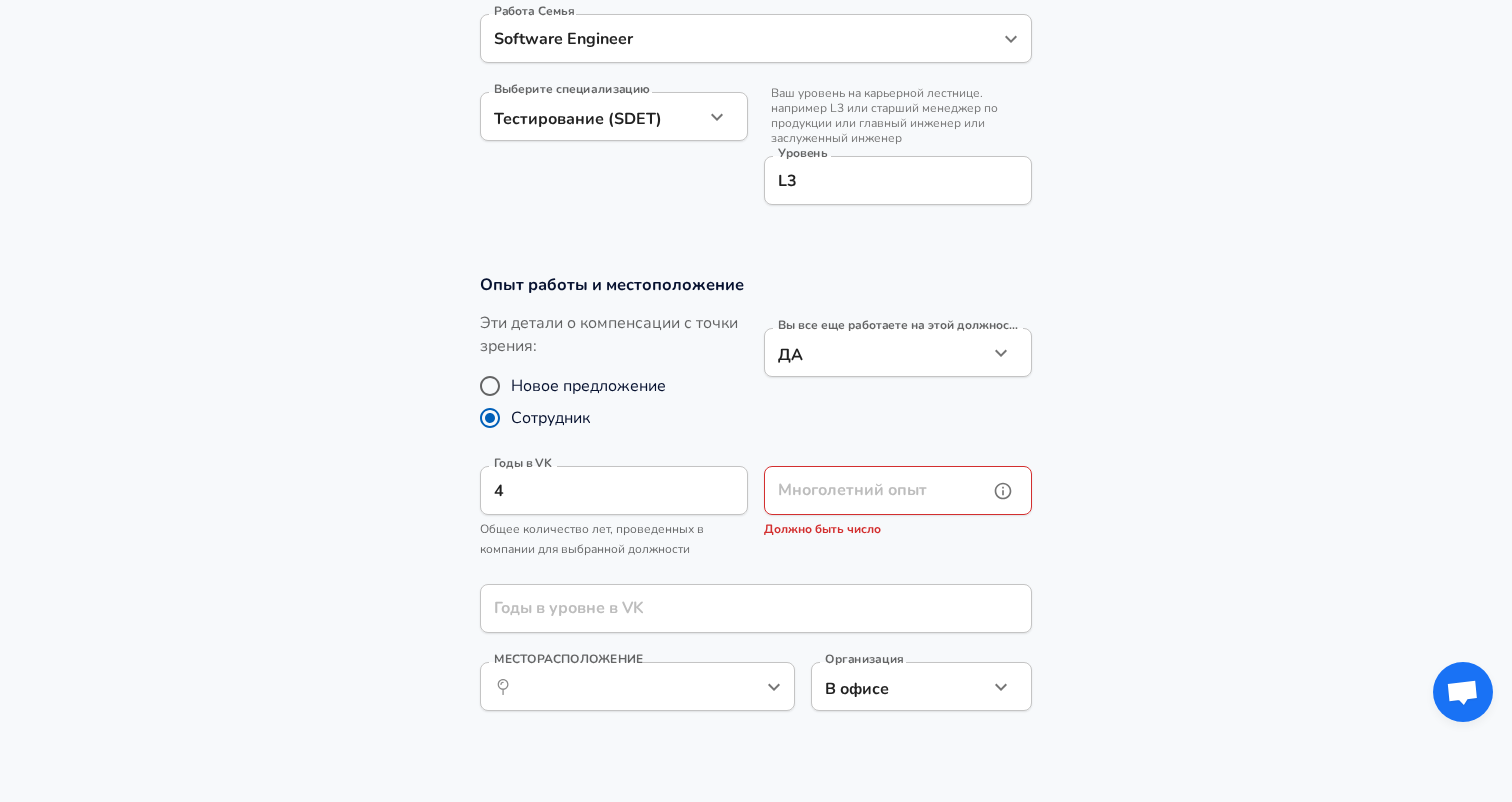 click on "Многолетний опыт Многолетний опыт Должно быть число" at bounding box center (898, 503) 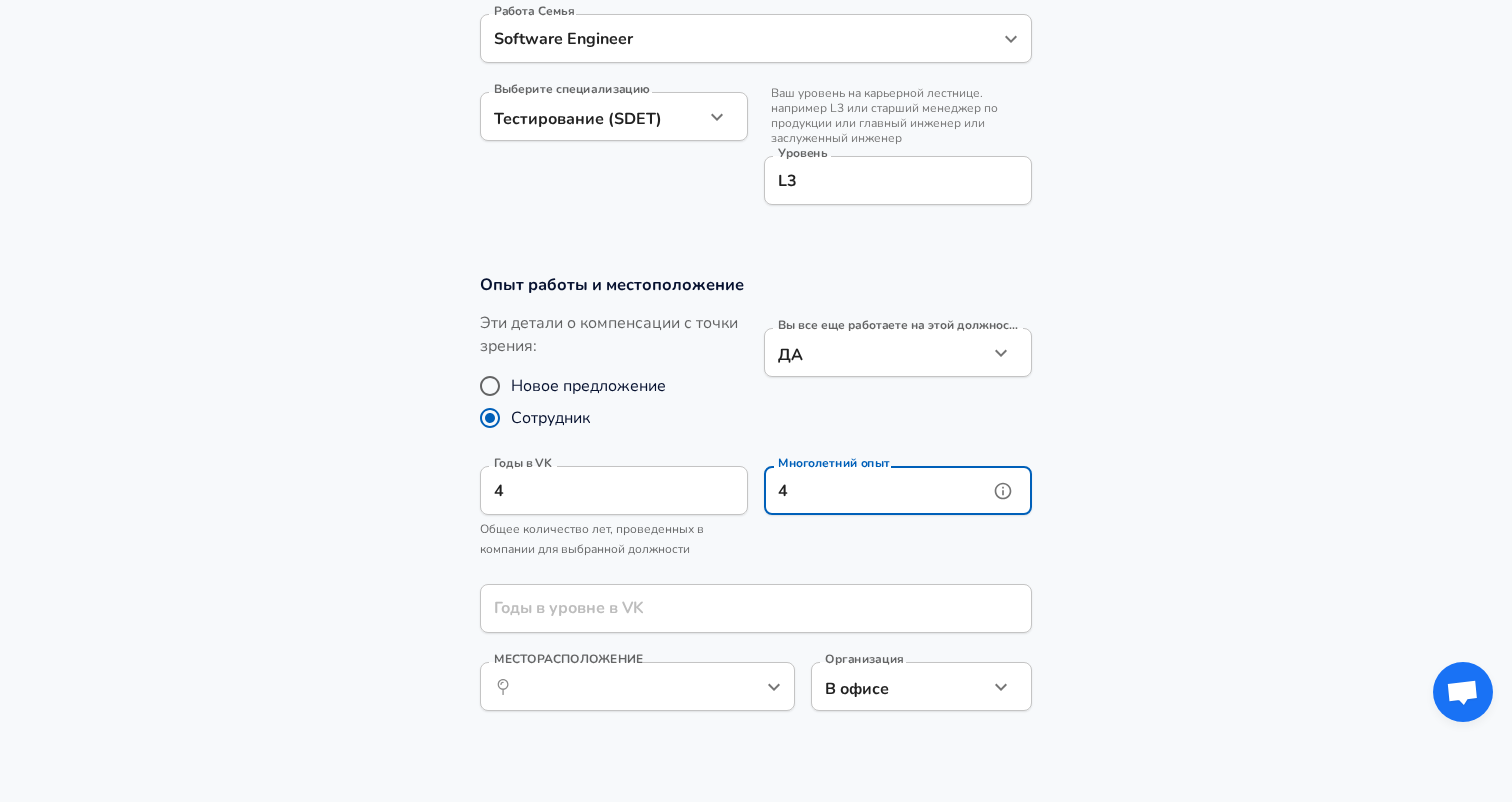 type on "4" 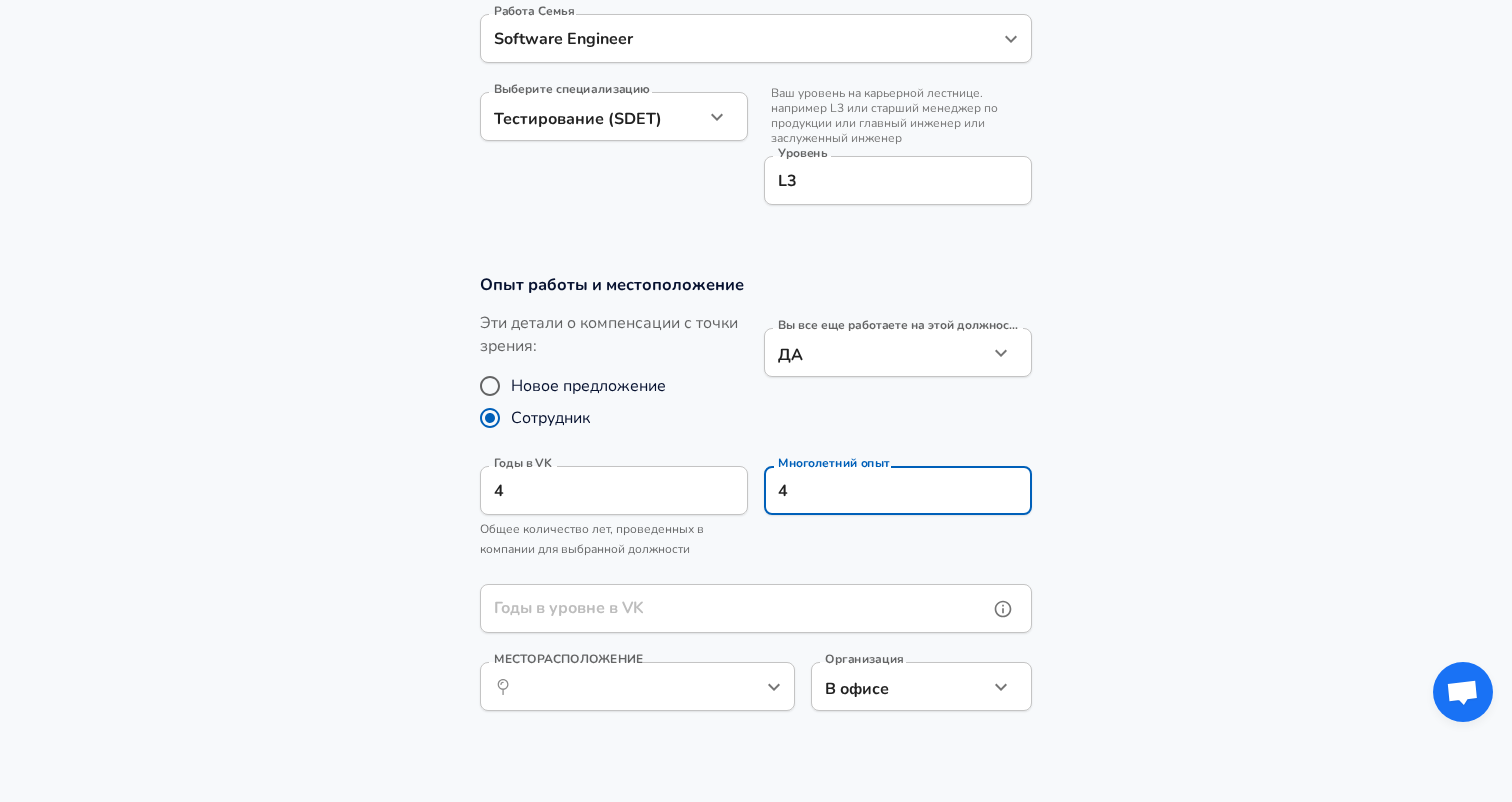 click on "Годы в уровне в VK" at bounding box center (734, 608) 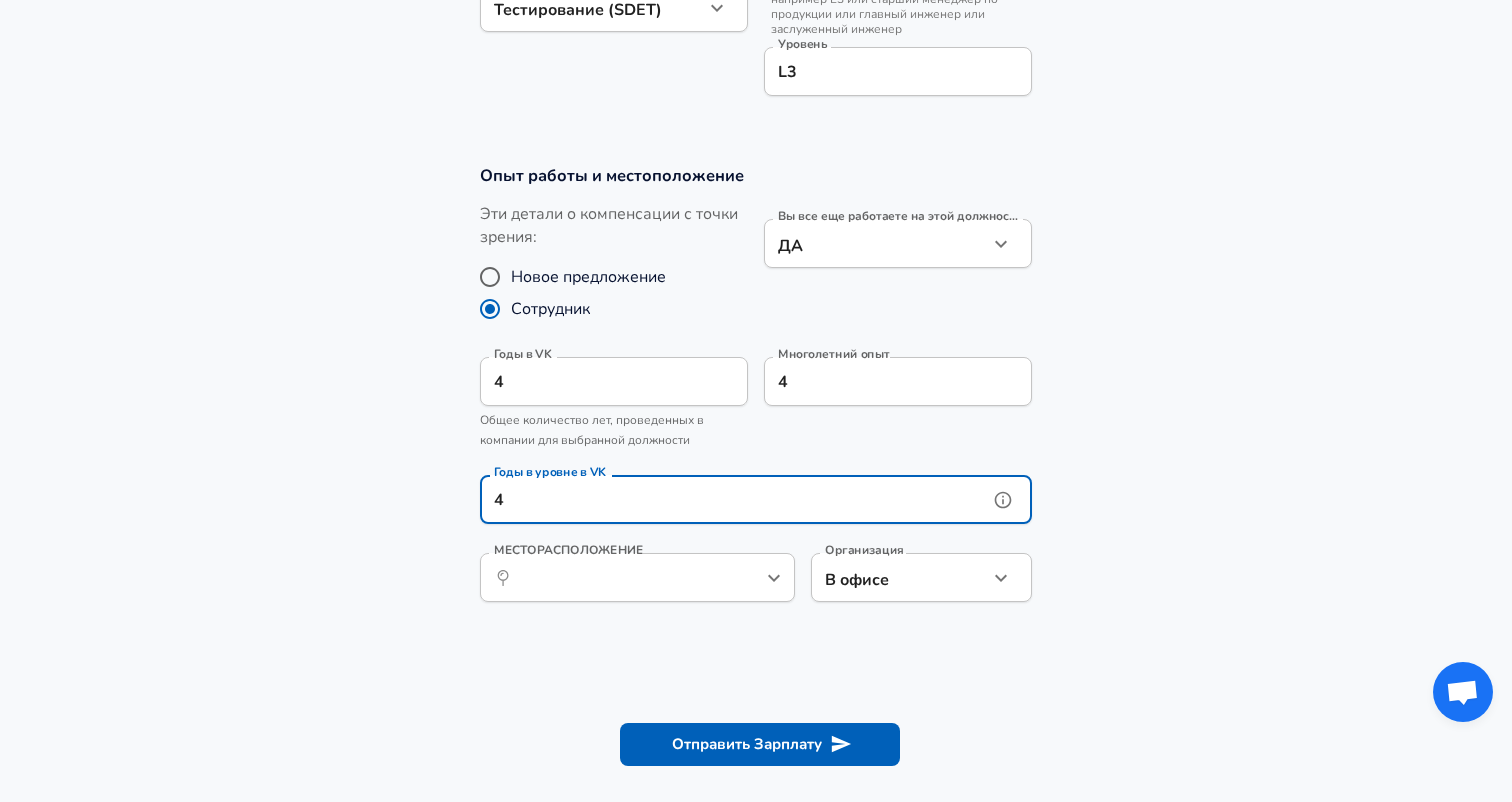 scroll, scrollTop: 752, scrollLeft: 0, axis: vertical 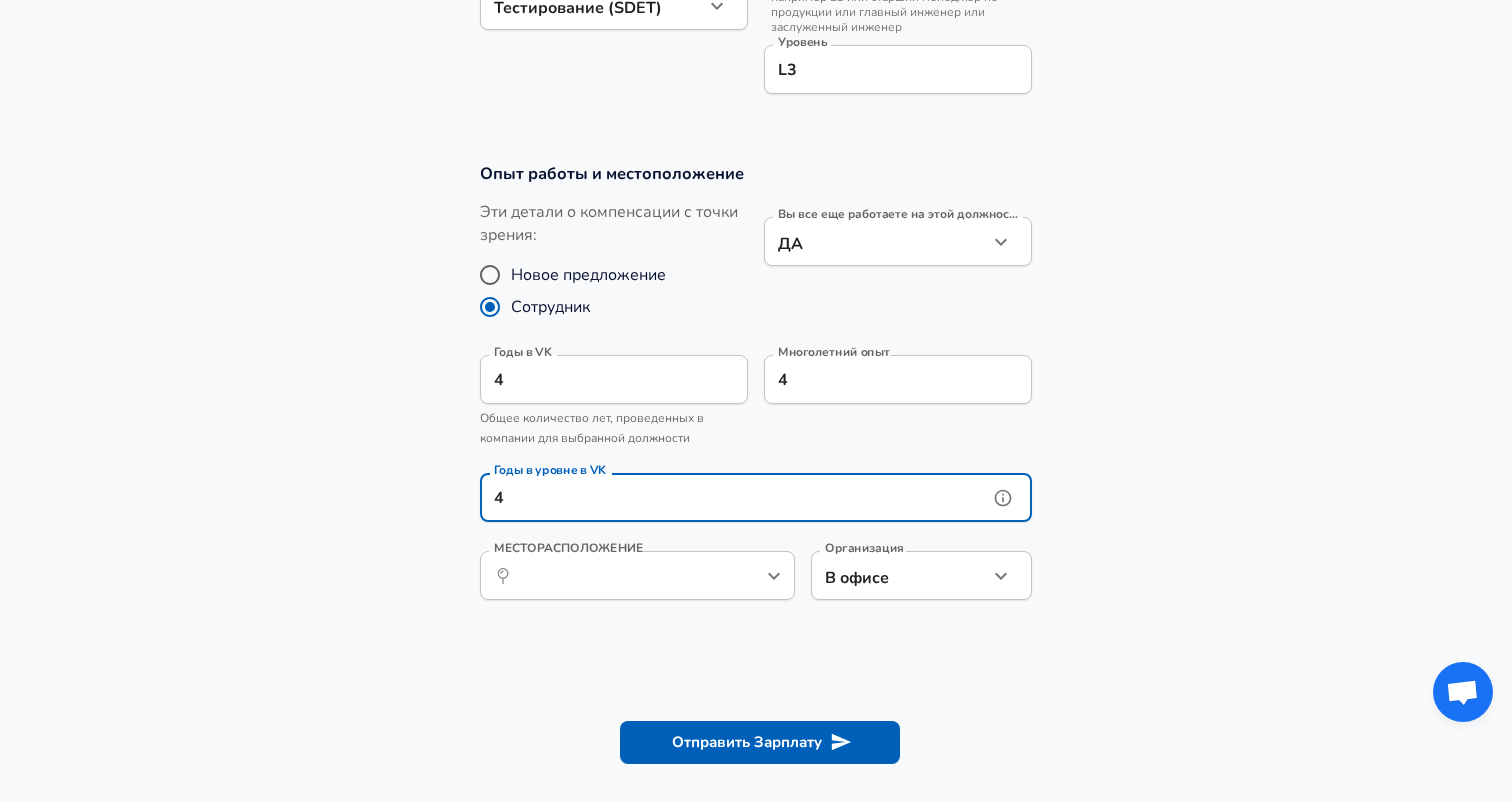 type on "4" 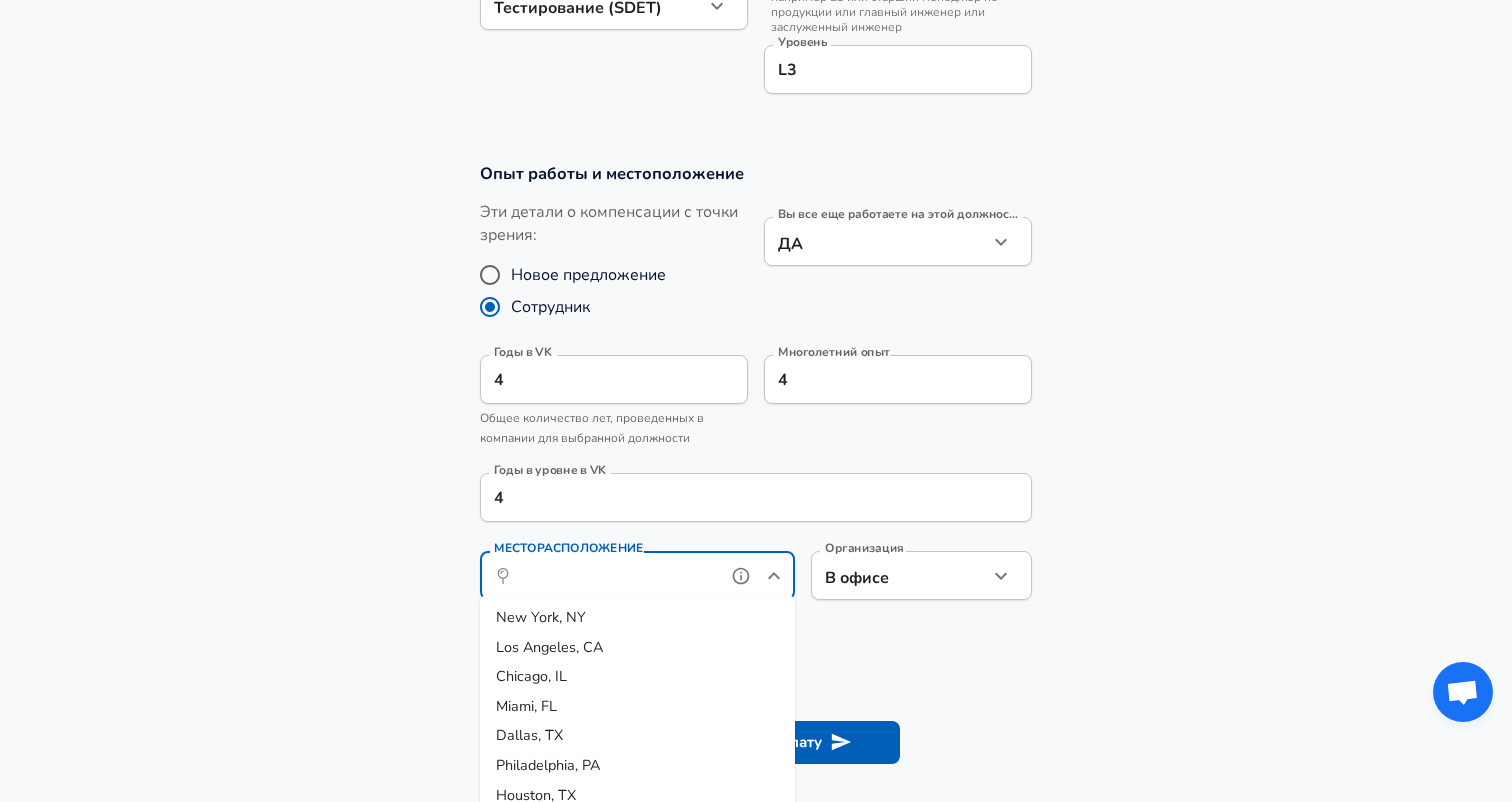 click on "МЕСТОРАСПОЛОЖЕНИЕ" at bounding box center [615, 575] 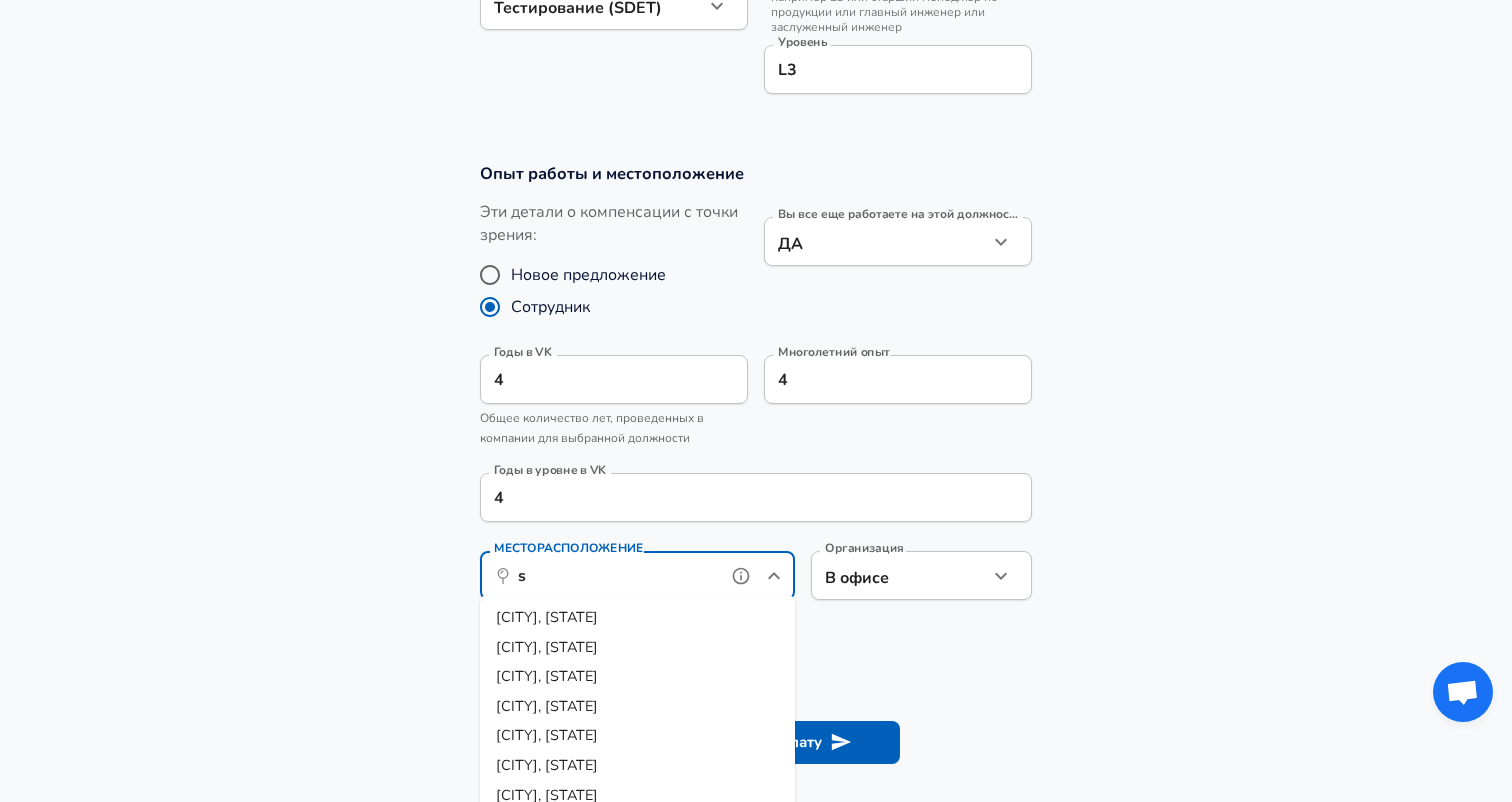 type on "sa" 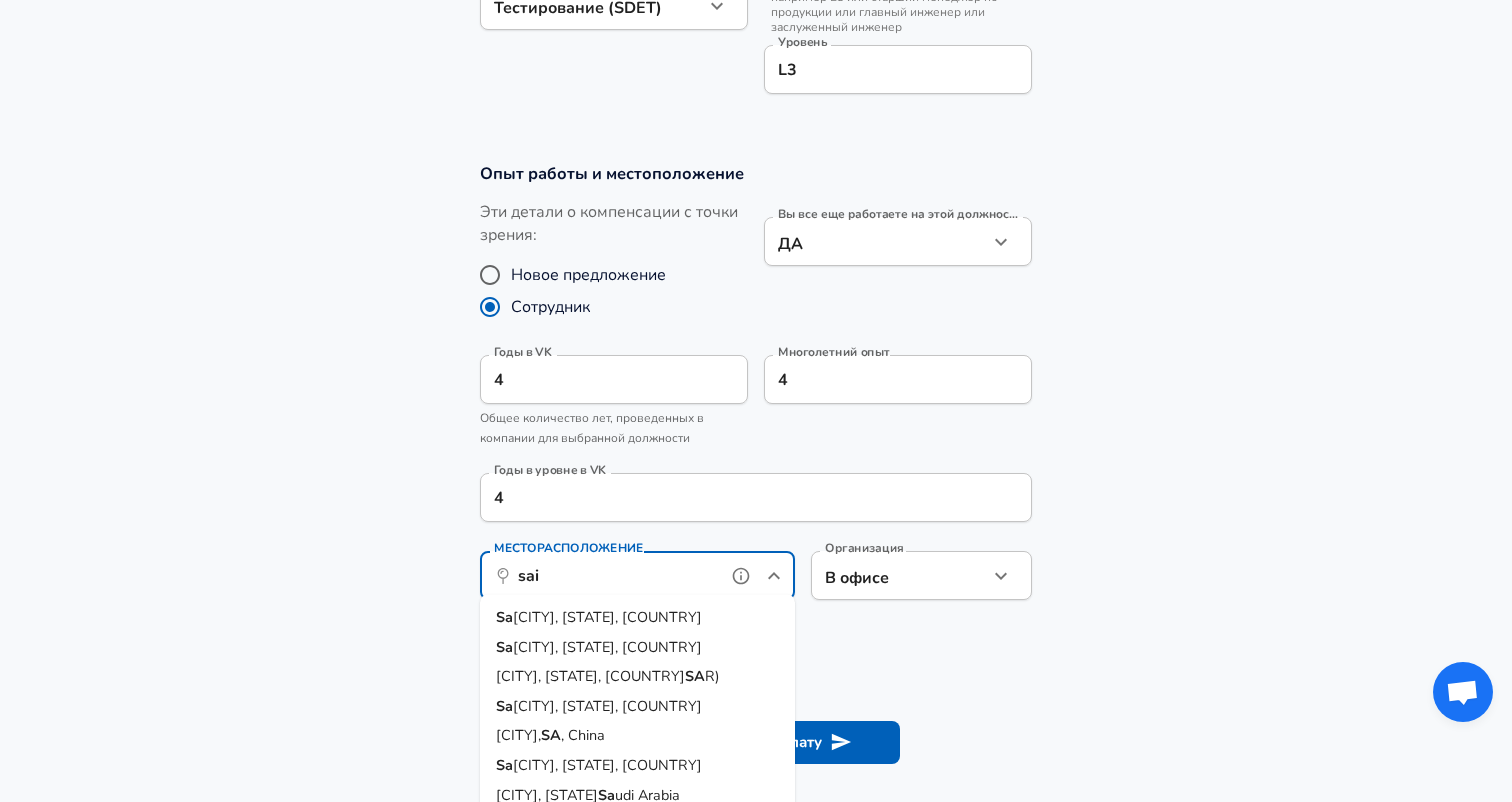 scroll, scrollTop: 0, scrollLeft: 0, axis: both 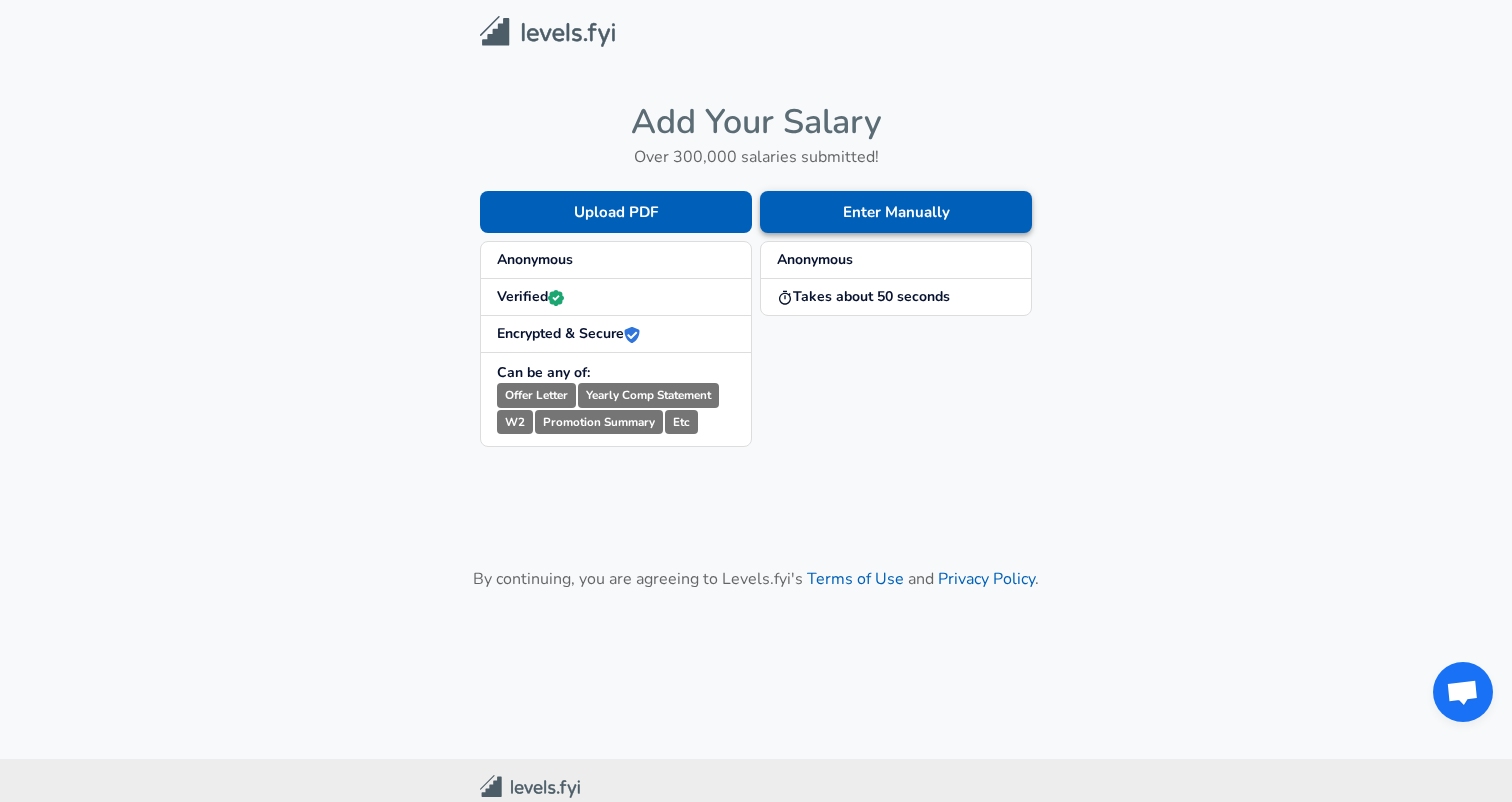 click on "Enter Manually" at bounding box center [896, 212] 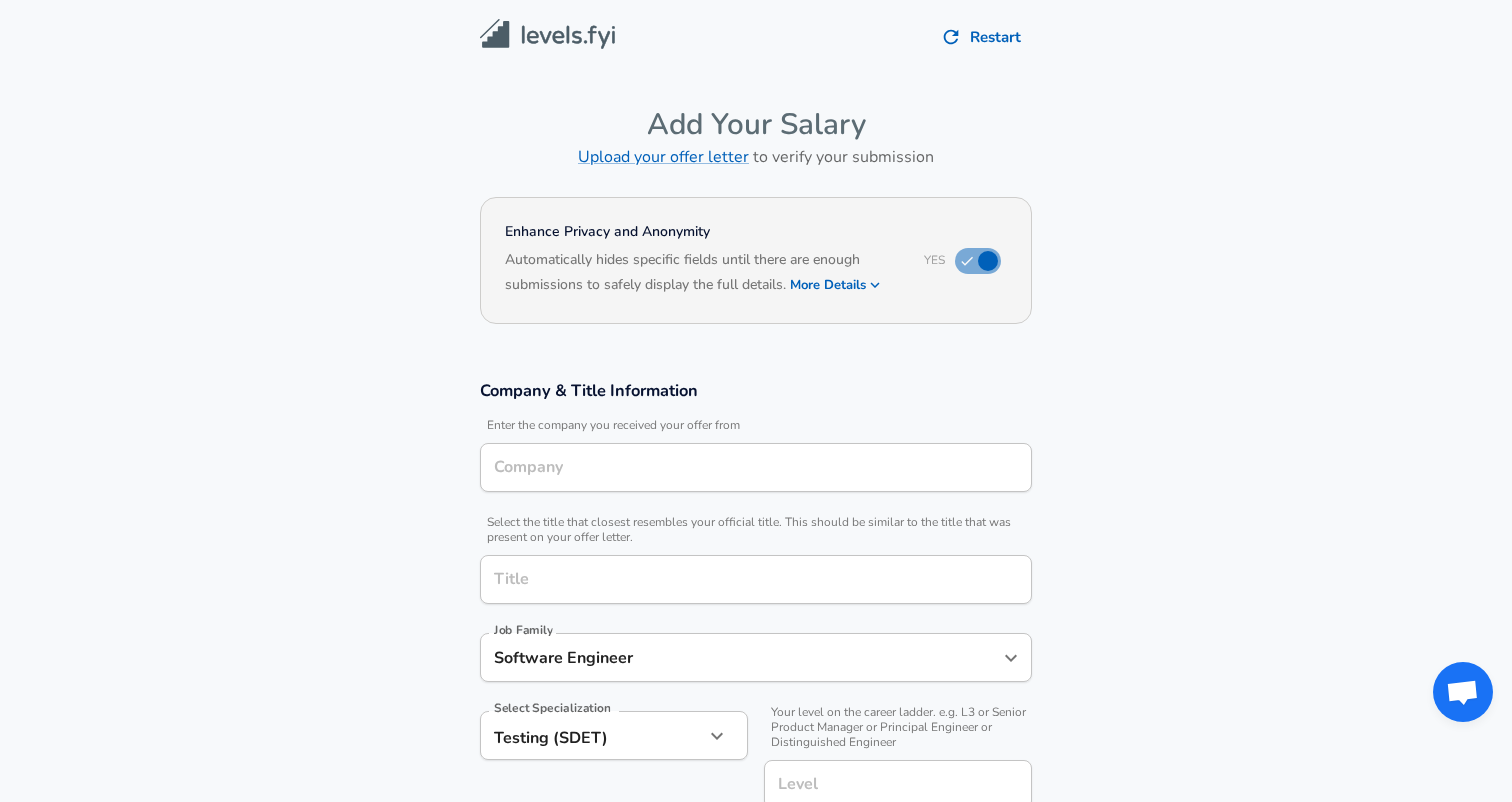 type on "VK" 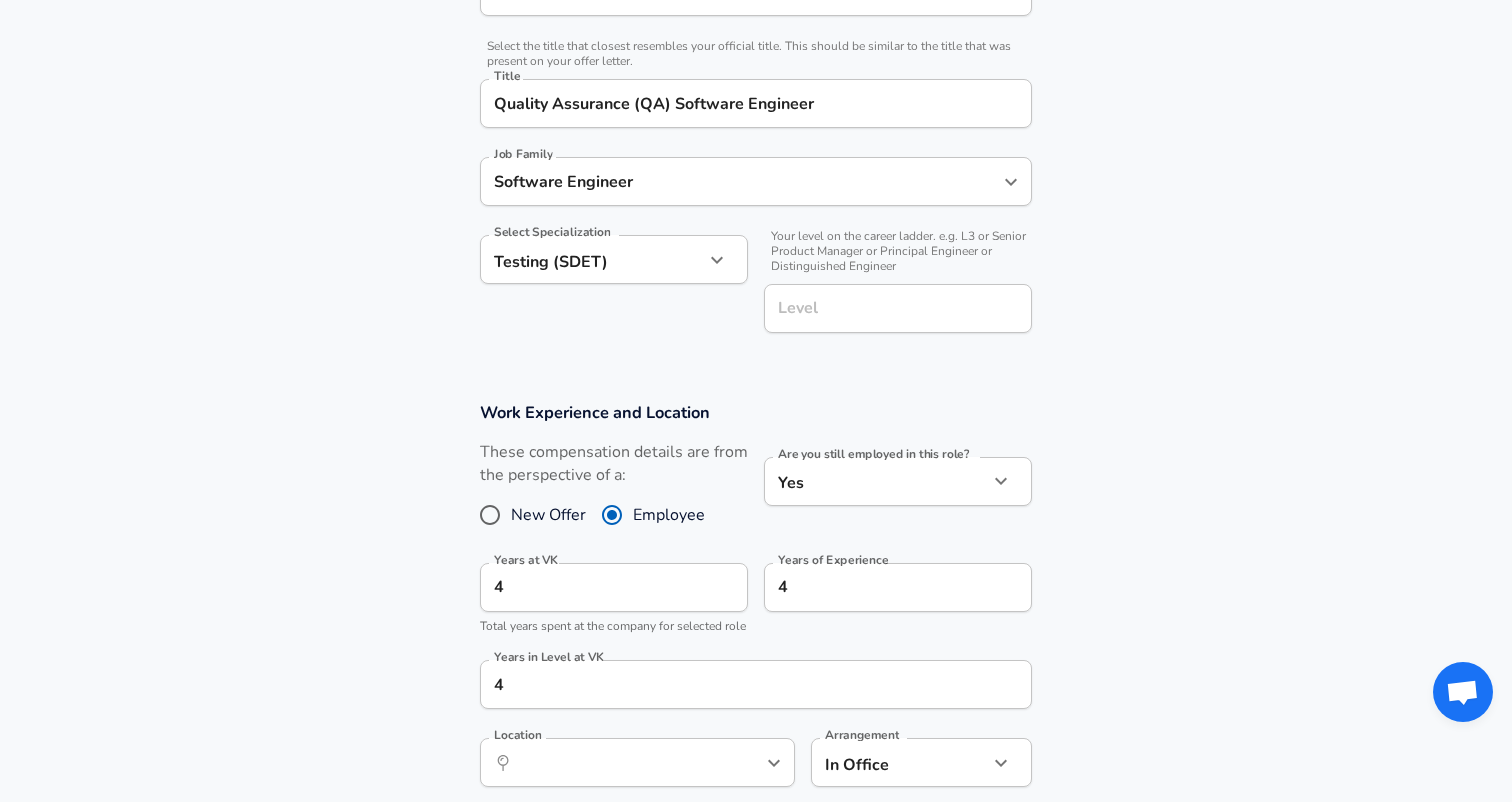 scroll, scrollTop: 498, scrollLeft: 0, axis: vertical 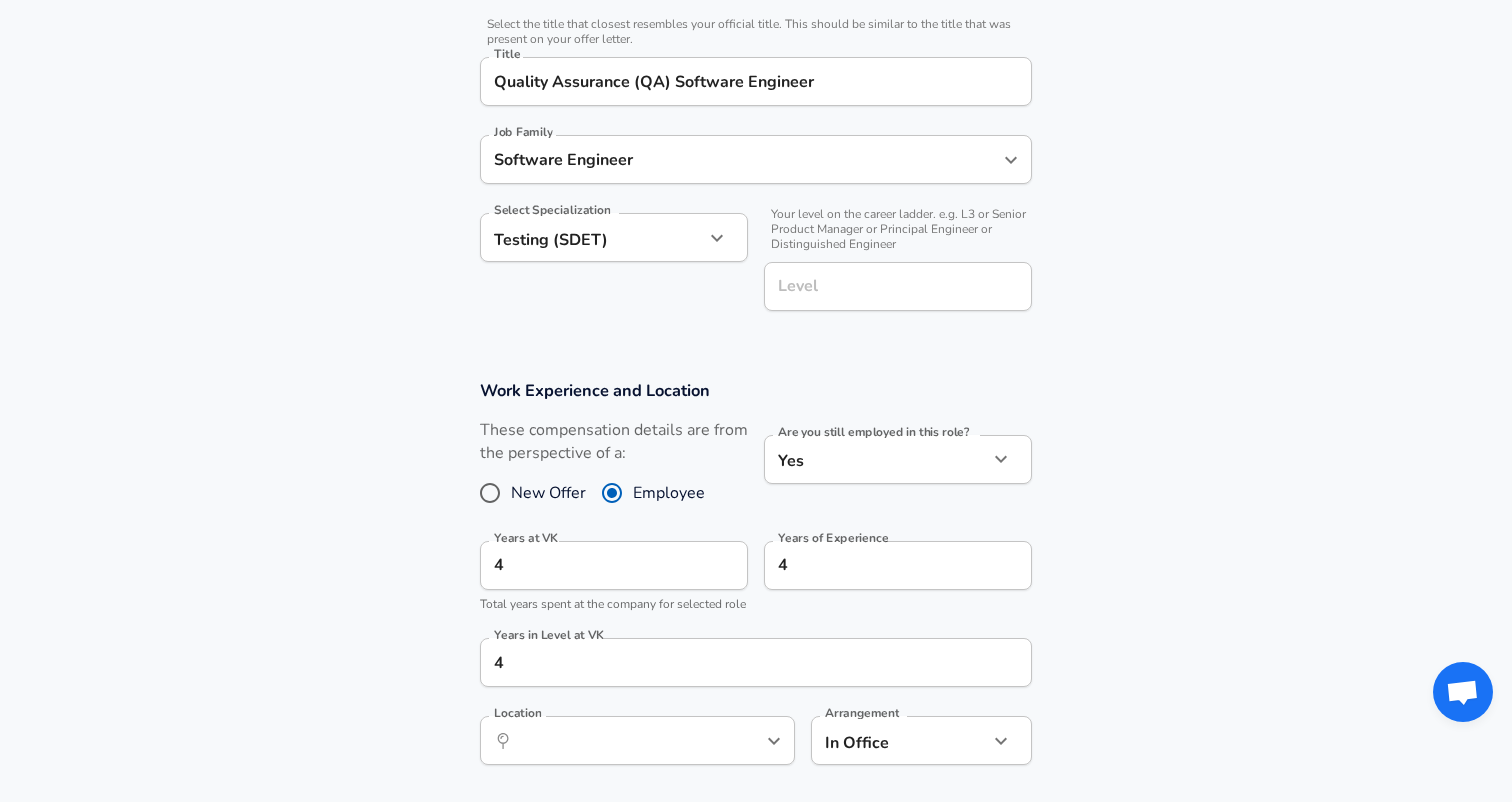 click on "Level" at bounding box center (898, 286) 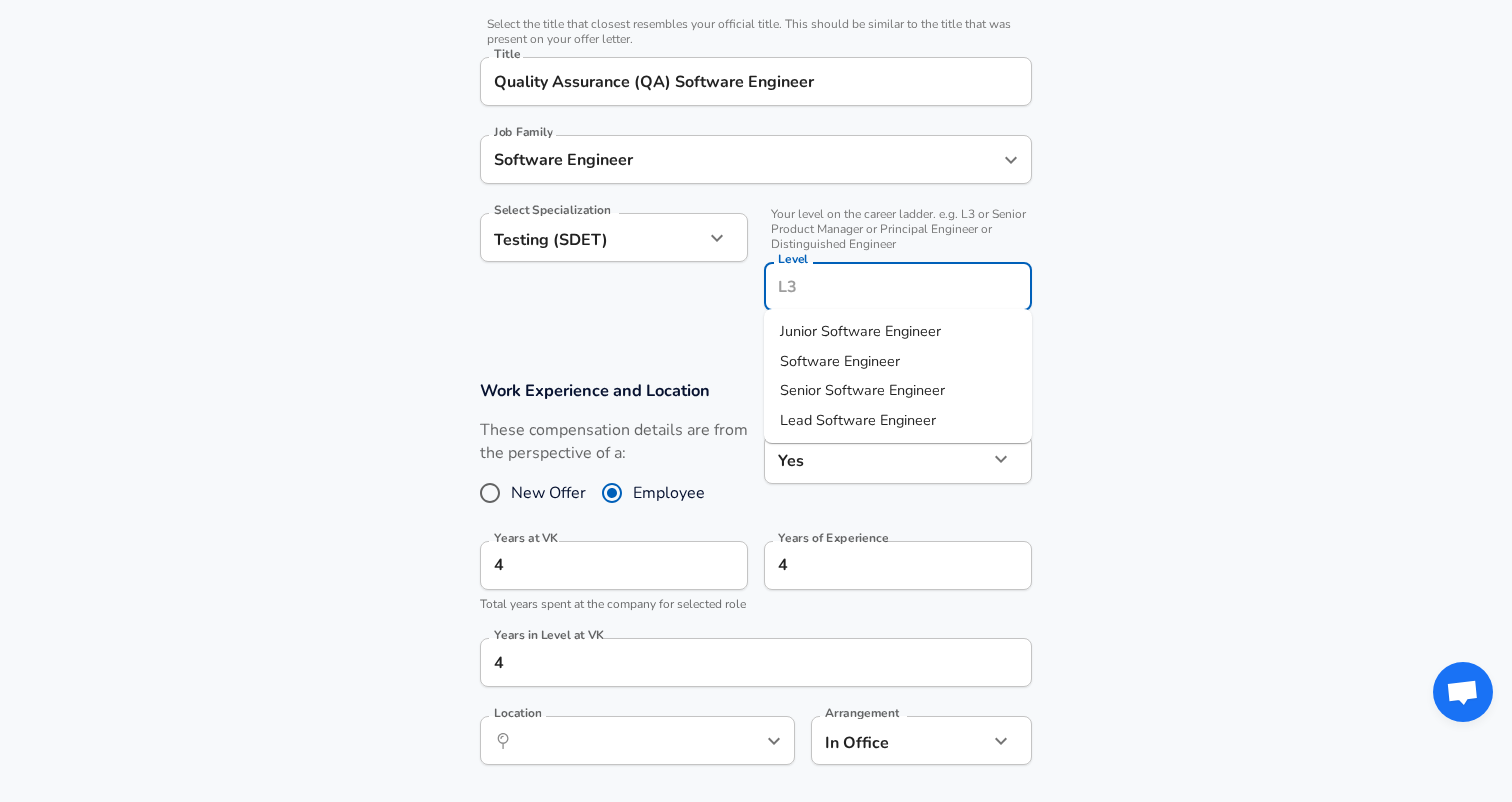 click on "Senior Software Engineer" at bounding box center (862, 390) 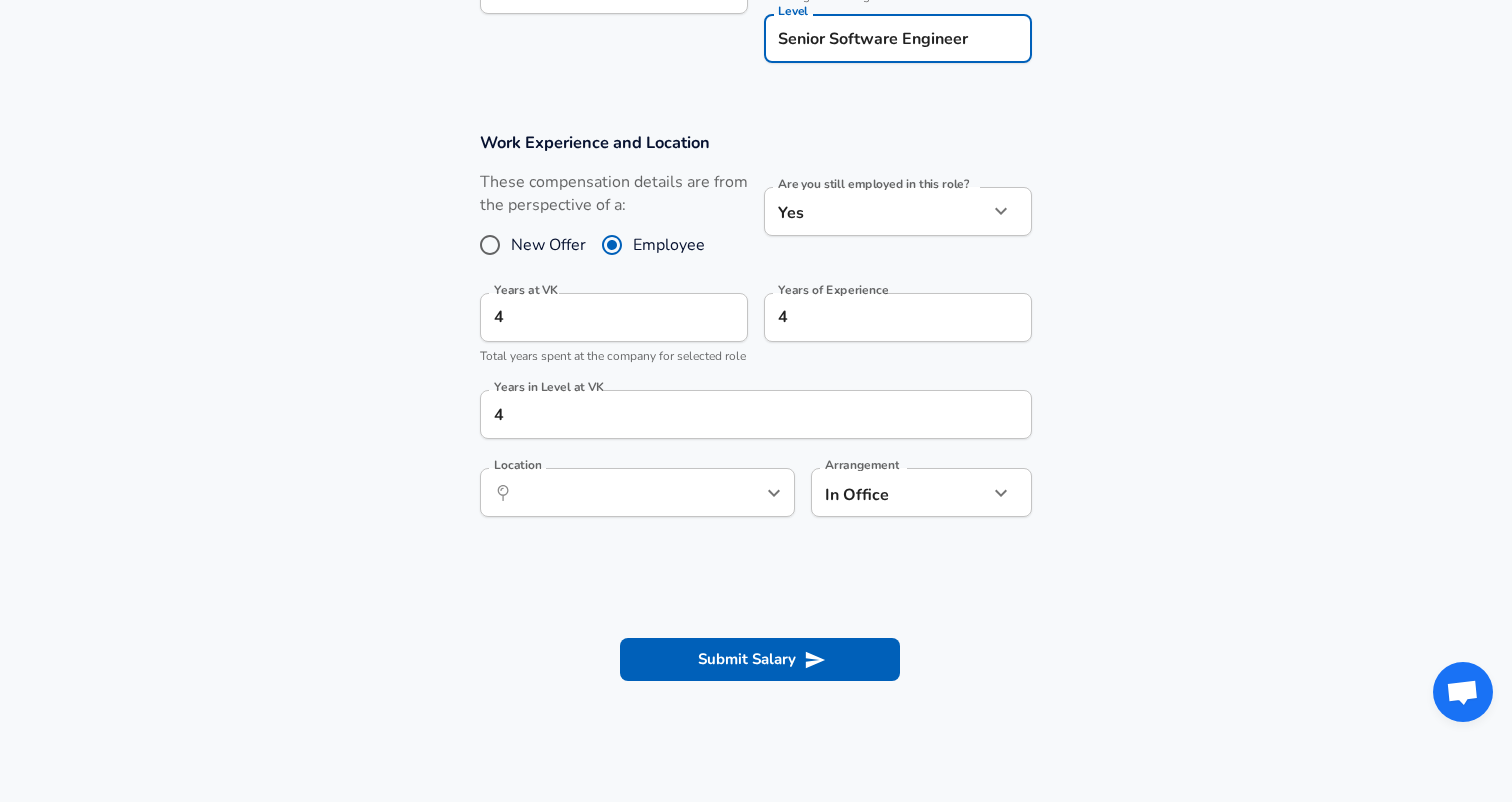 scroll, scrollTop: 748, scrollLeft: 0, axis: vertical 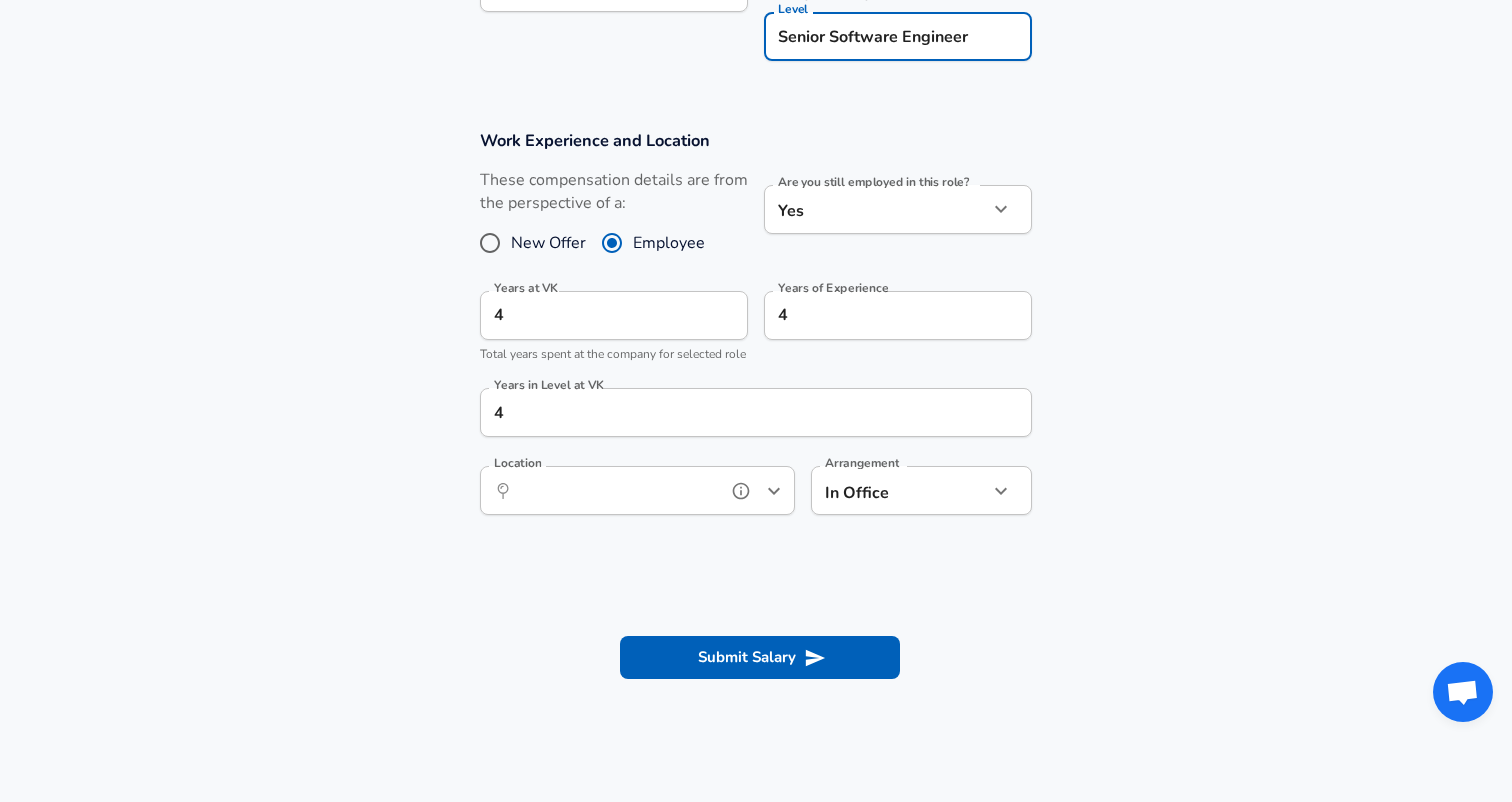 click on "Location" at bounding box center [615, 490] 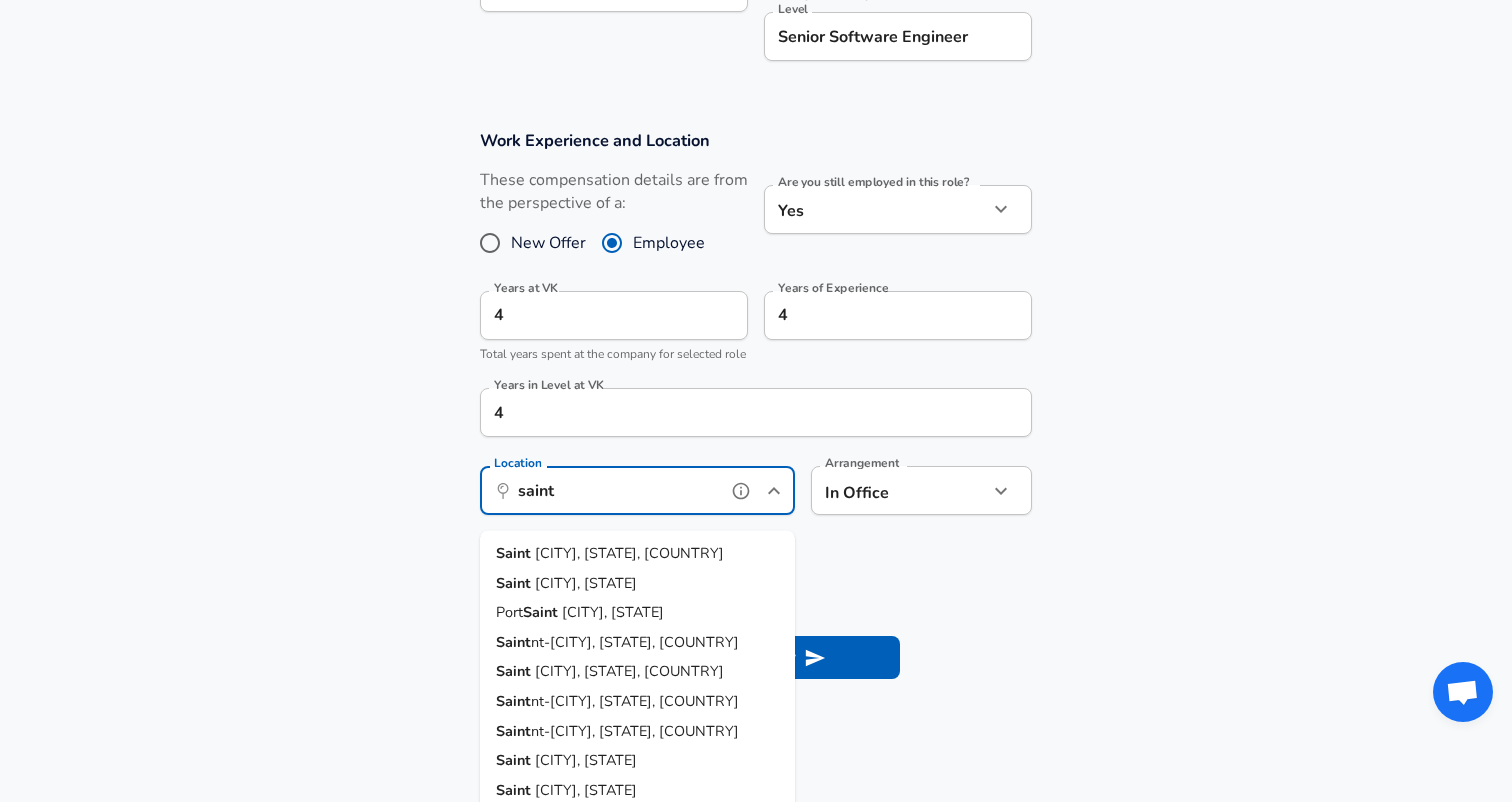click on "[CITY], [STATE], [COUNTRY]" at bounding box center (629, 553) 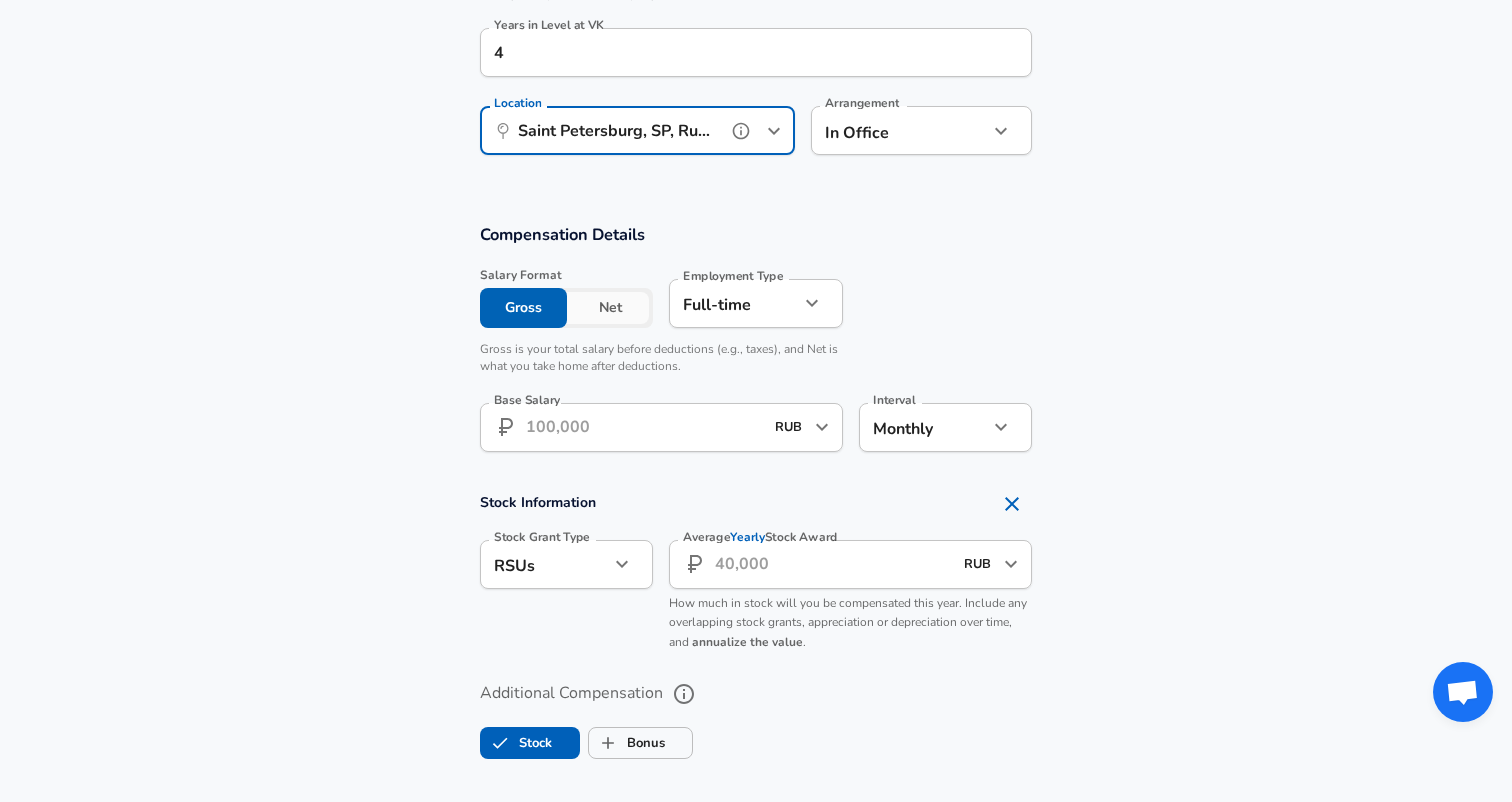 scroll, scrollTop: 1133, scrollLeft: 0, axis: vertical 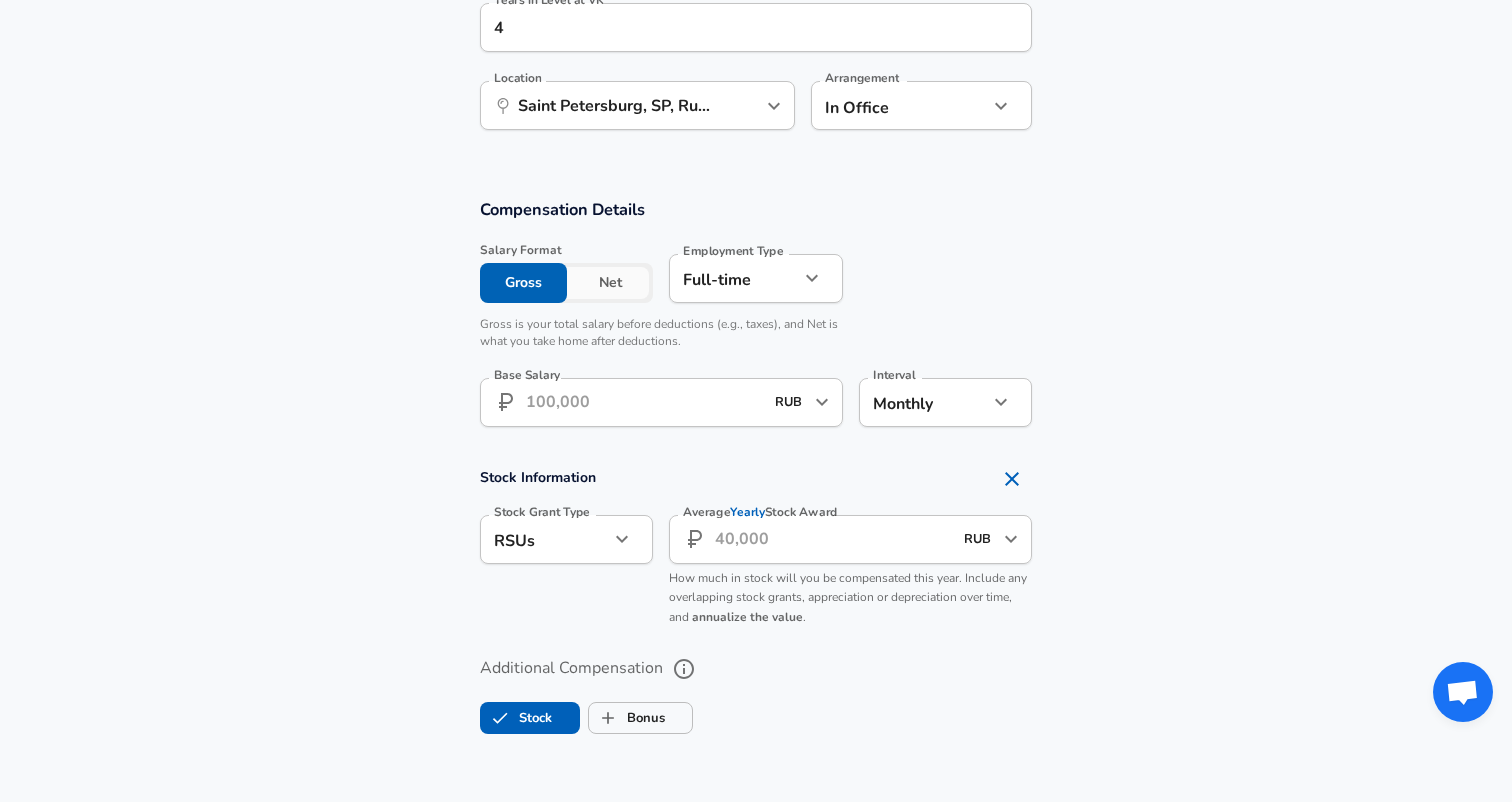 click on "Base Salary" at bounding box center (644, 402) 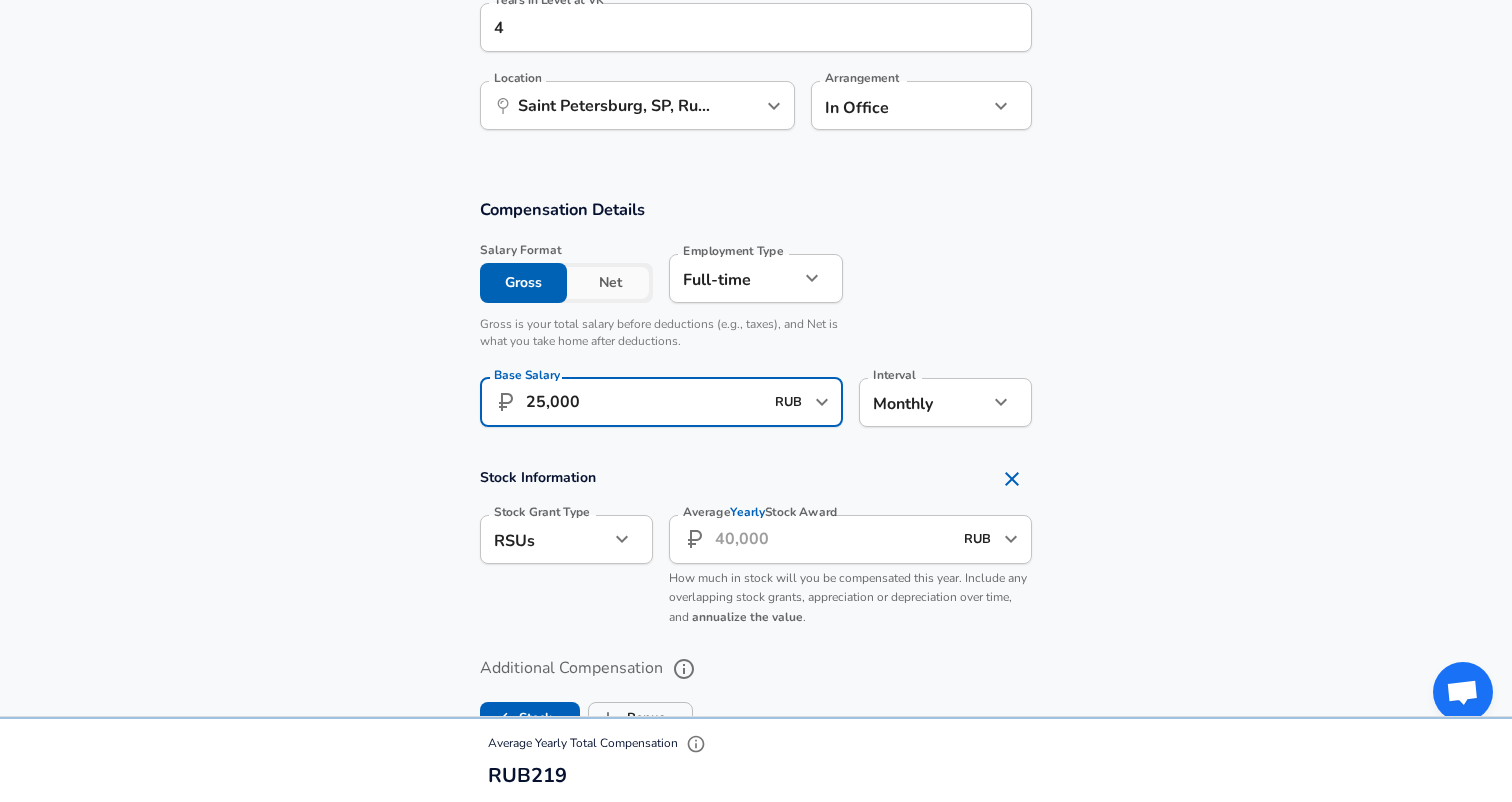 type on "250,000" 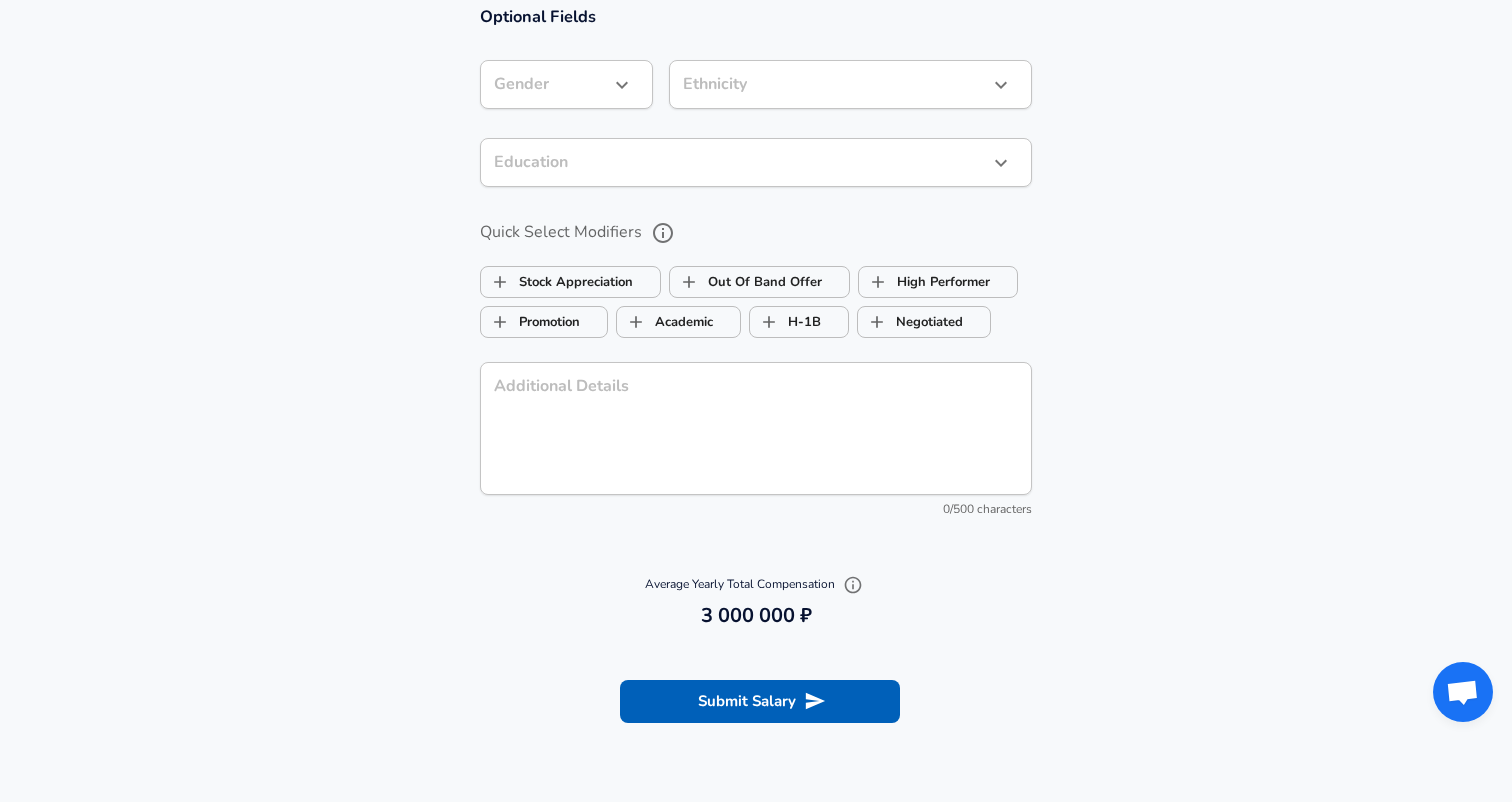scroll, scrollTop: 1929, scrollLeft: 0, axis: vertical 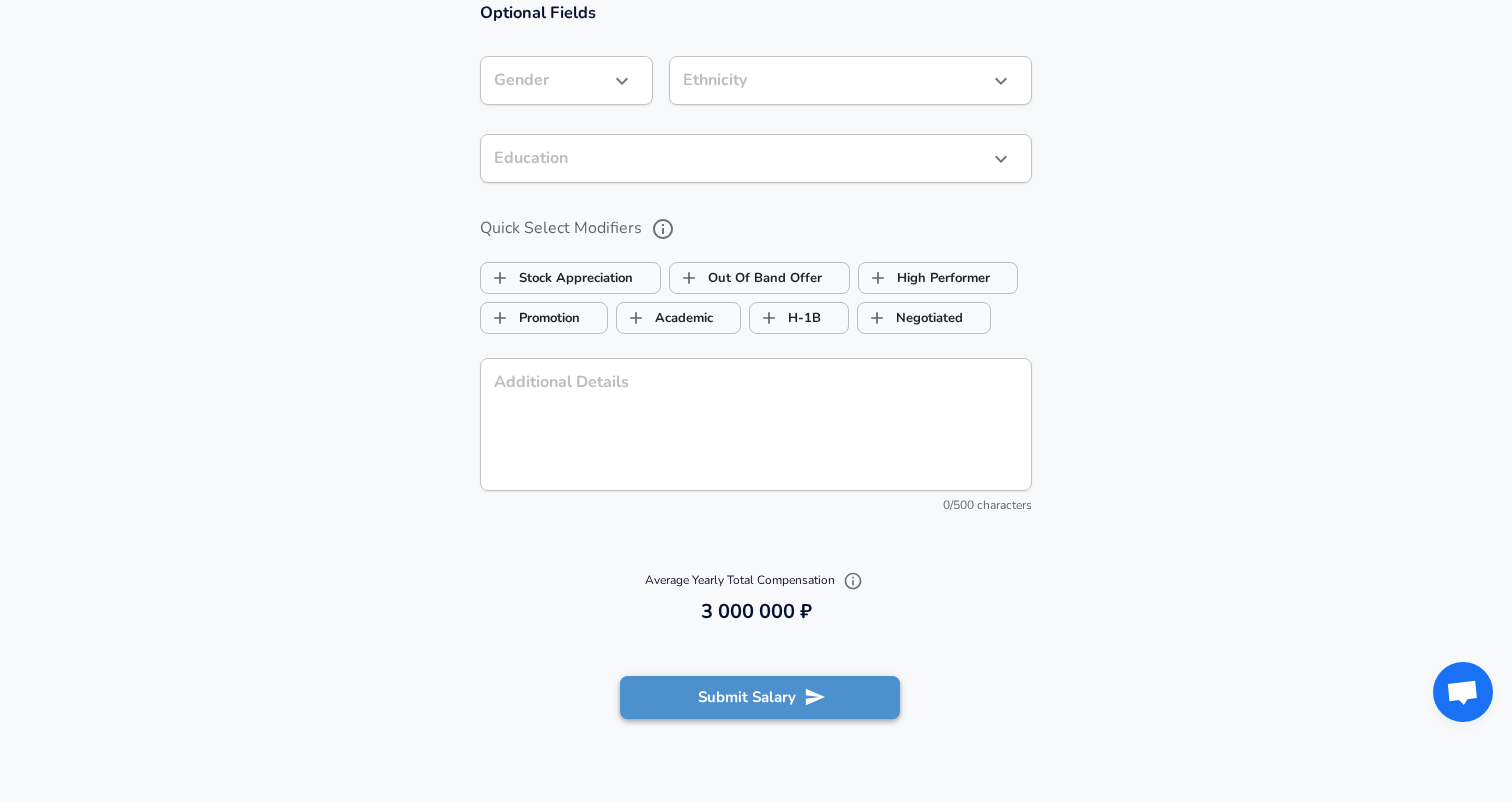 click on "Submit Salary" at bounding box center (760, 697) 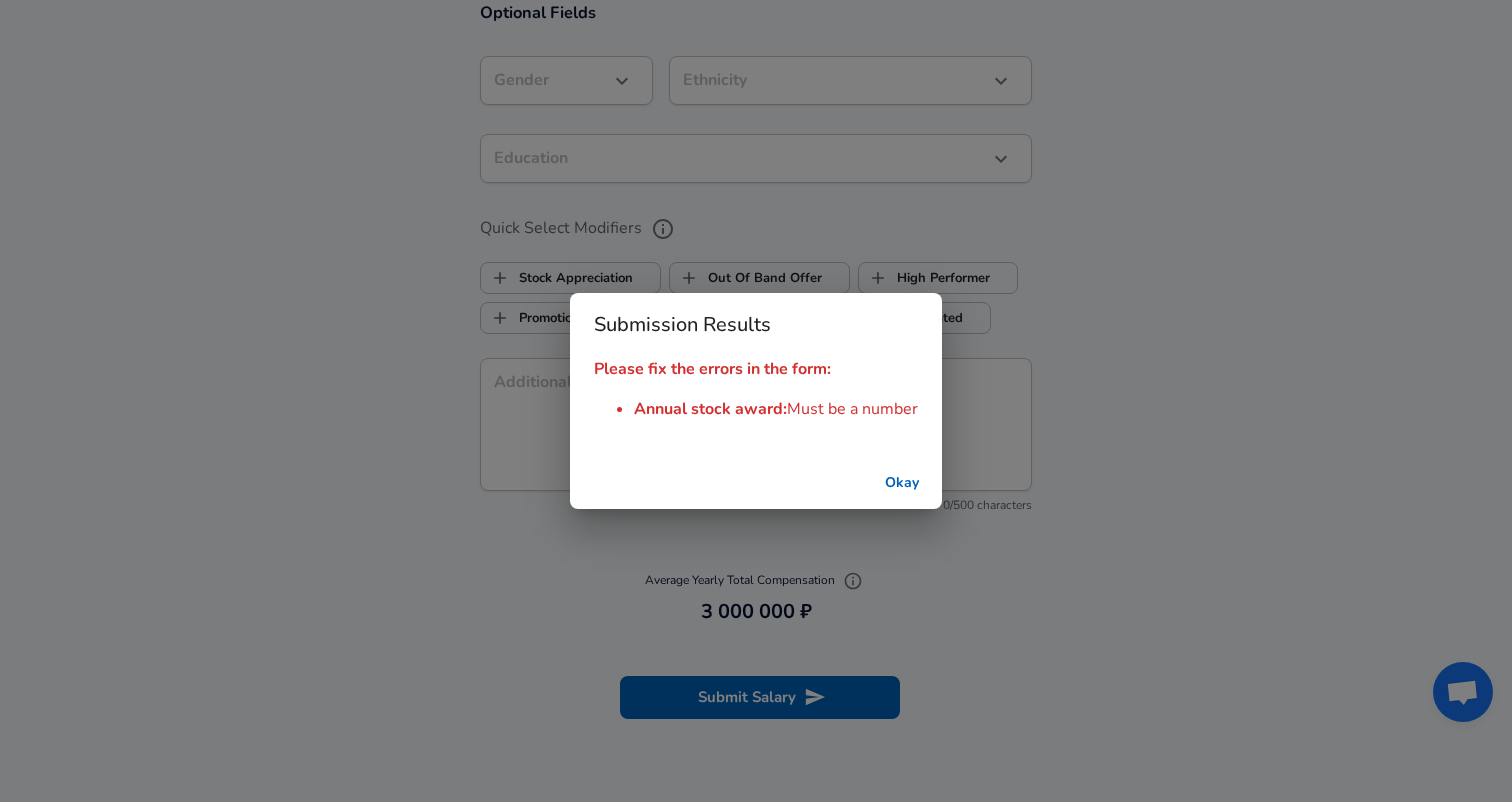 click on "Okay" at bounding box center [902, 483] 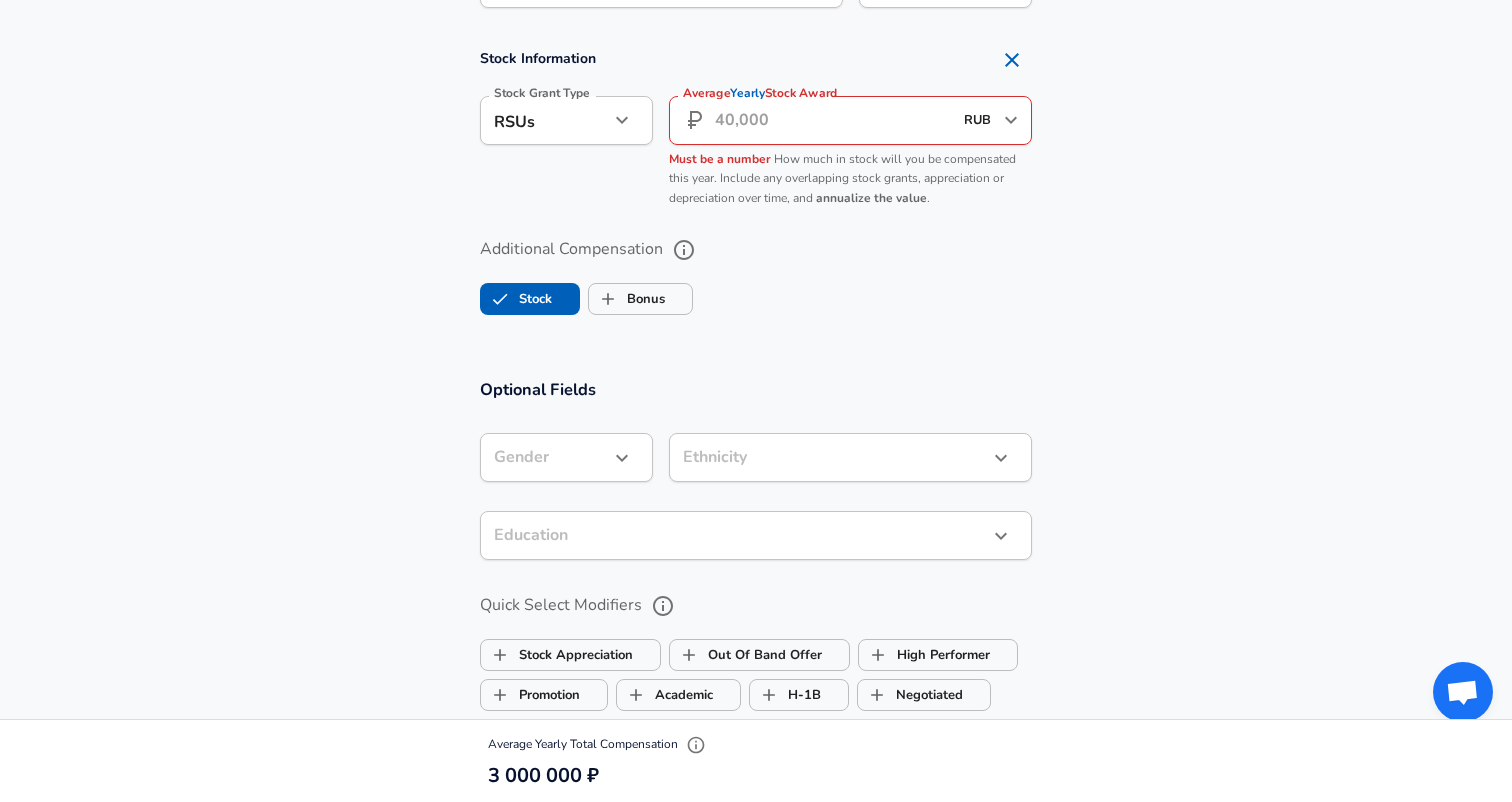 scroll, scrollTop: 1550, scrollLeft: 0, axis: vertical 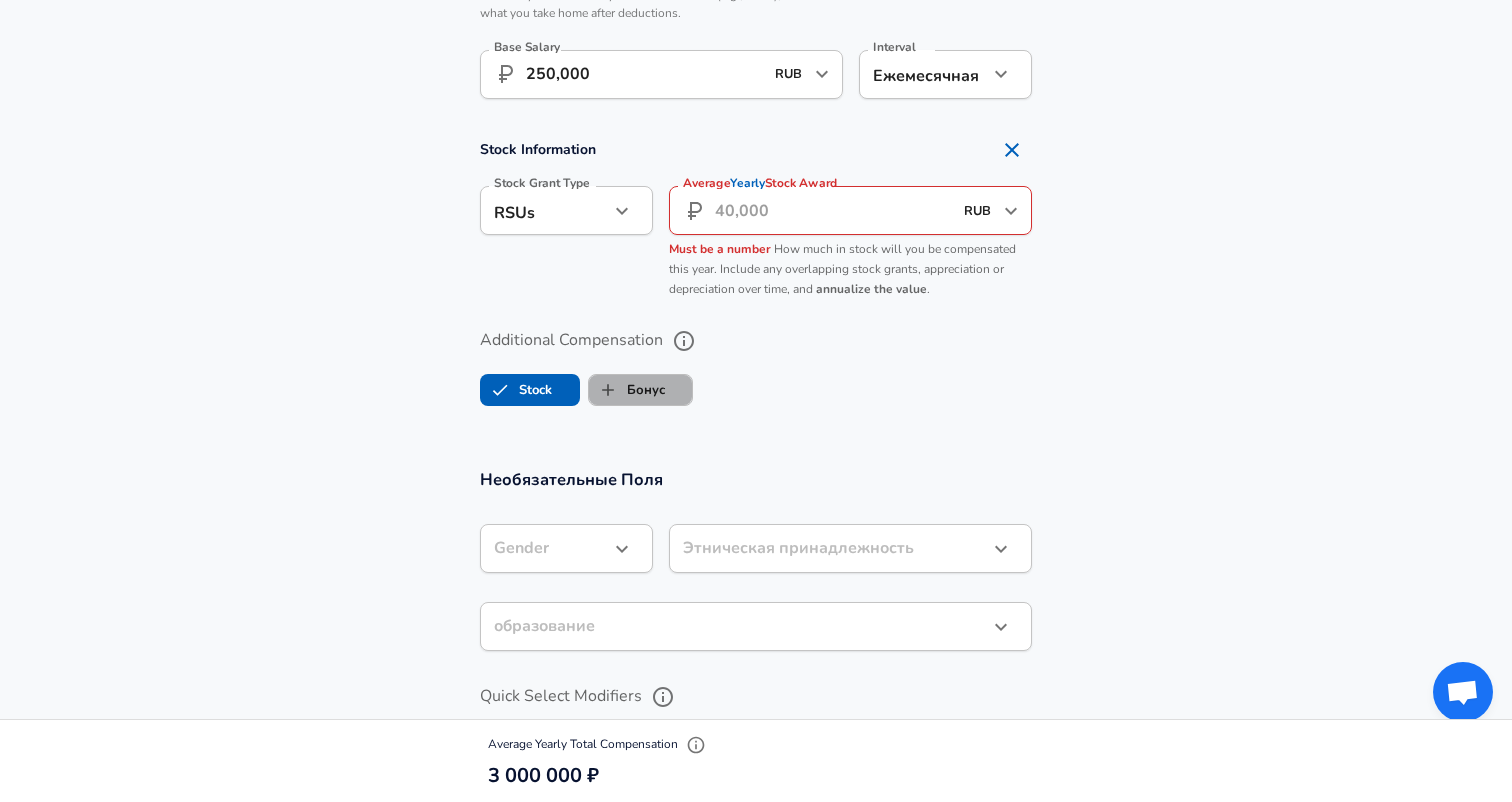 click on "Бонус" at bounding box center (627, 390) 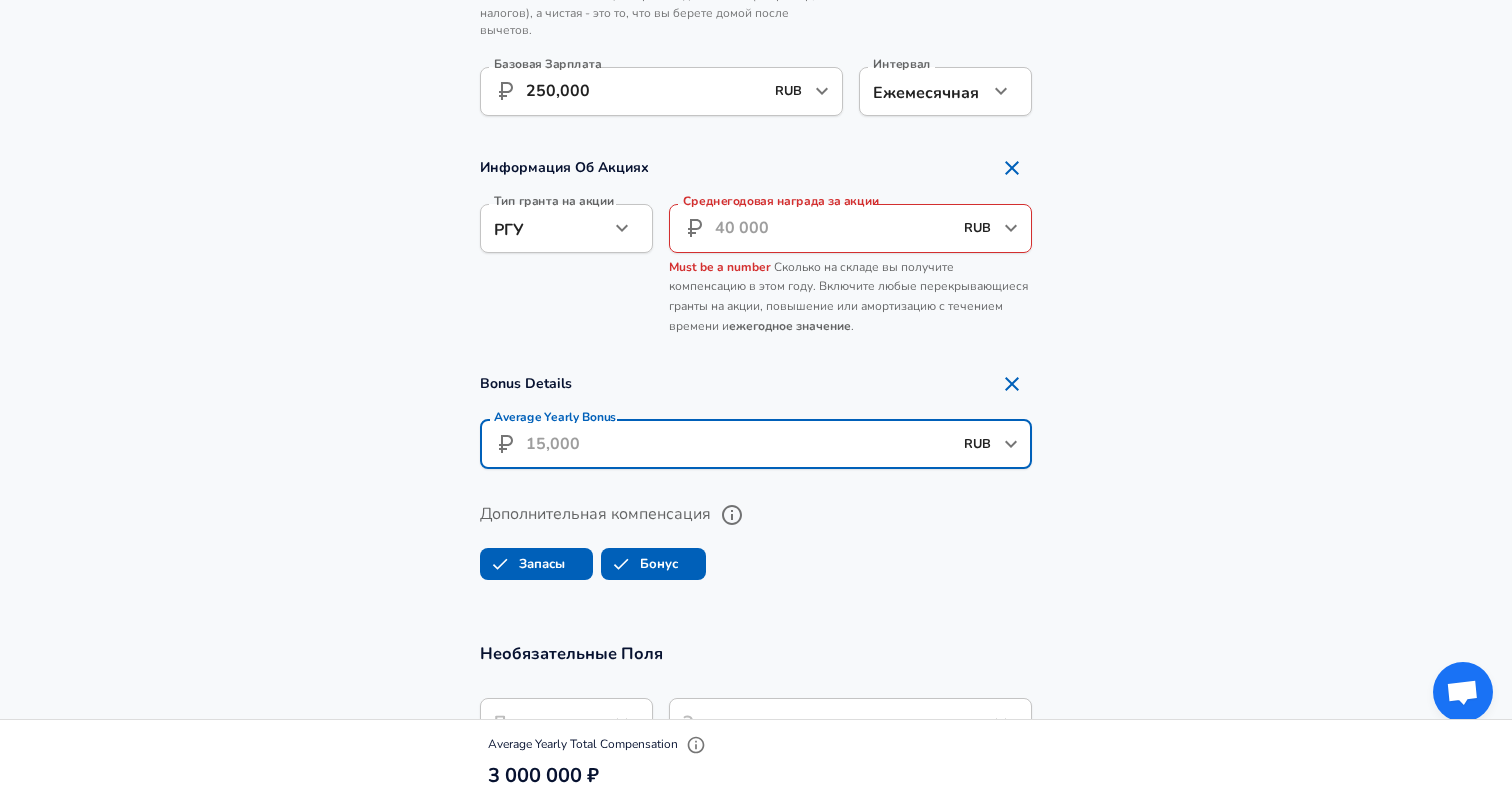 click on "Average Yearly Bonus" at bounding box center (739, 444) 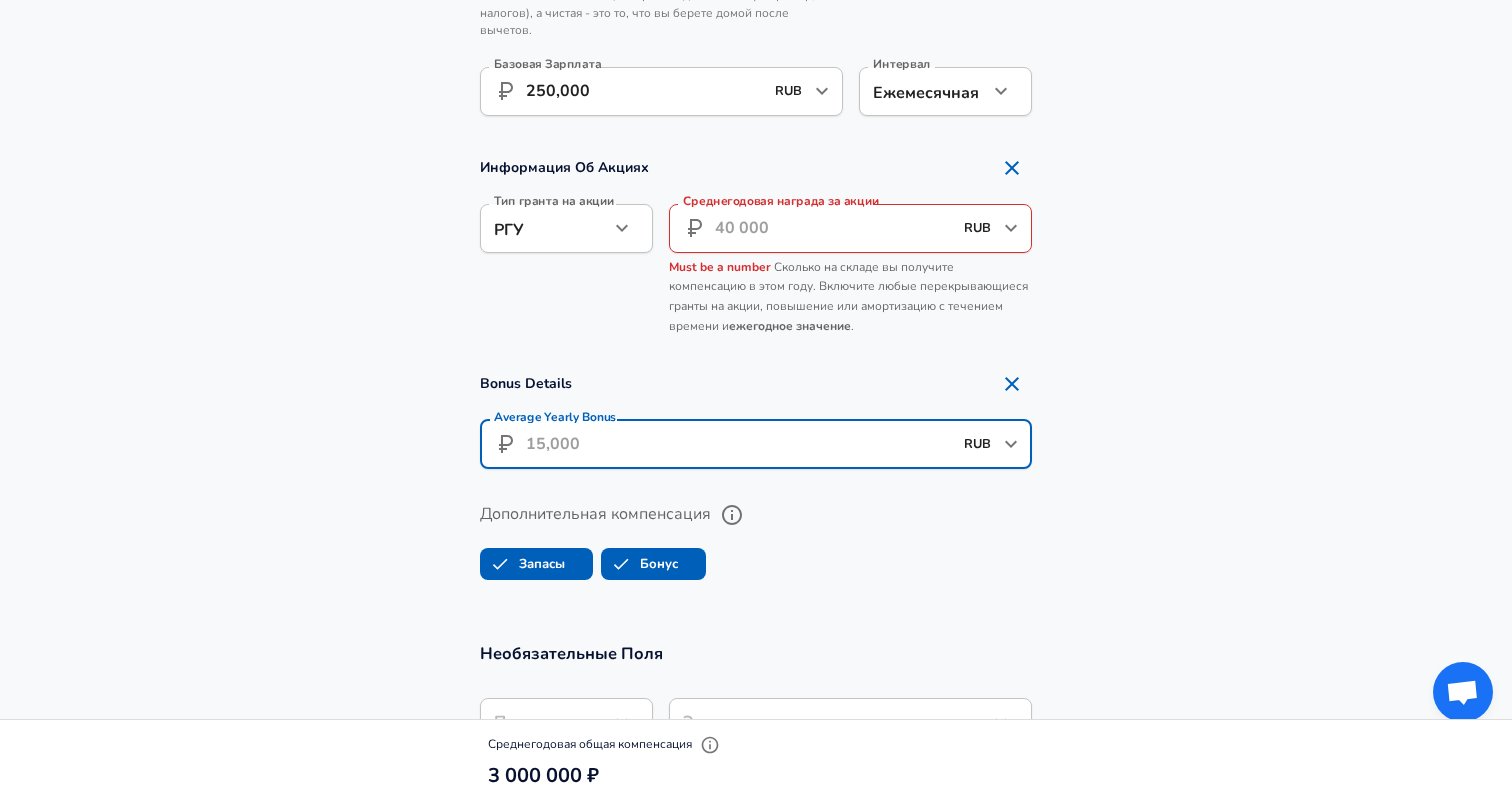 click on "Бонус" at bounding box center [621, 564] 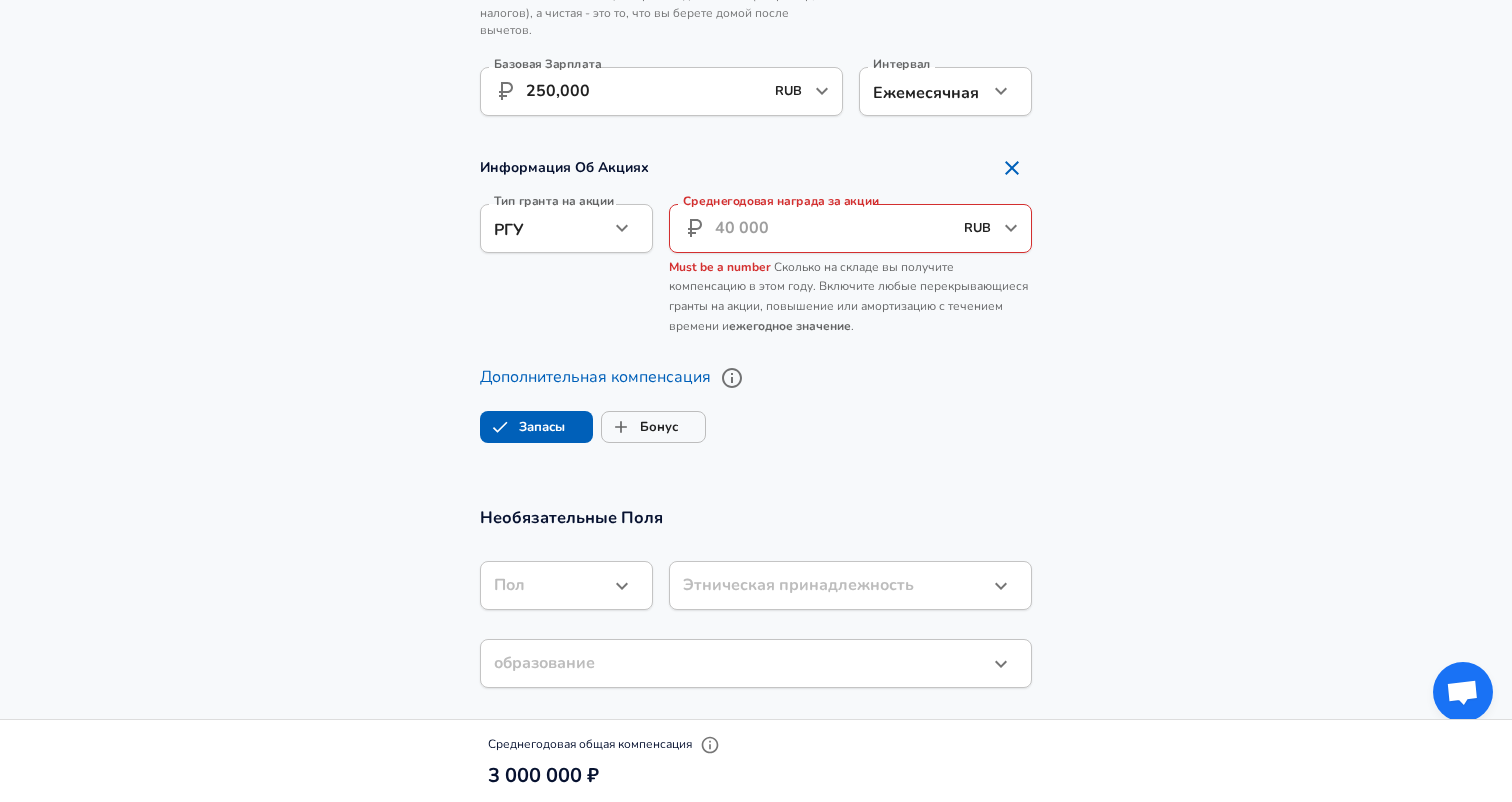 checkbox on "false" 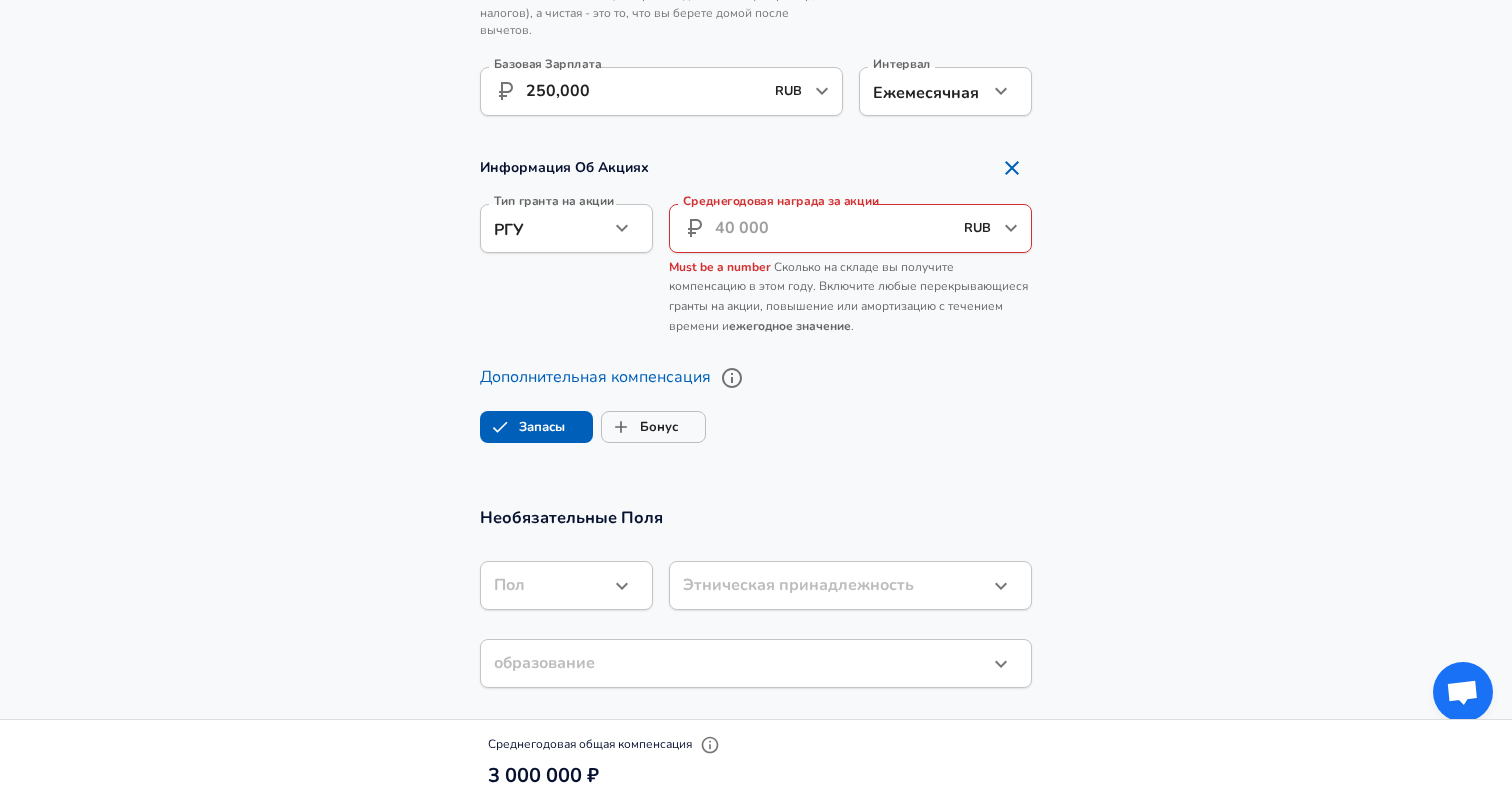 click on "Запасы" at bounding box center (500, 427) 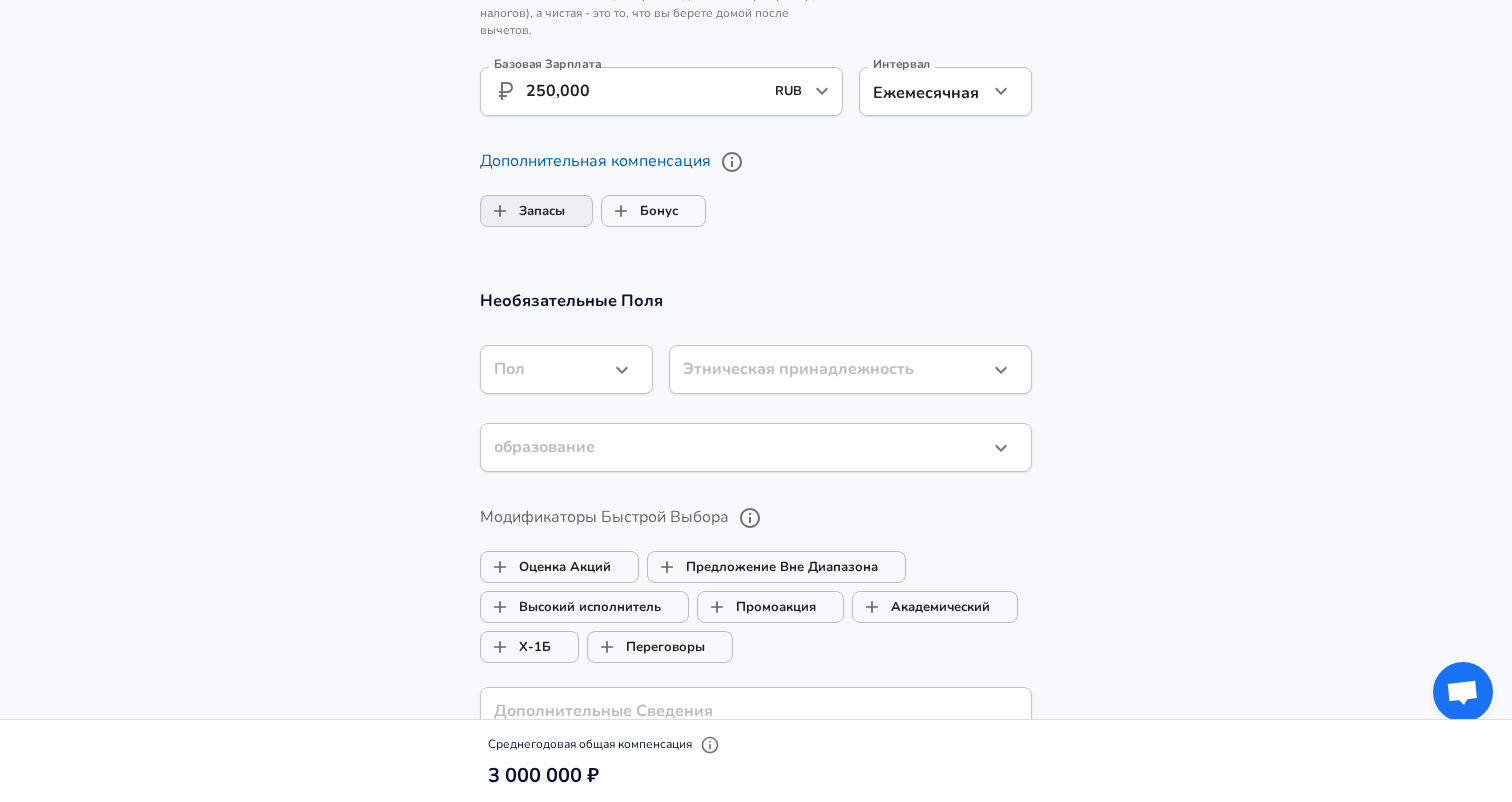 checkbox on "false" 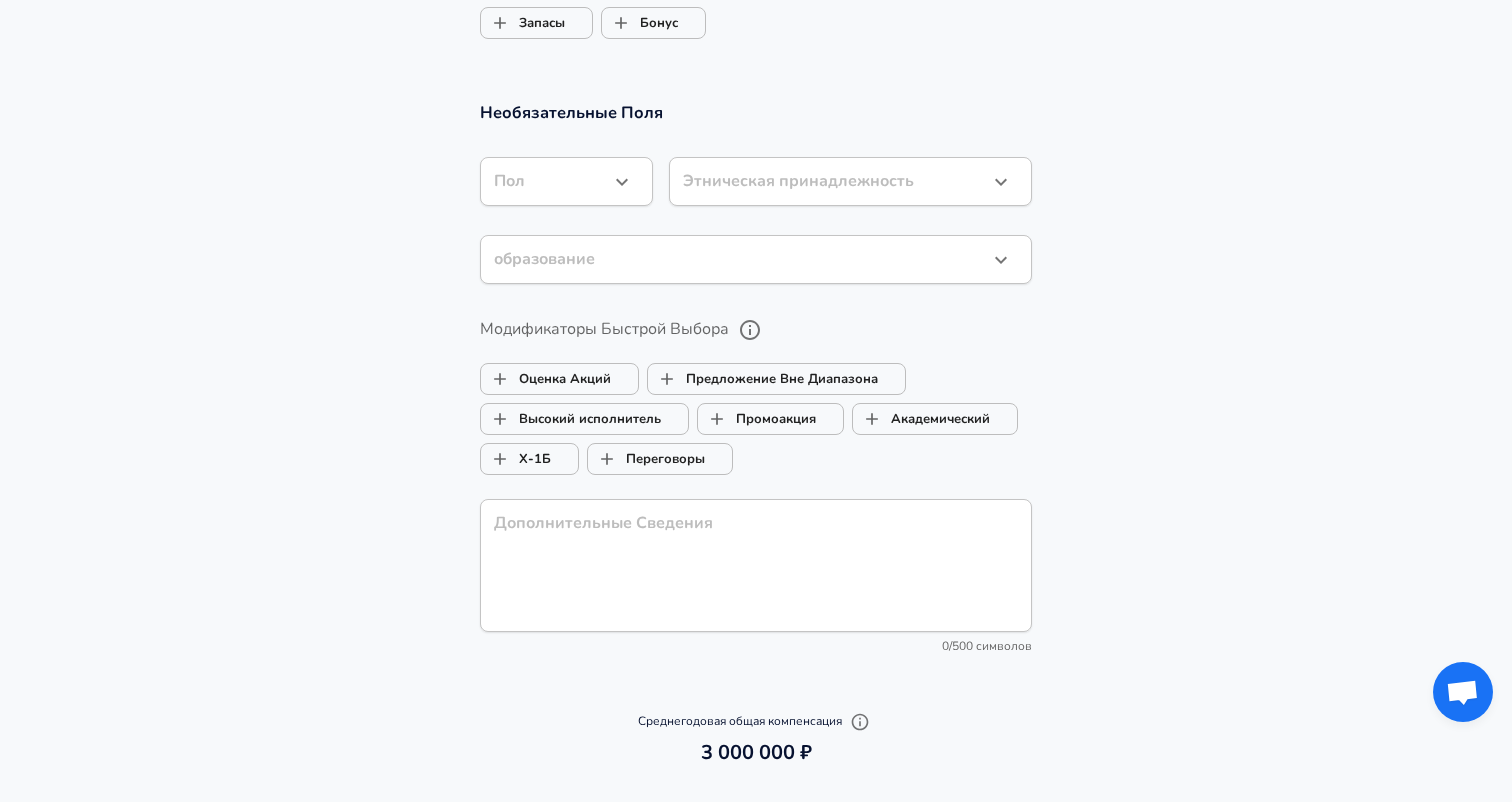 scroll, scrollTop: 2209, scrollLeft: 0, axis: vertical 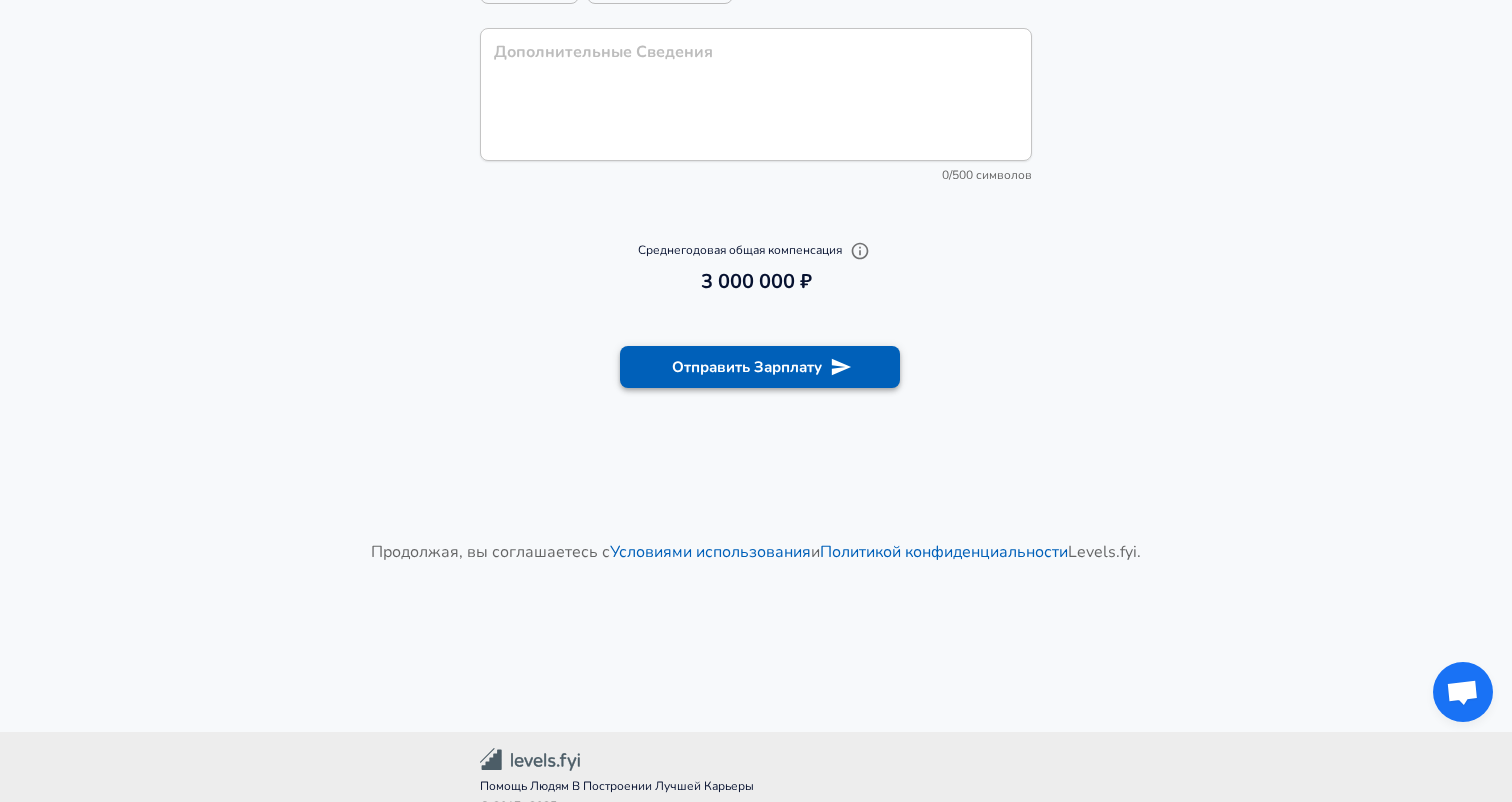 click on "Отправить Зарплату" at bounding box center [760, 367] 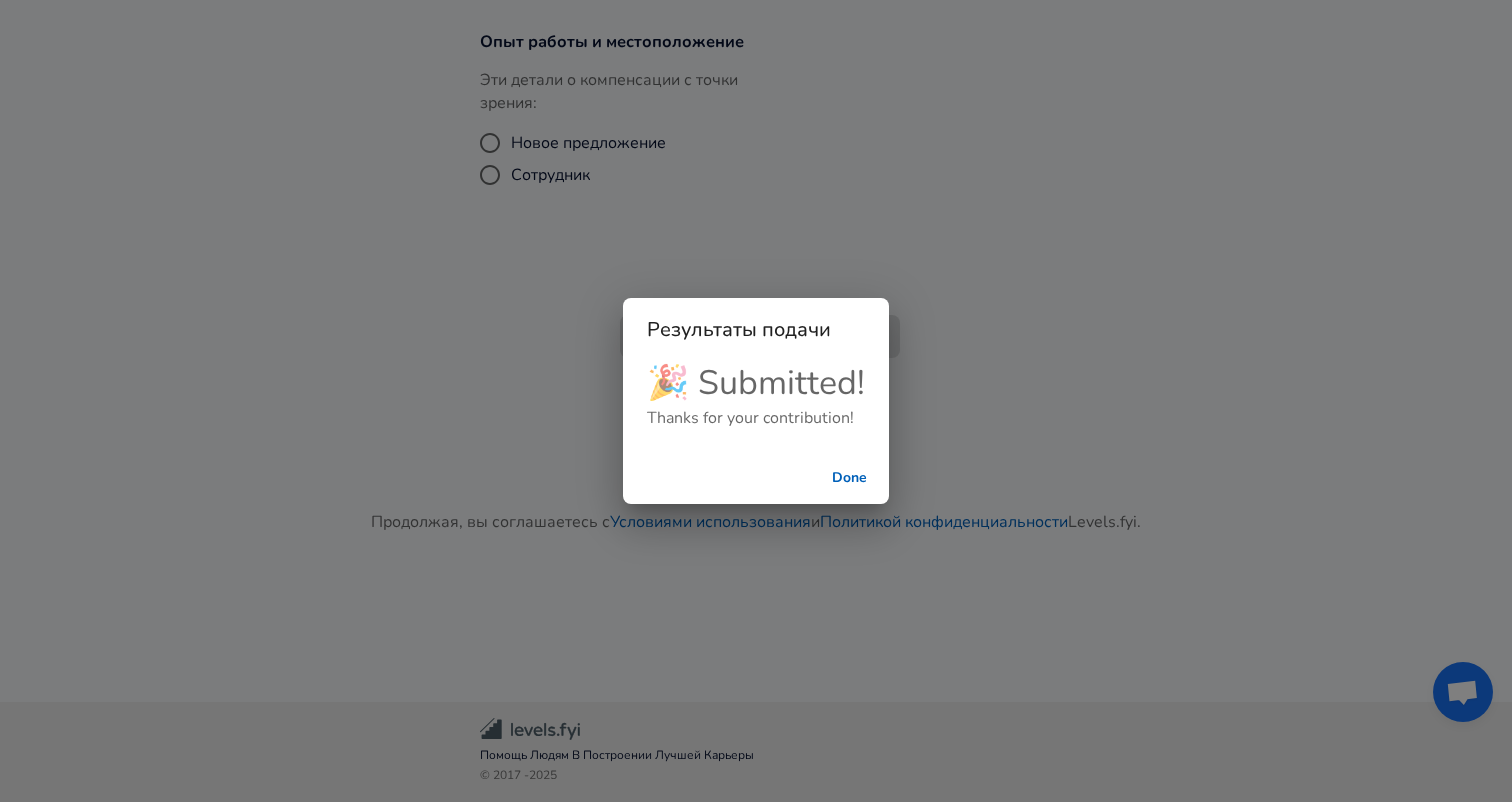 checkbox on "false" 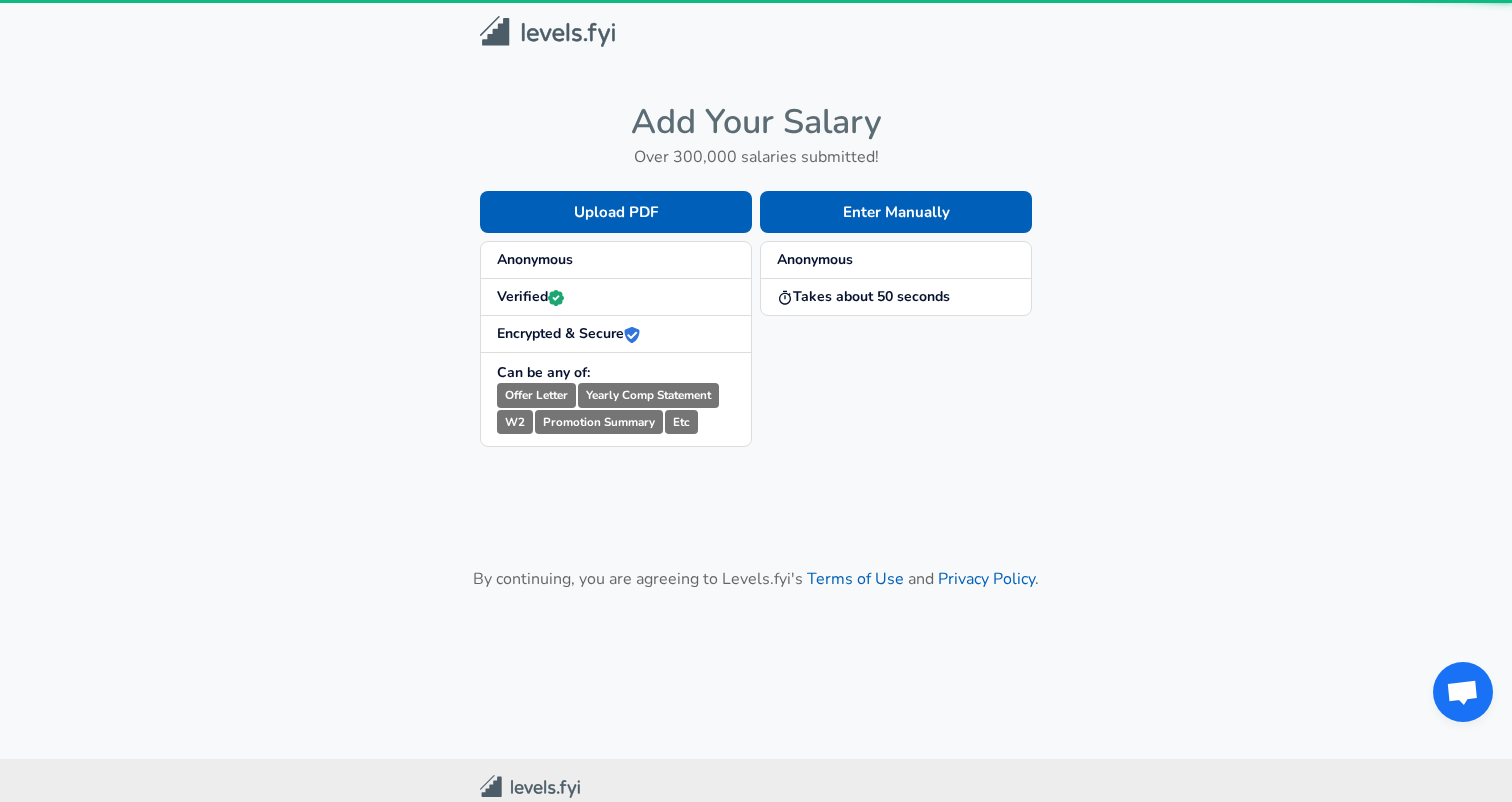 scroll, scrollTop: 0, scrollLeft: 0, axis: both 